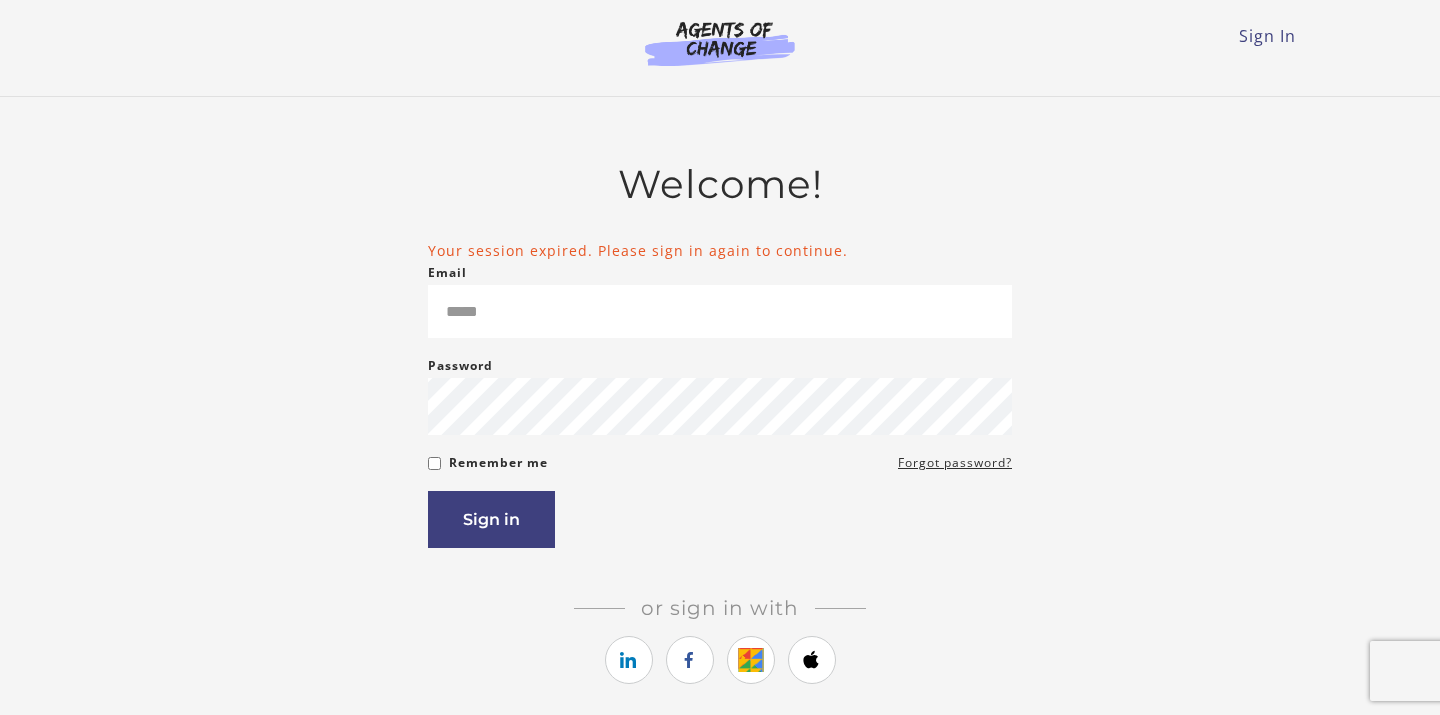 scroll, scrollTop: 0, scrollLeft: 0, axis: both 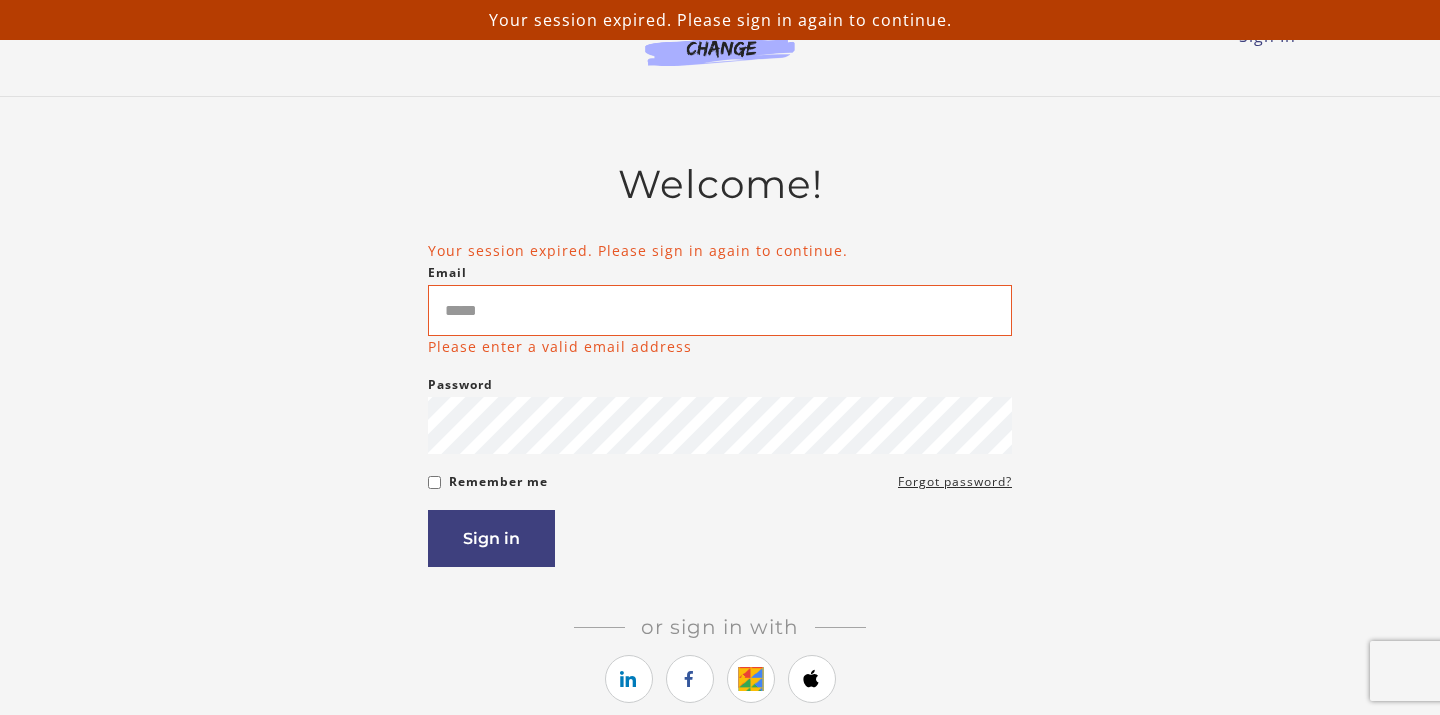 click on "Welcome!
Your session expired. Please sign in again to continue.
[EMAIL]
Please enter a valid email address
Password
Password must be at least 8 characters
Remember me
Forgot password?
If you are a human, ignore this field
Sign in
Or sign in with
Or sign up with" at bounding box center (720, 463) 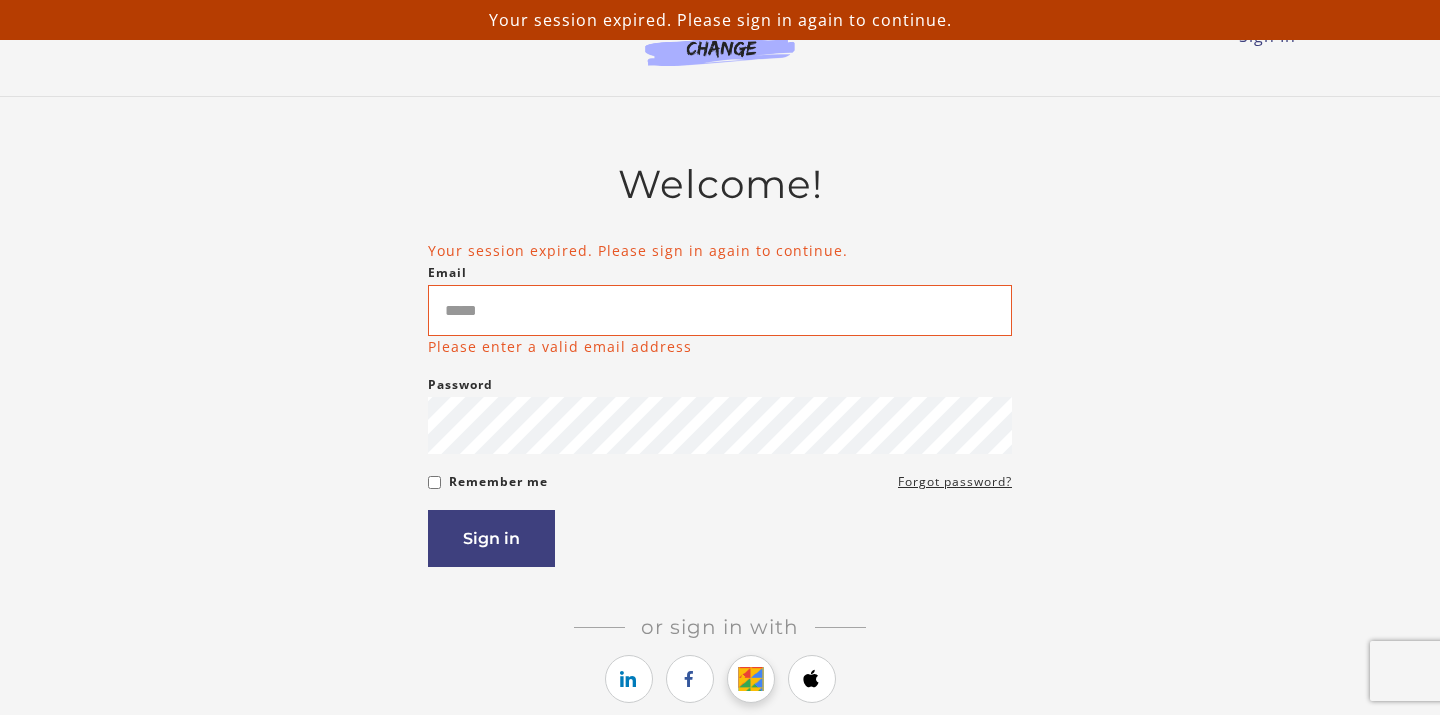 click at bounding box center (750, 679) 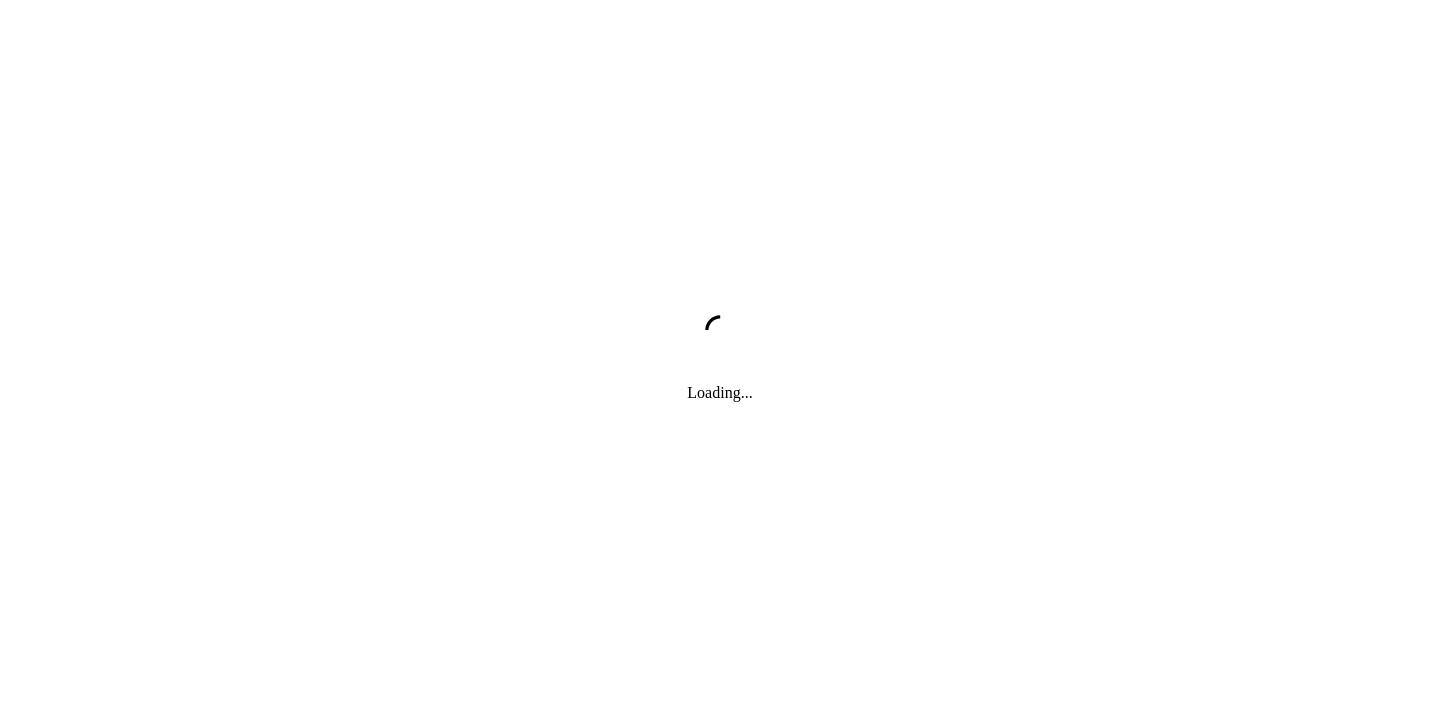 scroll, scrollTop: 0, scrollLeft: 0, axis: both 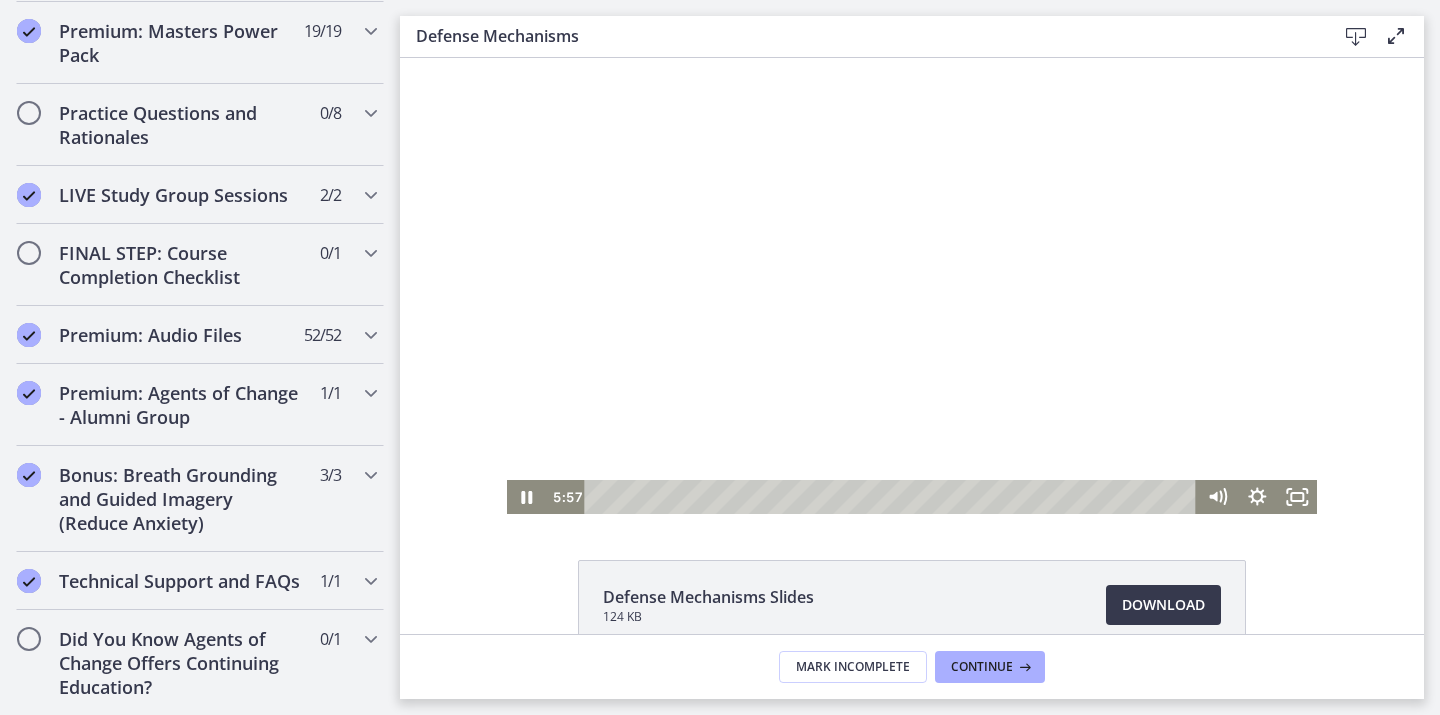 click at bounding box center [912, 286] 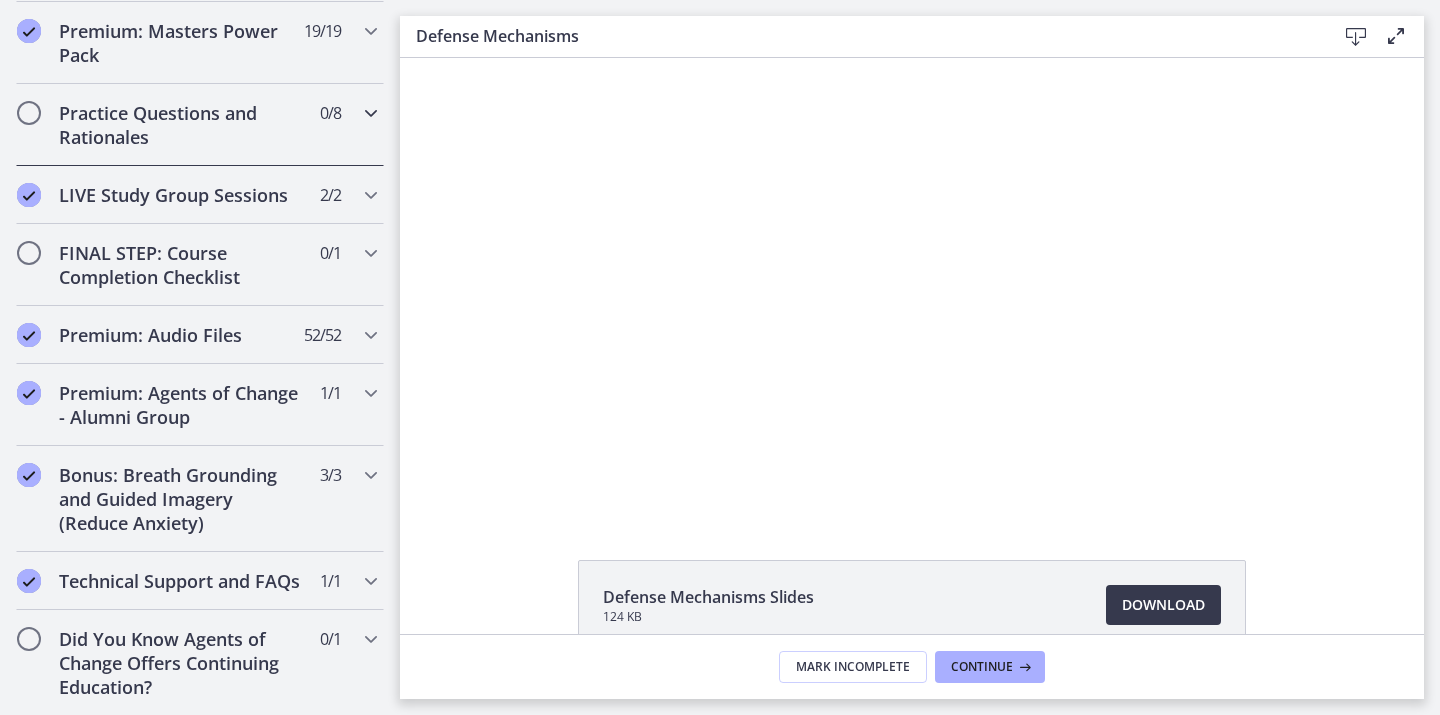 click on "Practice Questions and Rationales" at bounding box center (181, 125) 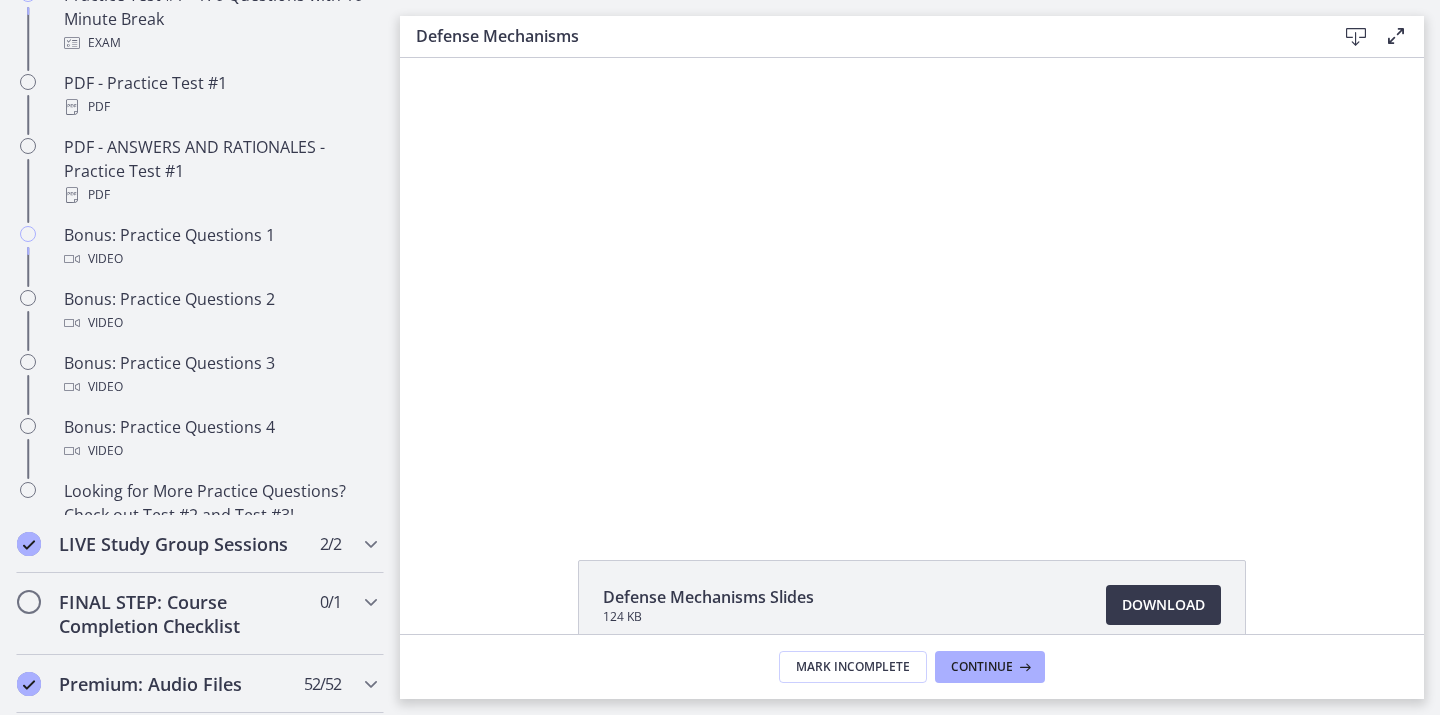 scroll, scrollTop: 967, scrollLeft: 0, axis: vertical 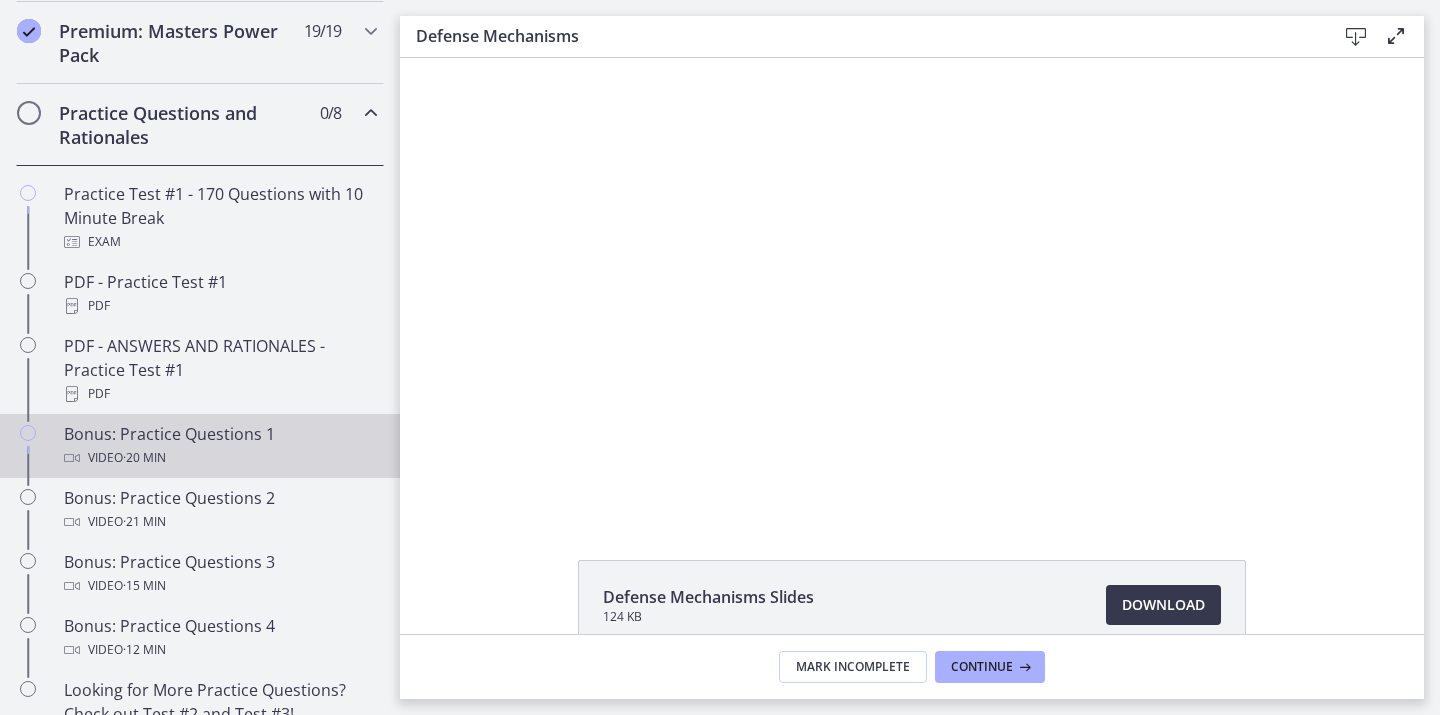 click on "Bonus: Practice Questions 1
Video
·  20 min" at bounding box center [220, 446] 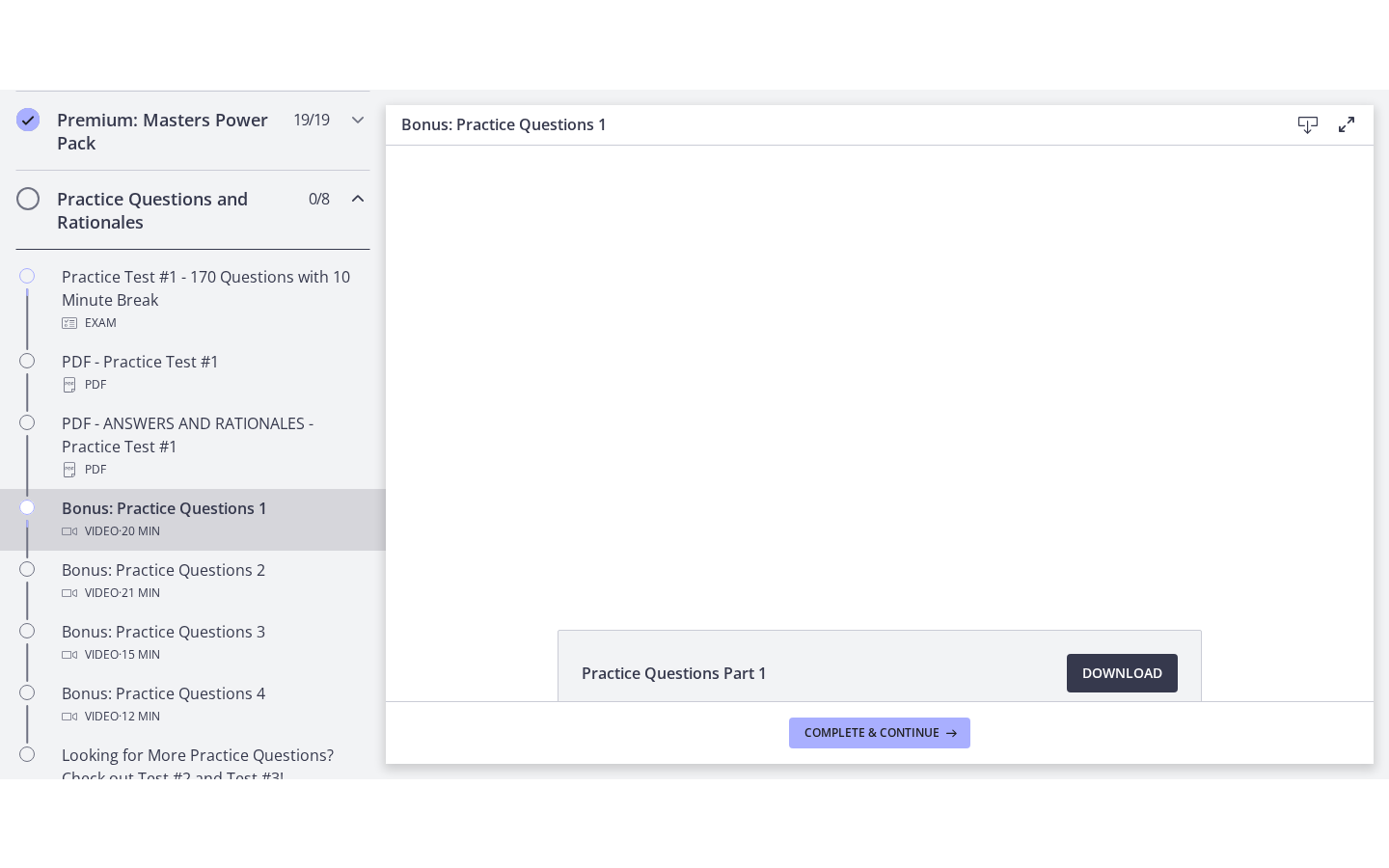 scroll, scrollTop: 0, scrollLeft: 0, axis: both 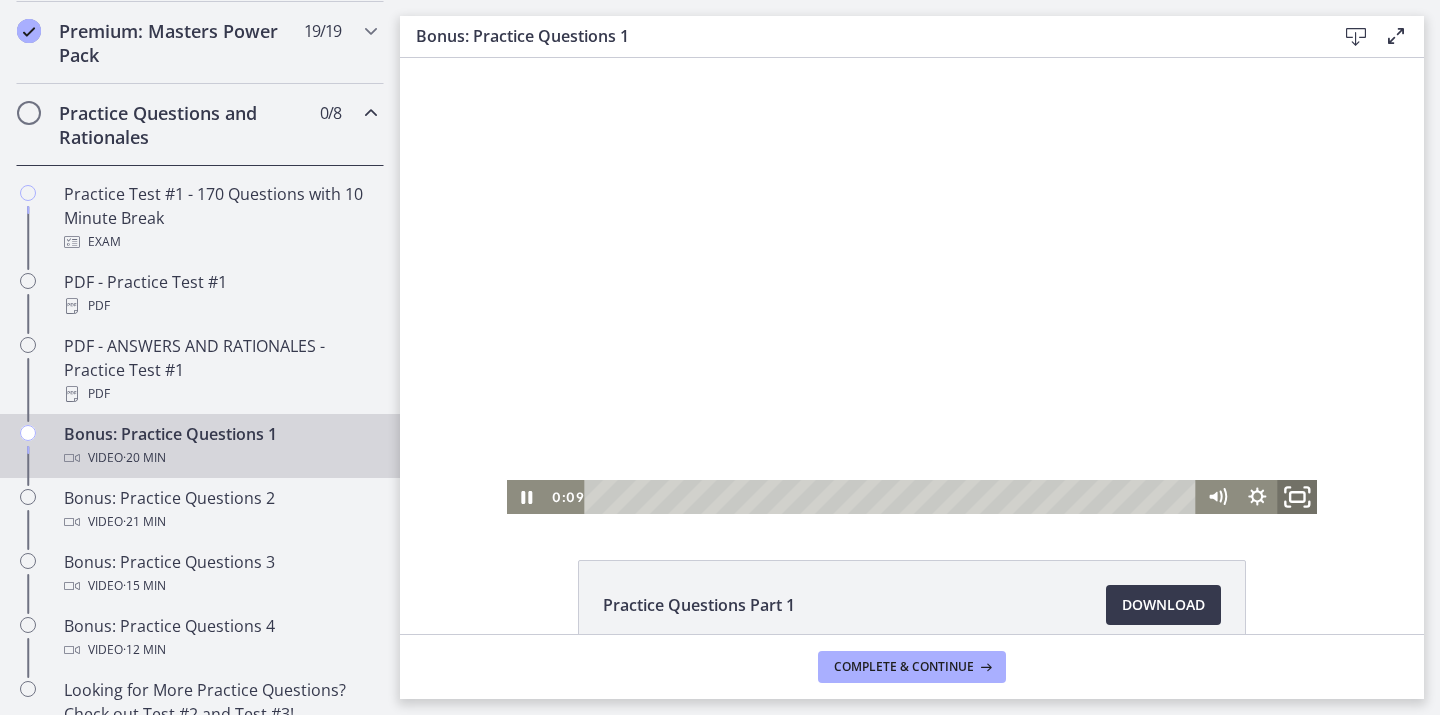 click 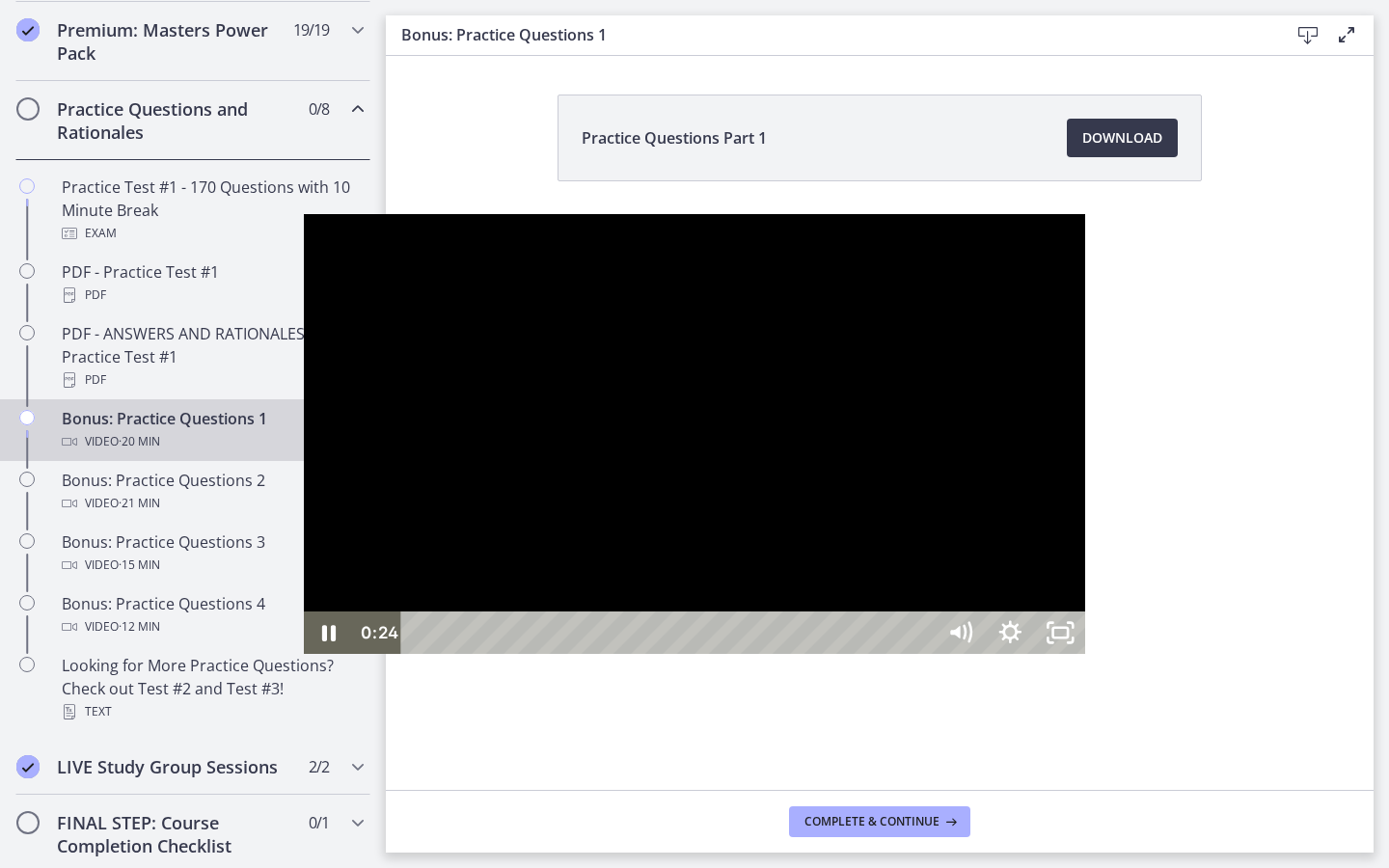 click at bounding box center (671, 633) 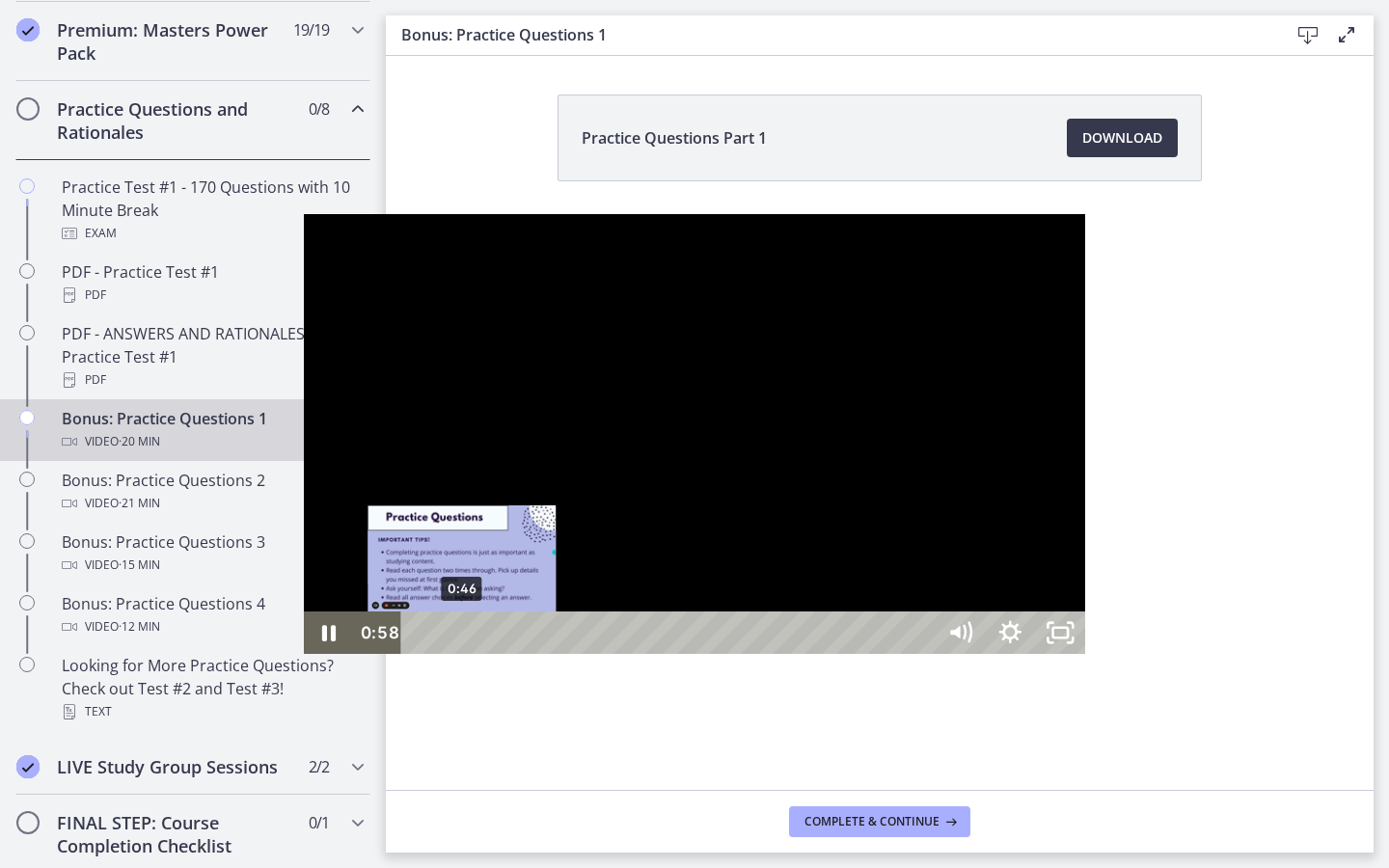 click on "0:46" at bounding box center [671, 633] 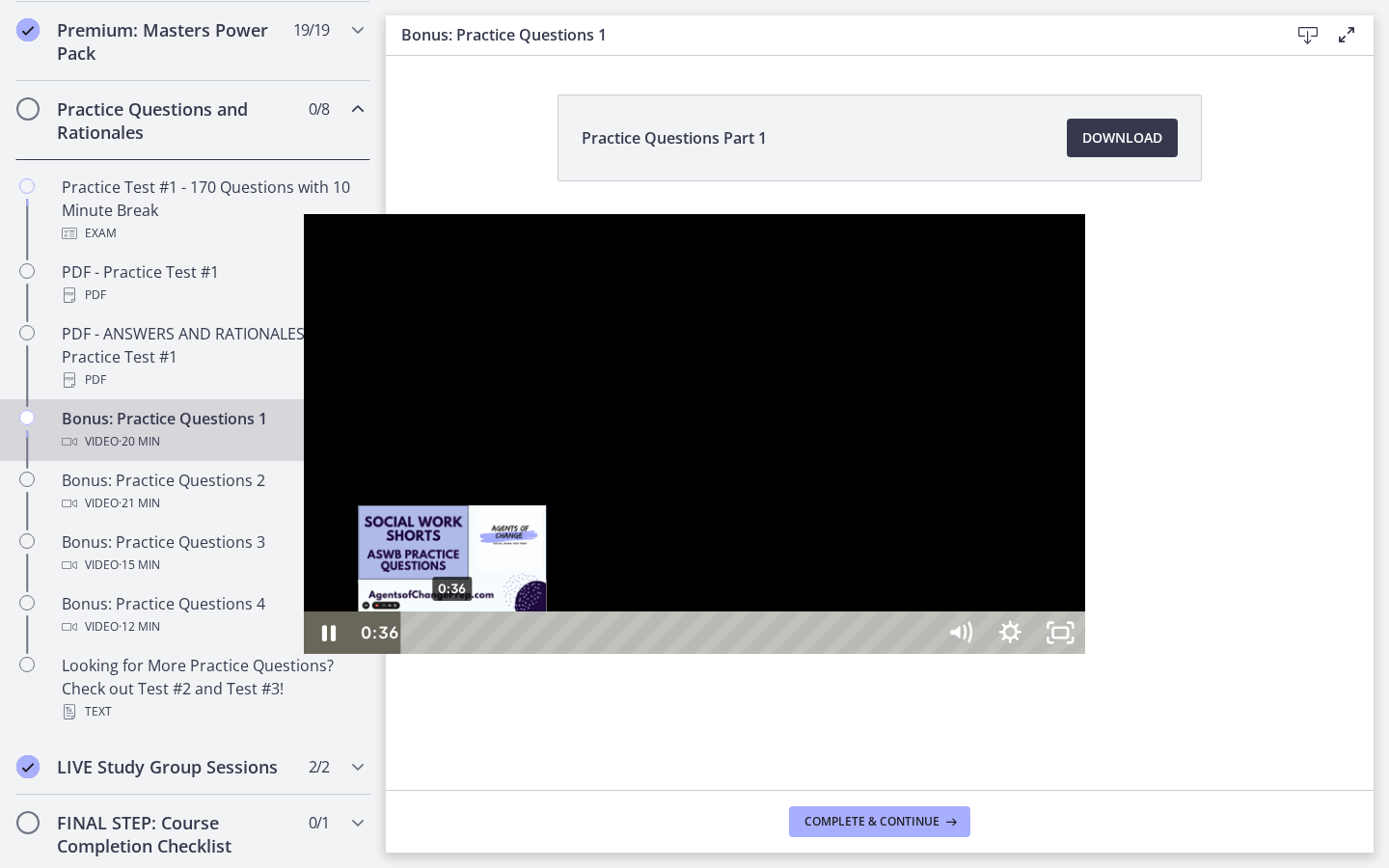 click on "0:36" at bounding box center (671, 633) 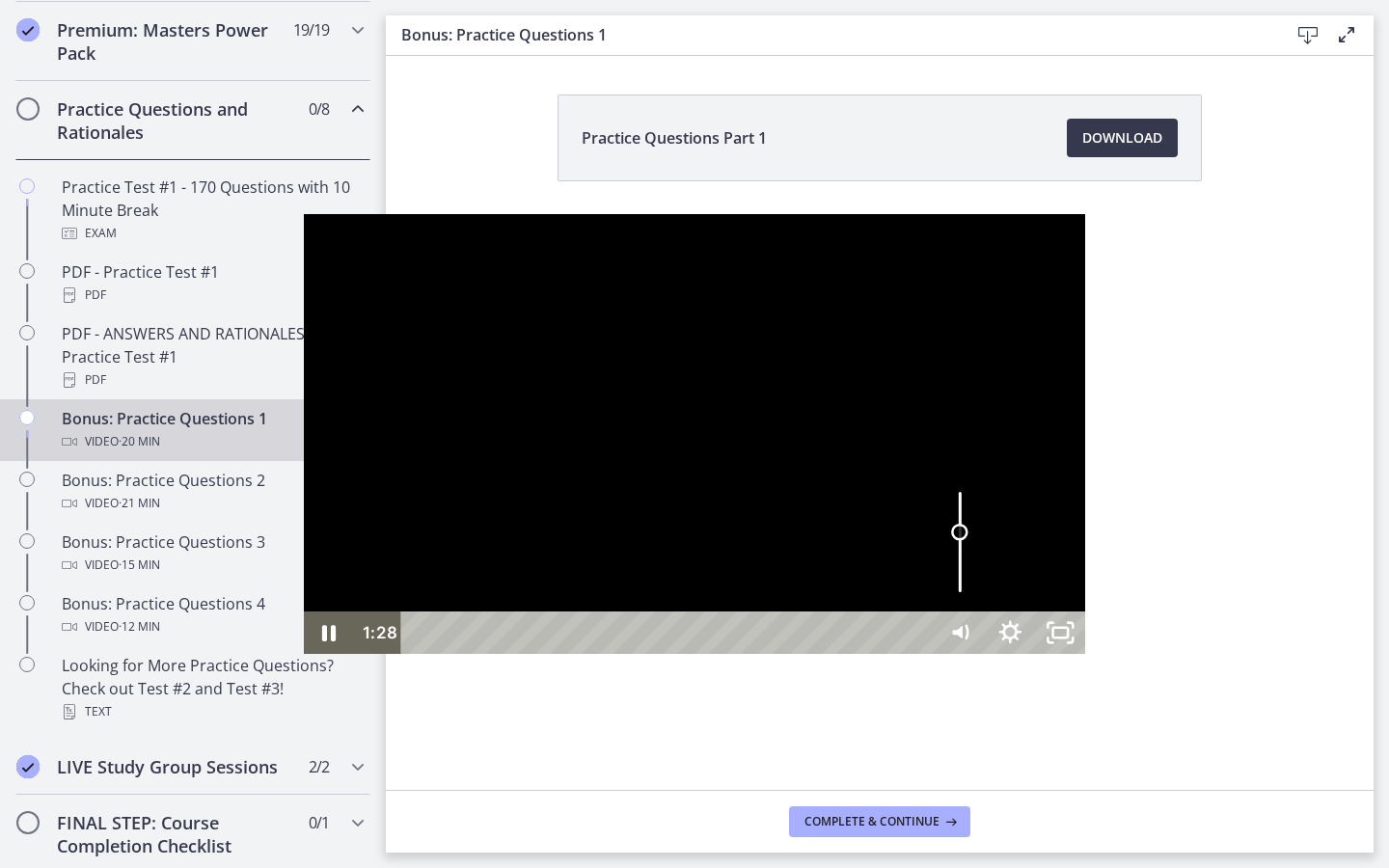 drag, startPoint x: 1266, startPoint y: 733, endPoint x: 1266, endPoint y: 746, distance: 13 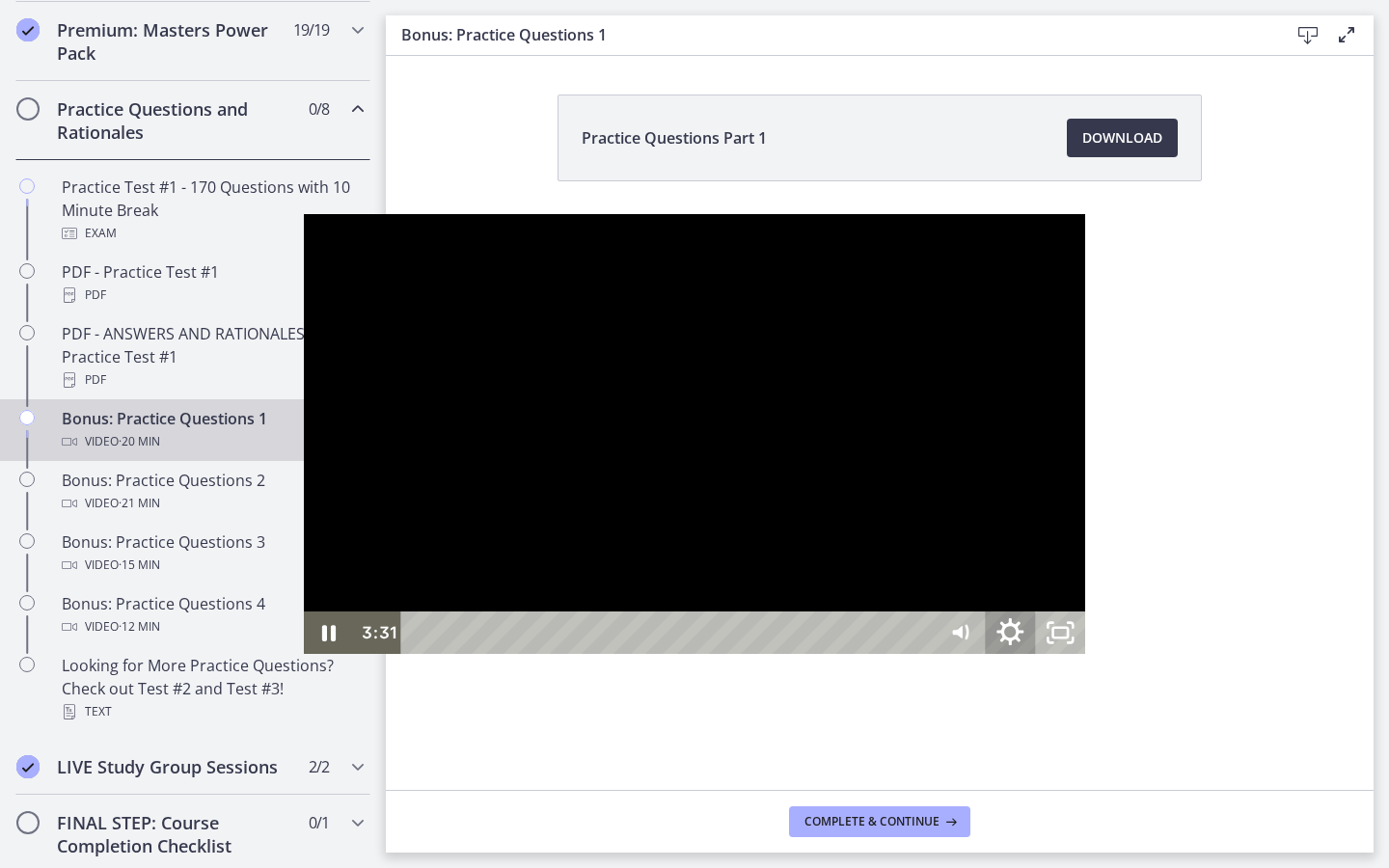 click 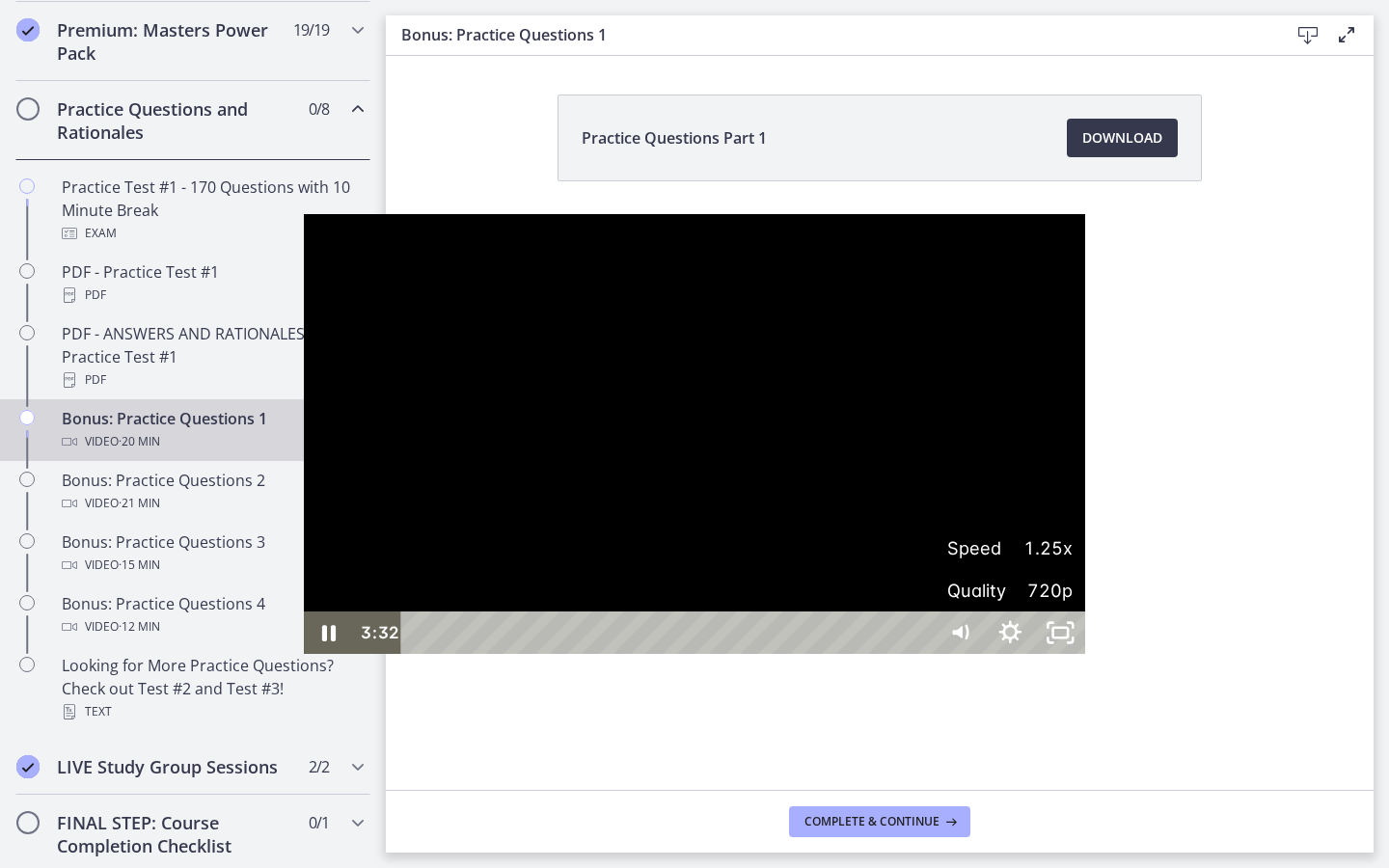 click on "1.25x" at bounding box center [1041, 548] 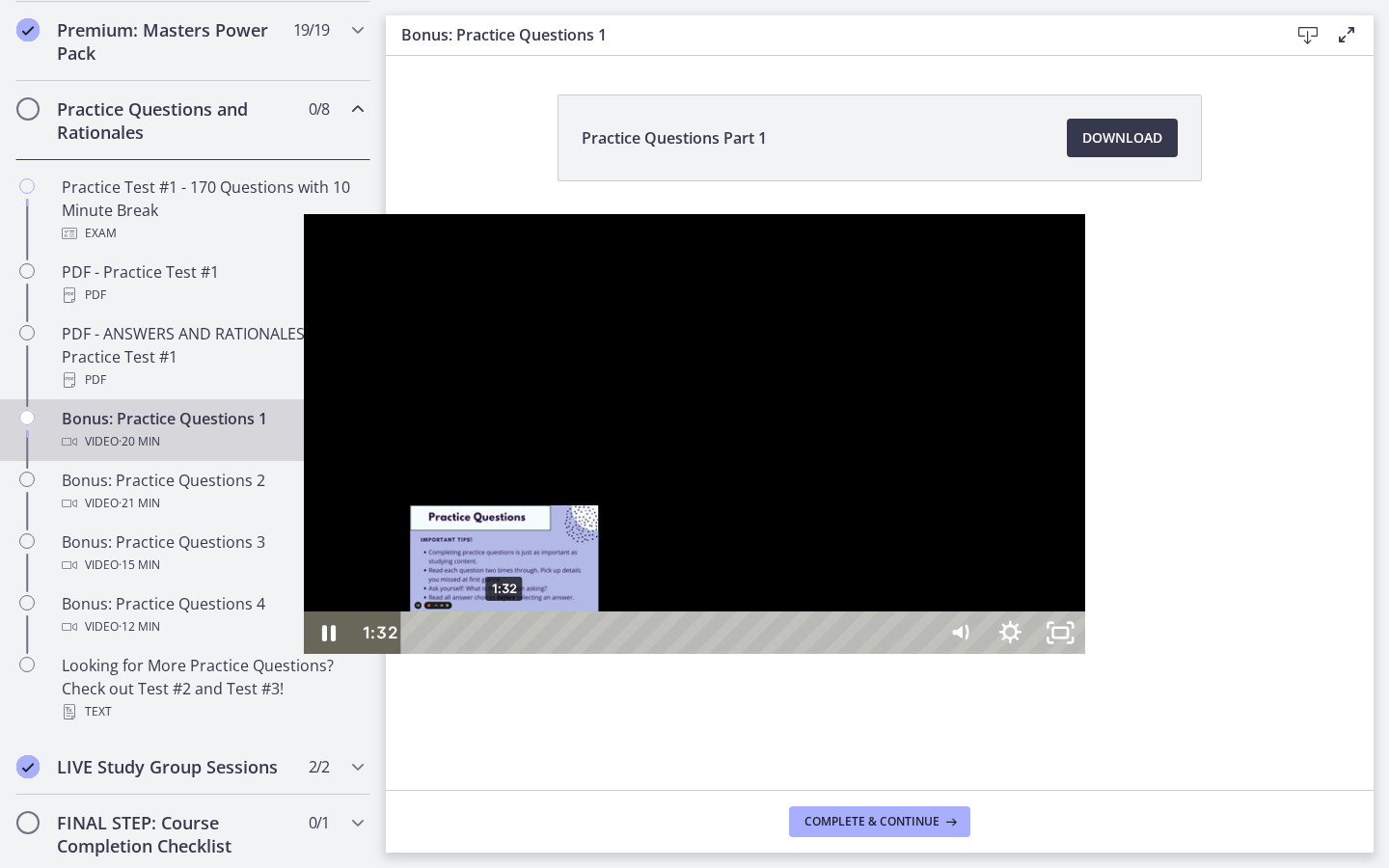 click on "1:32" at bounding box center (671, 633) 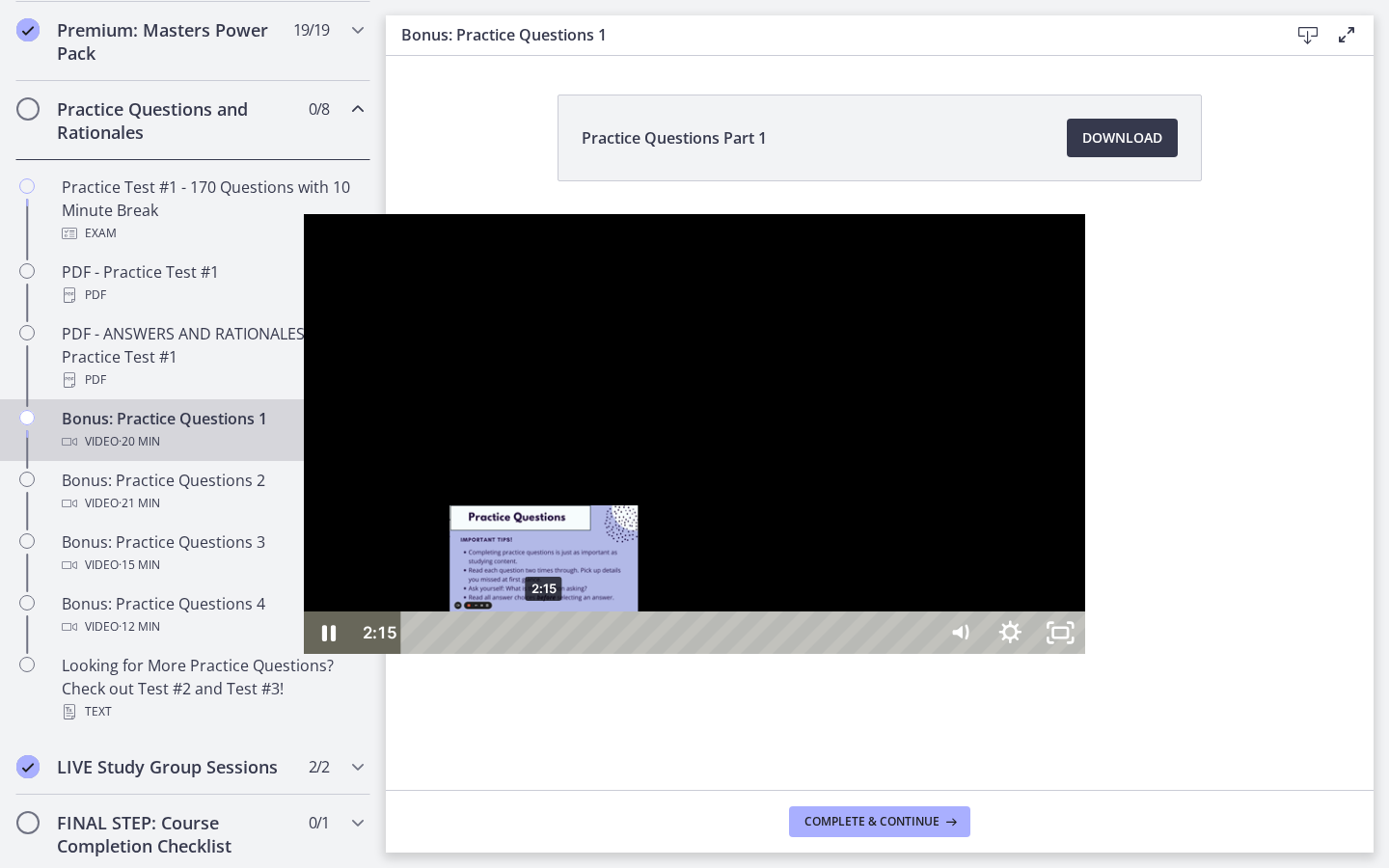 drag, startPoint x: 1215, startPoint y: 843, endPoint x: 242, endPoint y: 848, distance: 973.0128 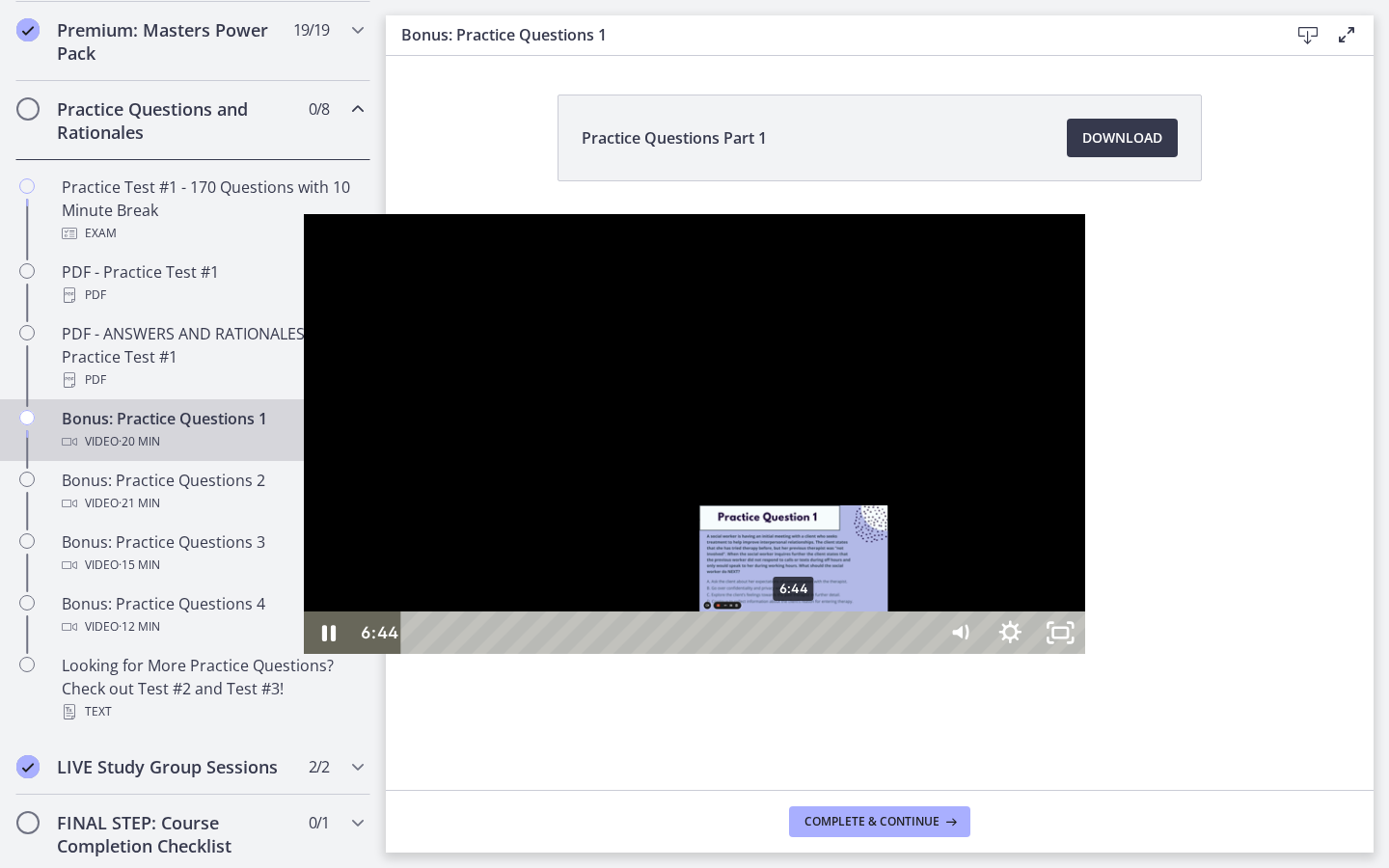 click on "6:44" at bounding box center (671, 633) 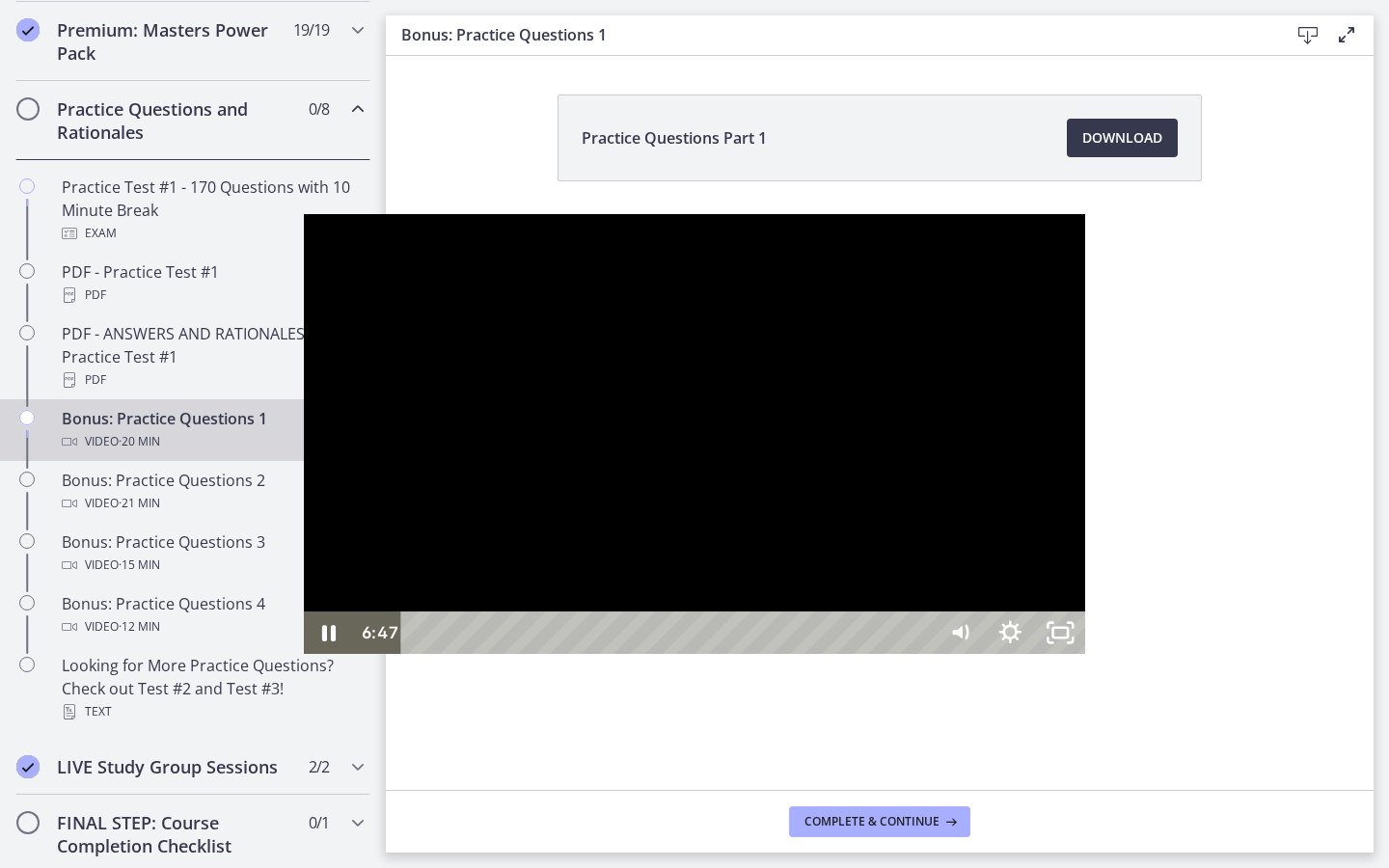 click at bounding box center (694, 434) 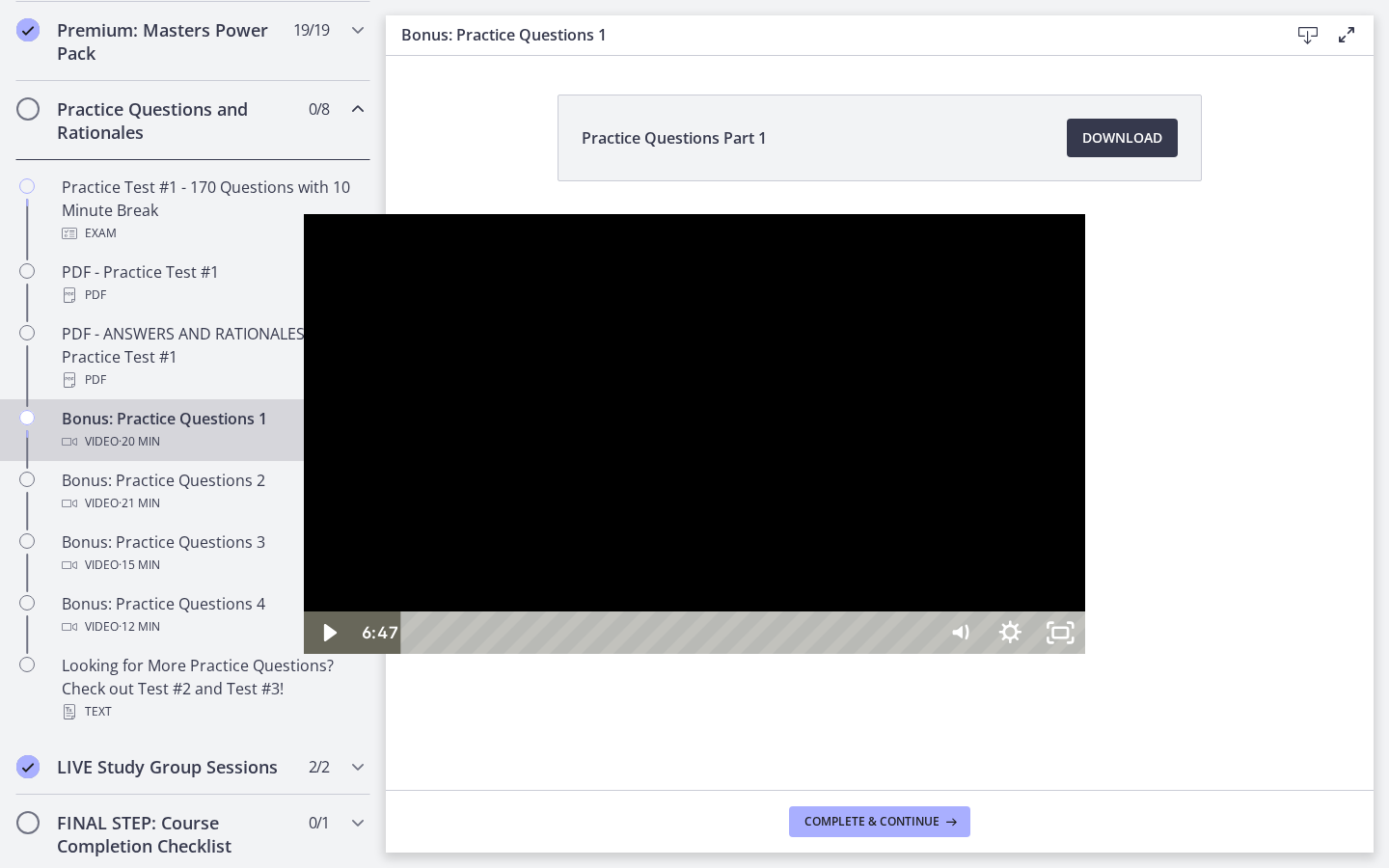 click at bounding box center [694, 434] 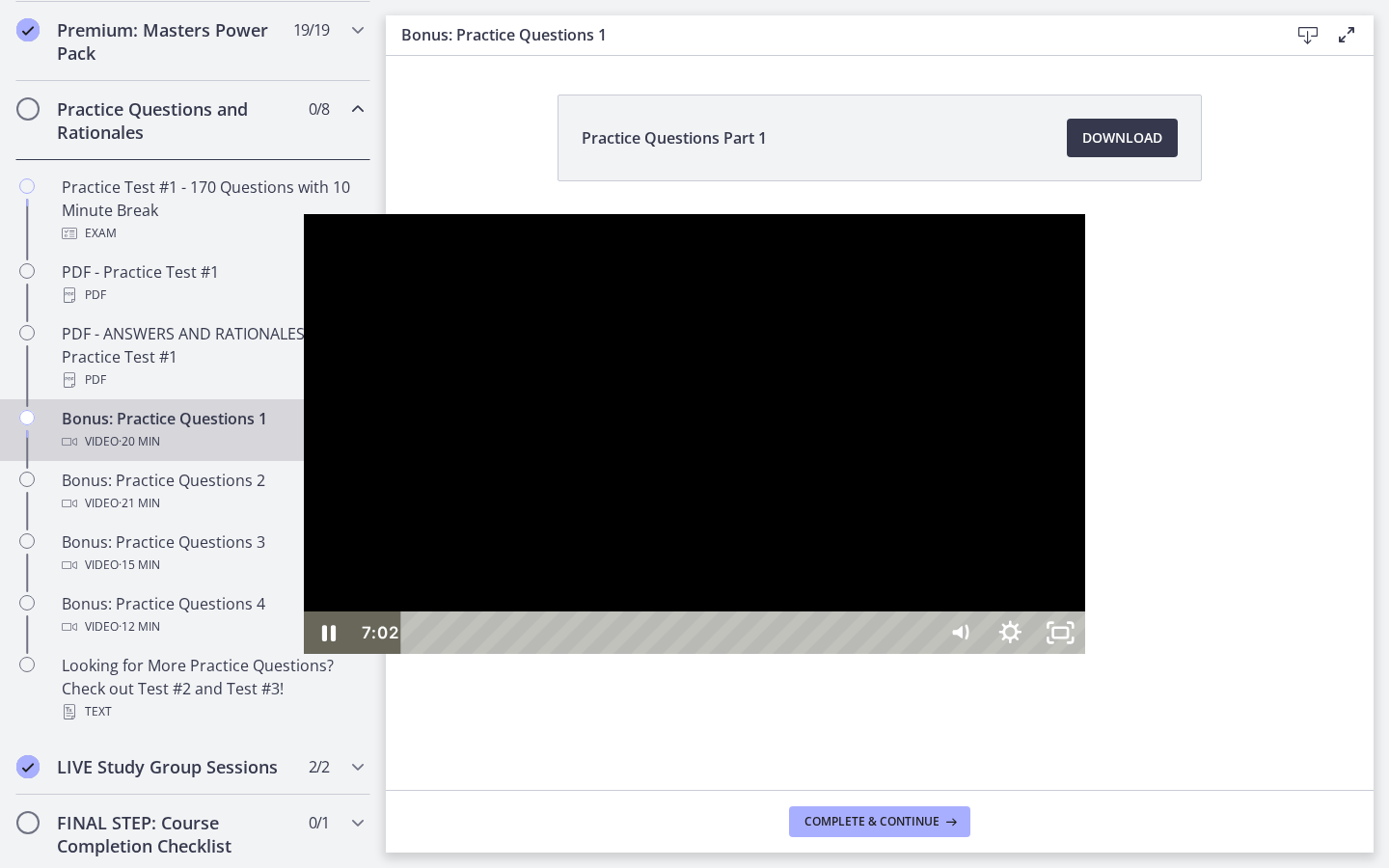 click at bounding box center (694, 434) 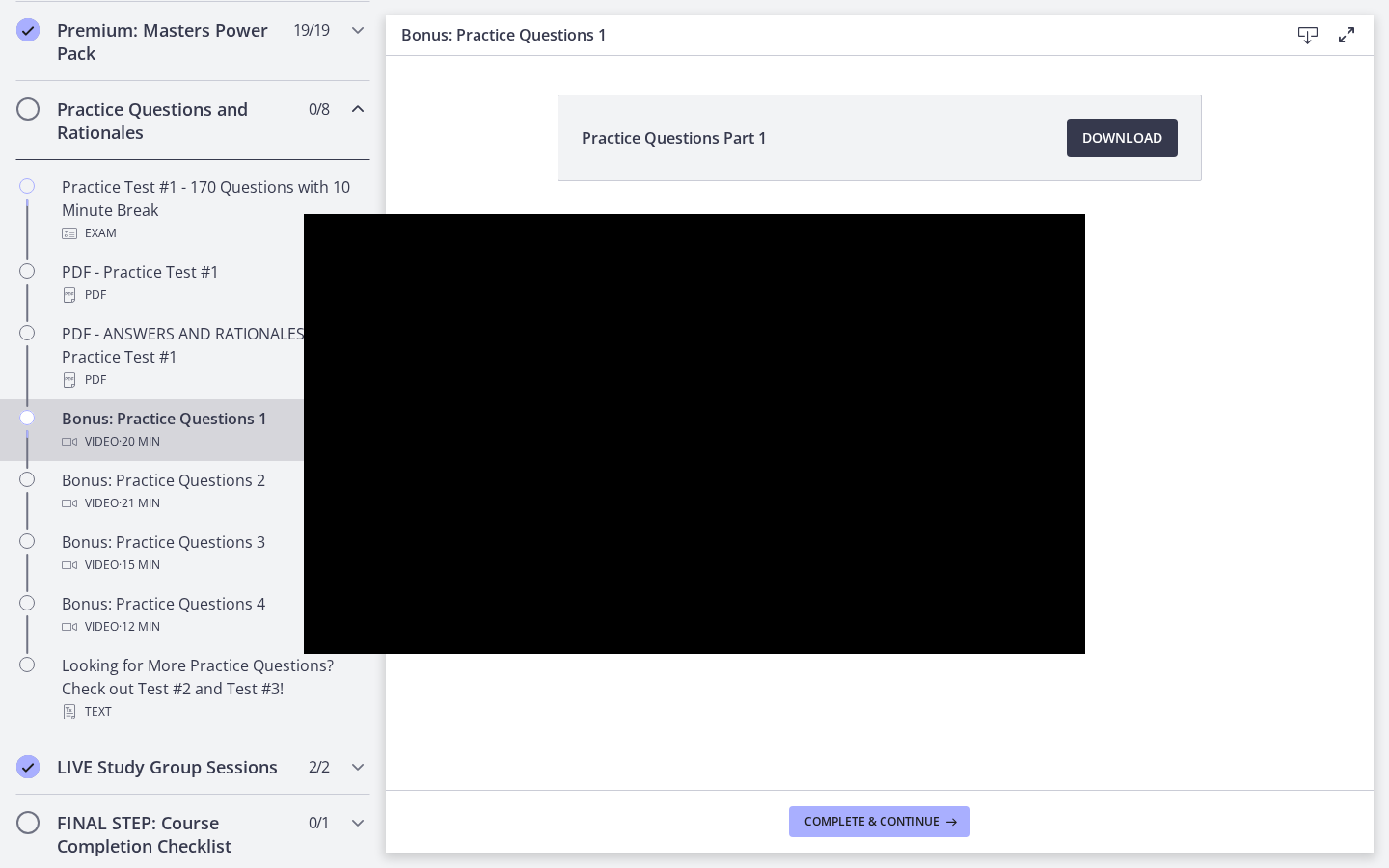 click at bounding box center (694, 434) 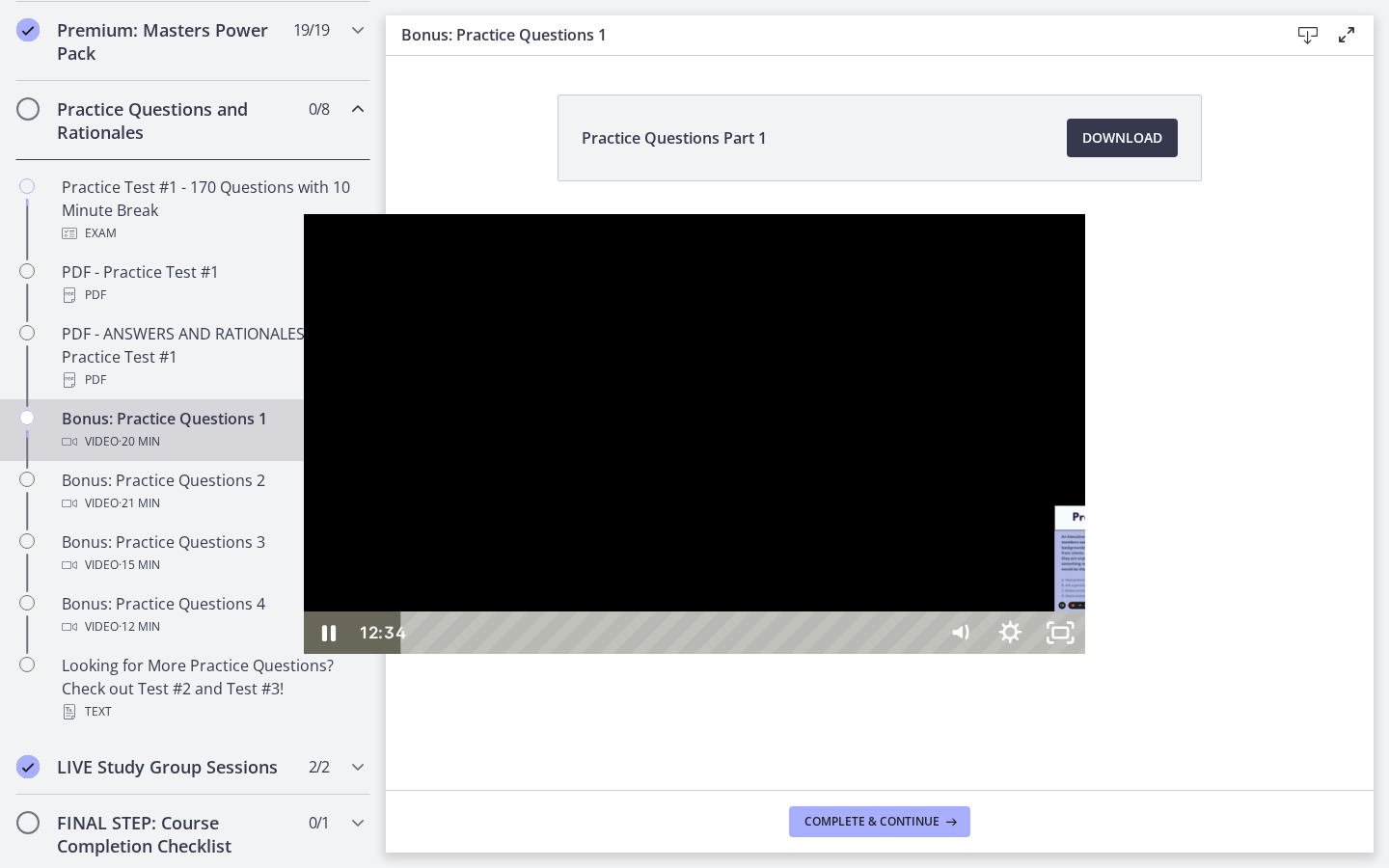 click on "13:08" at bounding box center (671, 633) 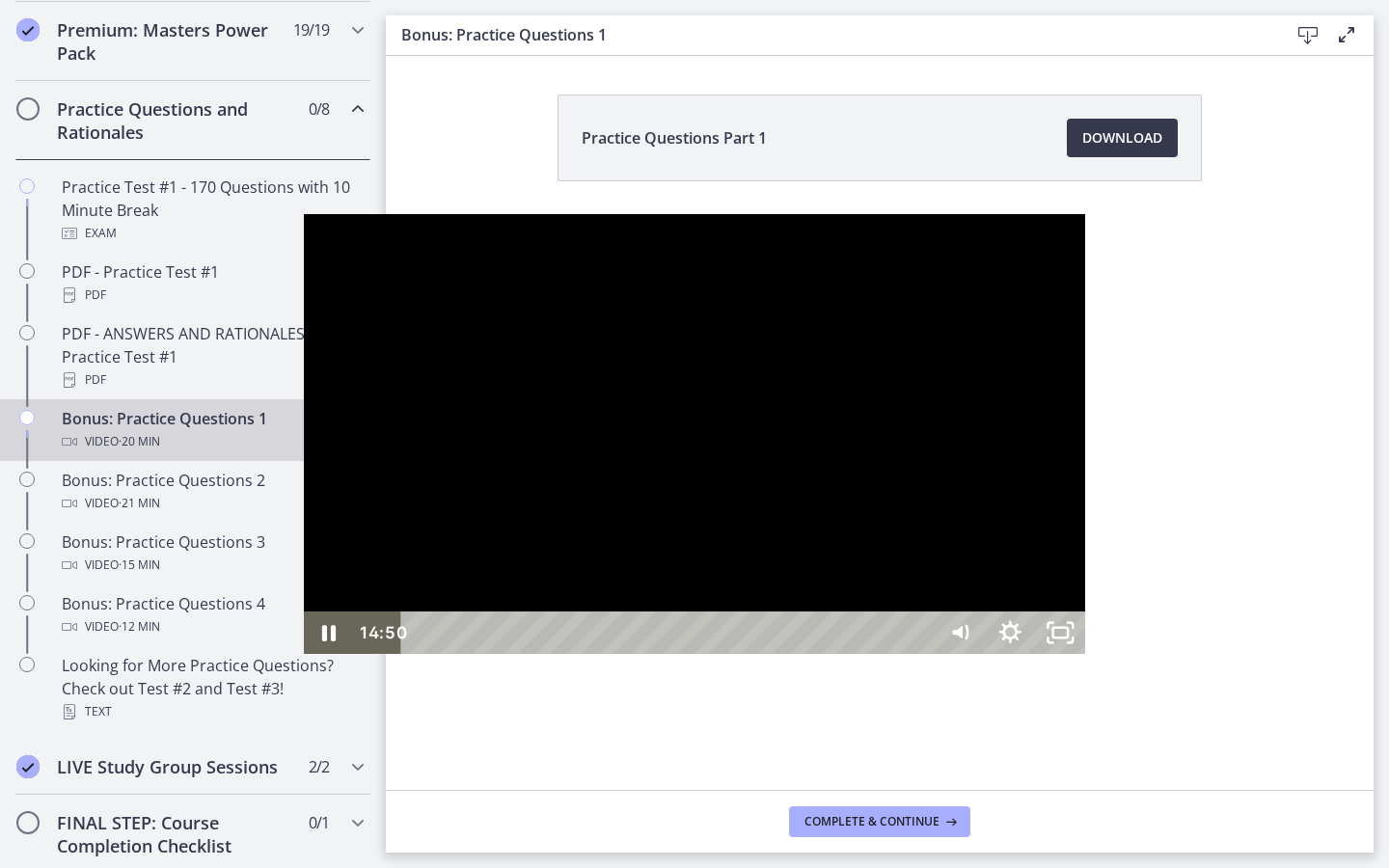 click on "14:50" at bounding box center (671, 633) 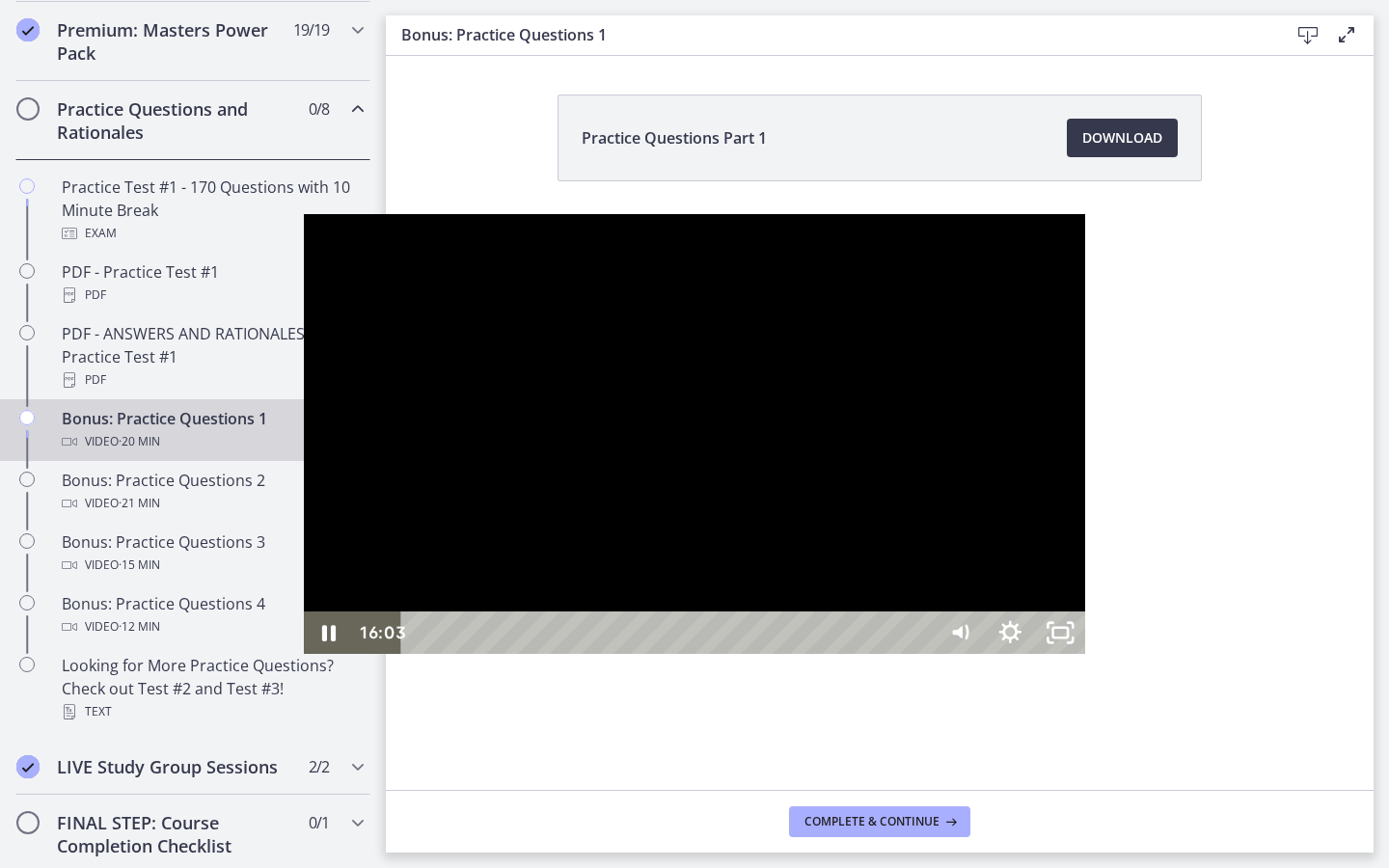 click on "16:03" at bounding box center (671, 633) 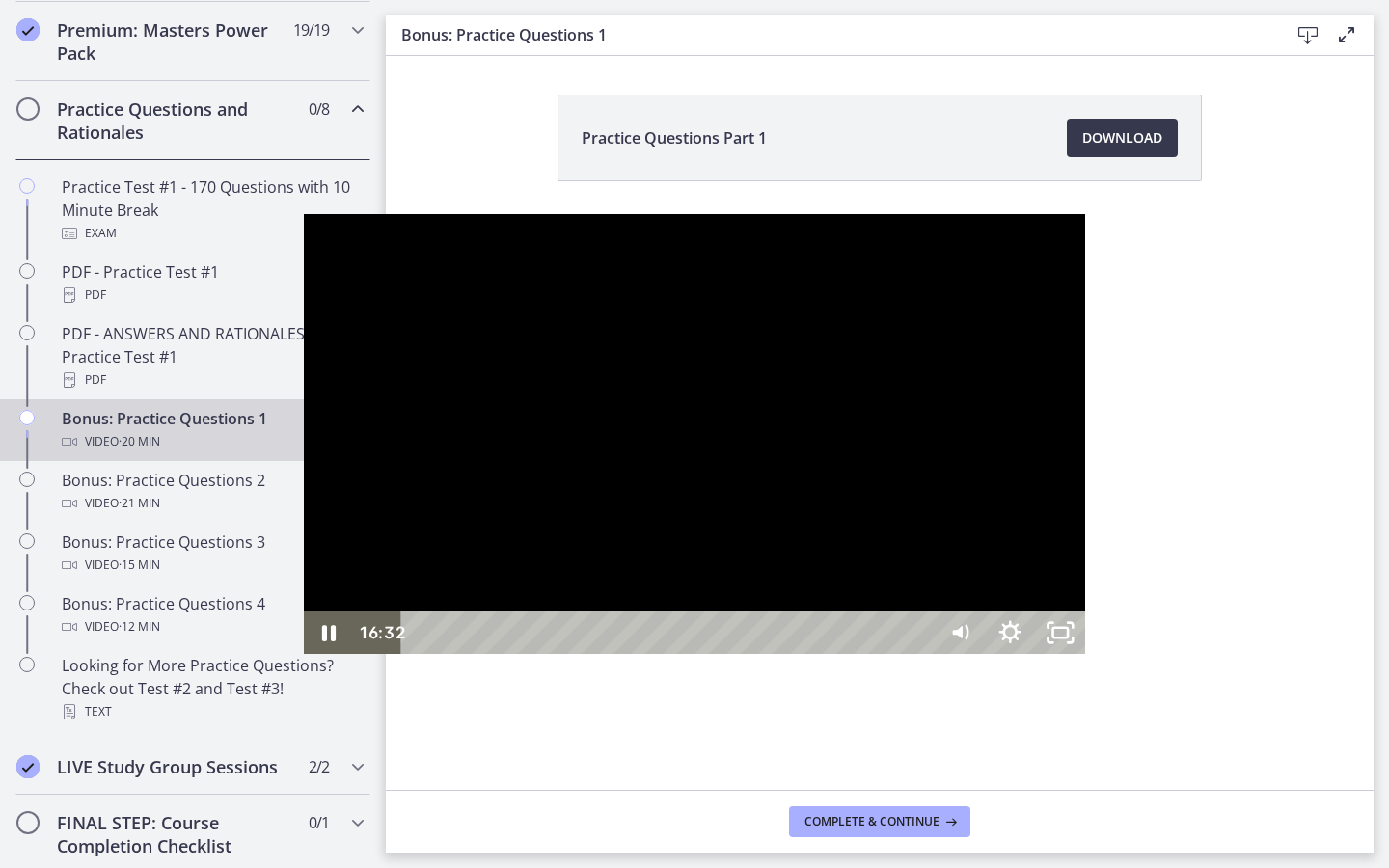 click on "16:32" at bounding box center [671, 633] 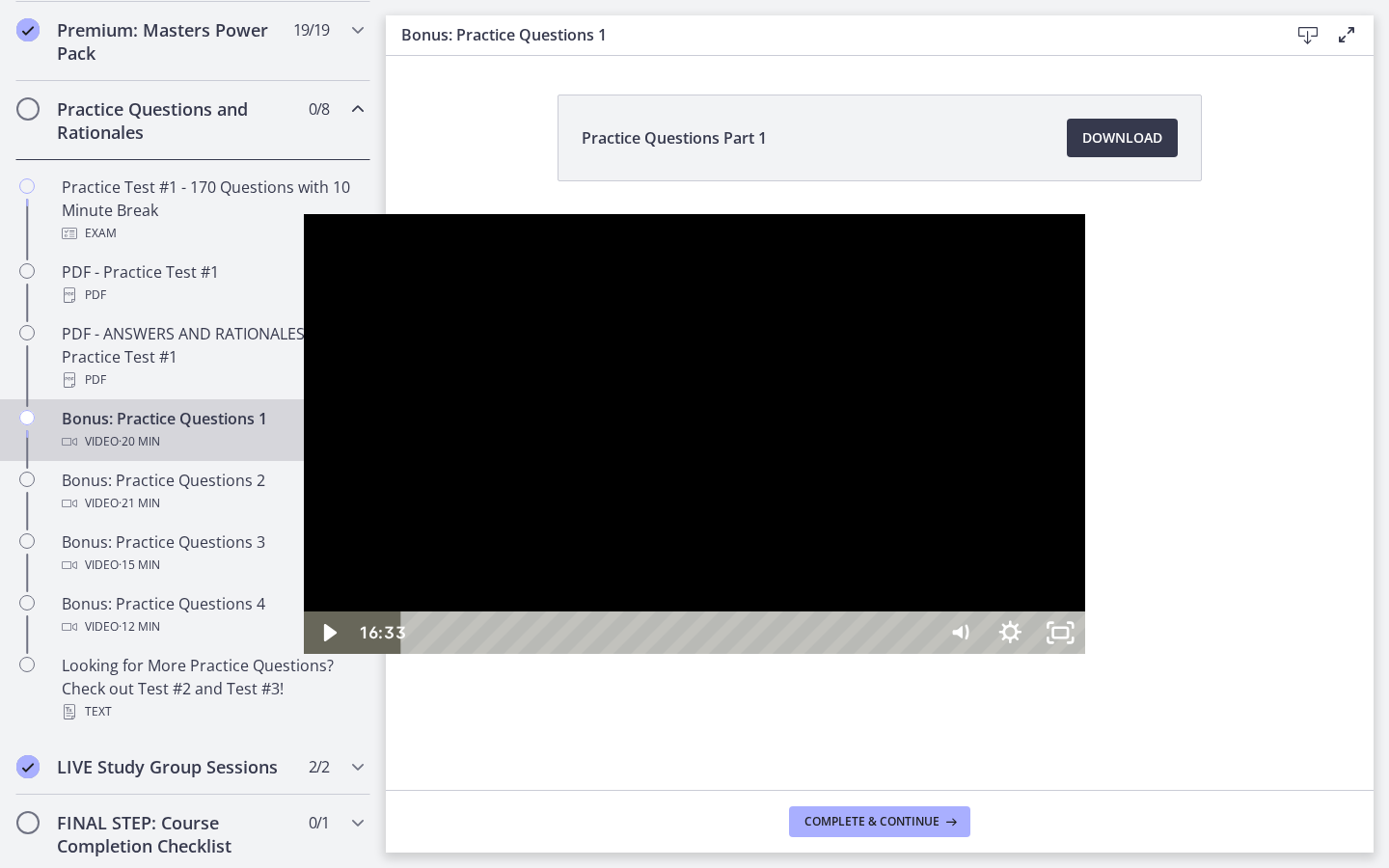 click at bounding box center (694, 434) 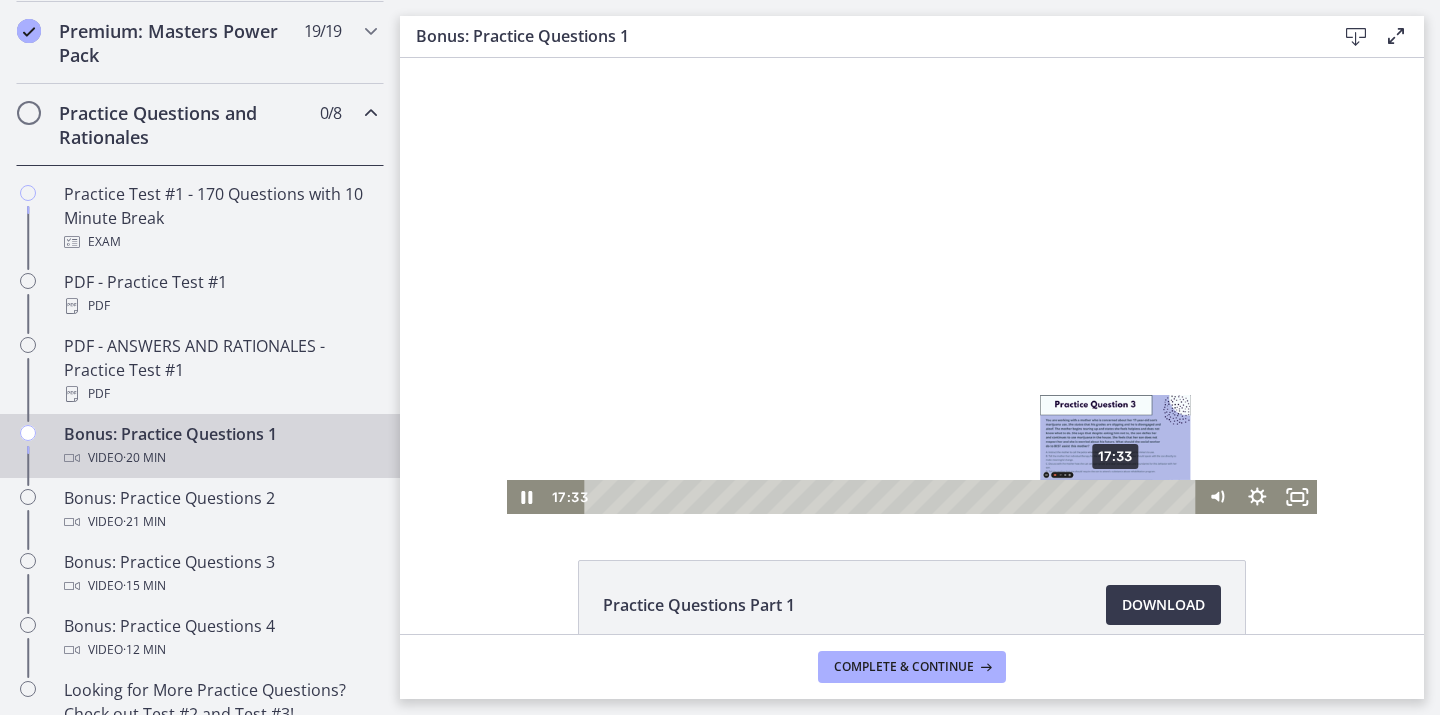 click on "17:33" at bounding box center [894, 497] 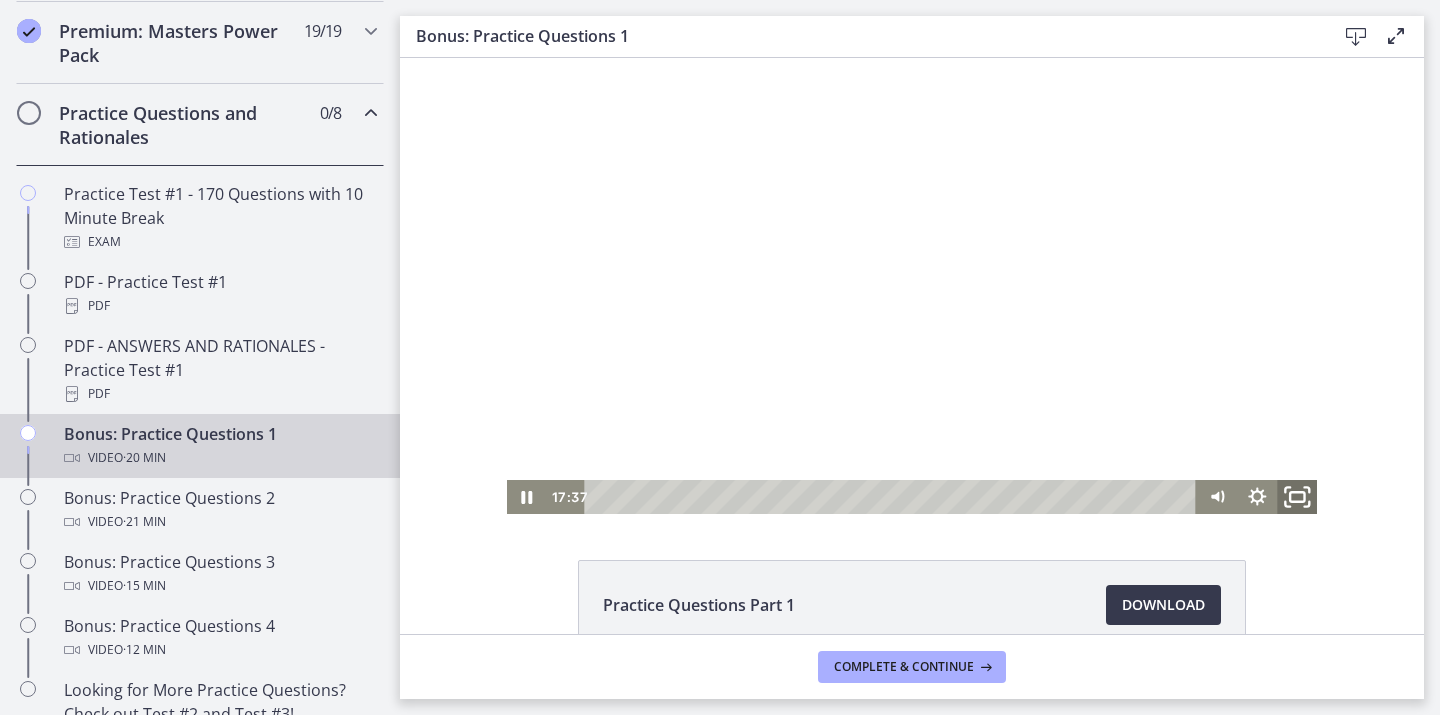 click 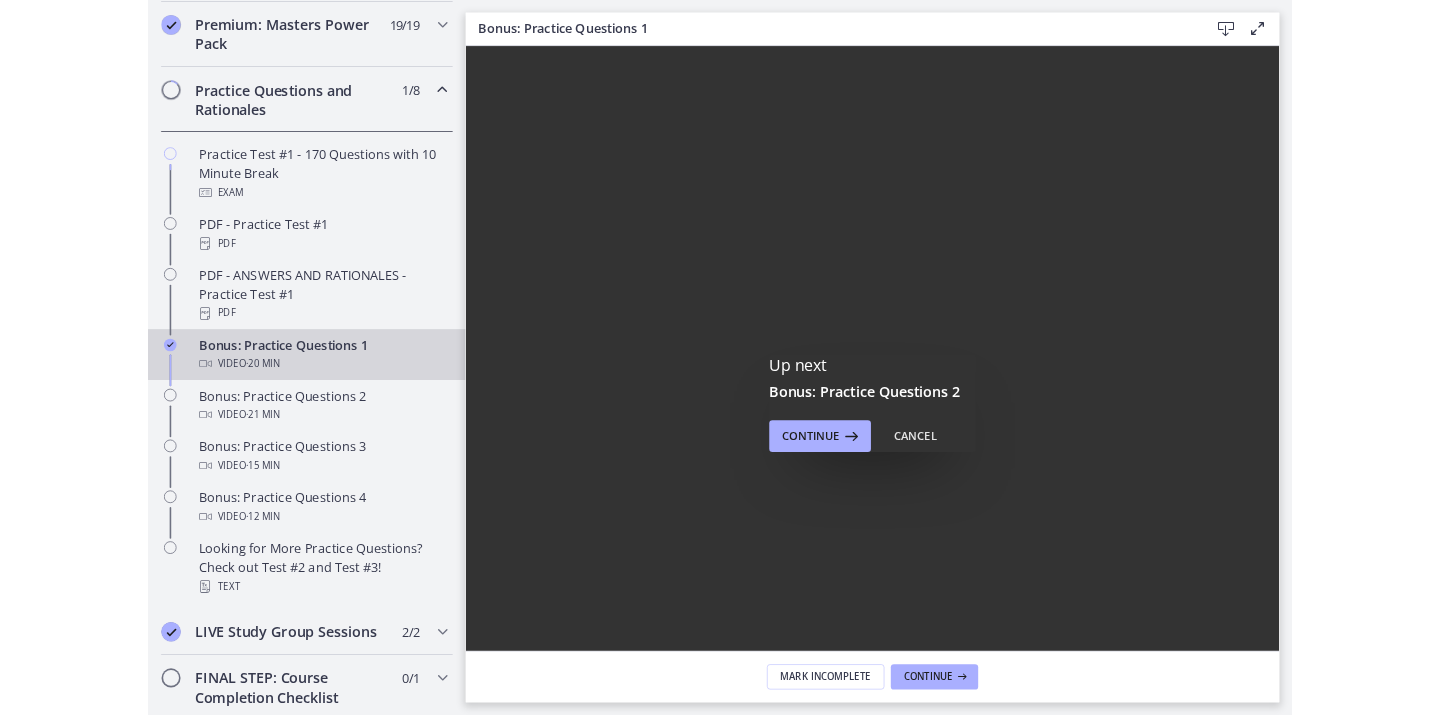 scroll, scrollTop: 0, scrollLeft: 0, axis: both 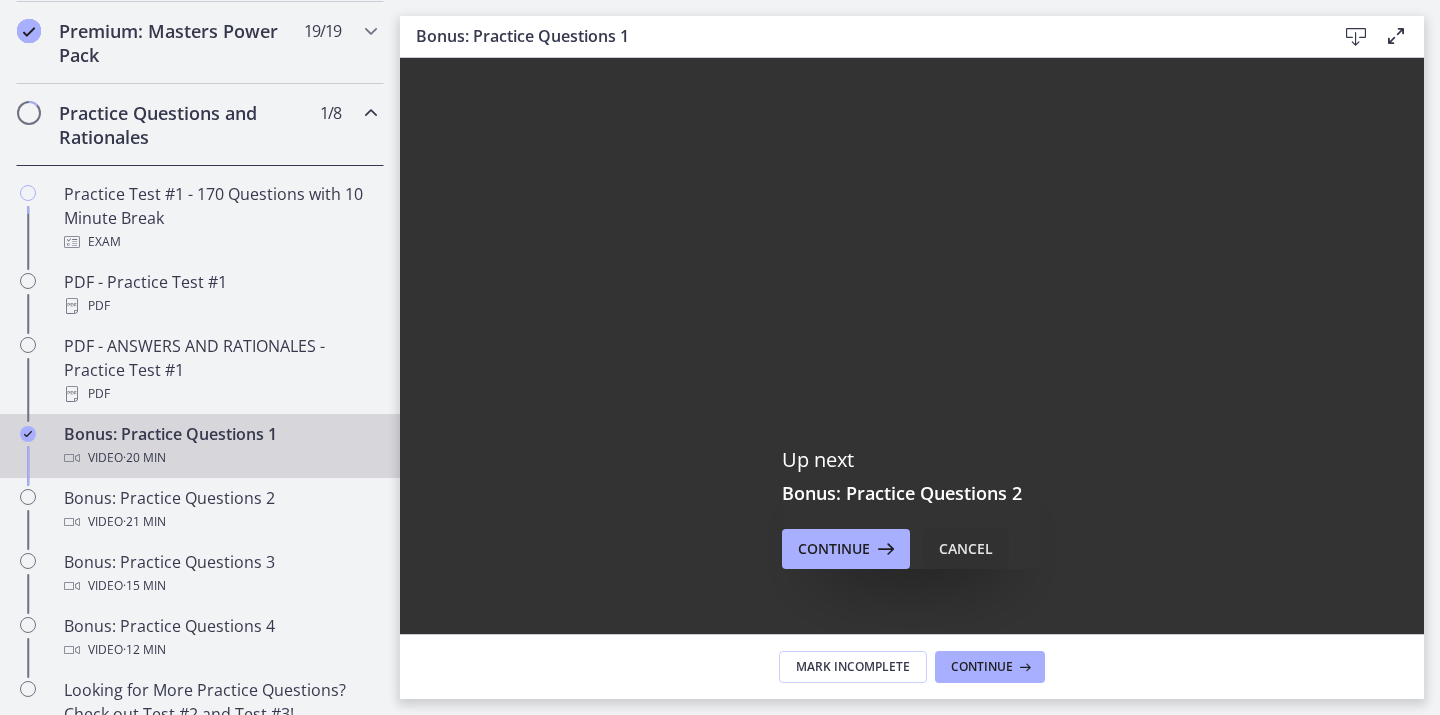click on "Cancel" at bounding box center (966, 549) 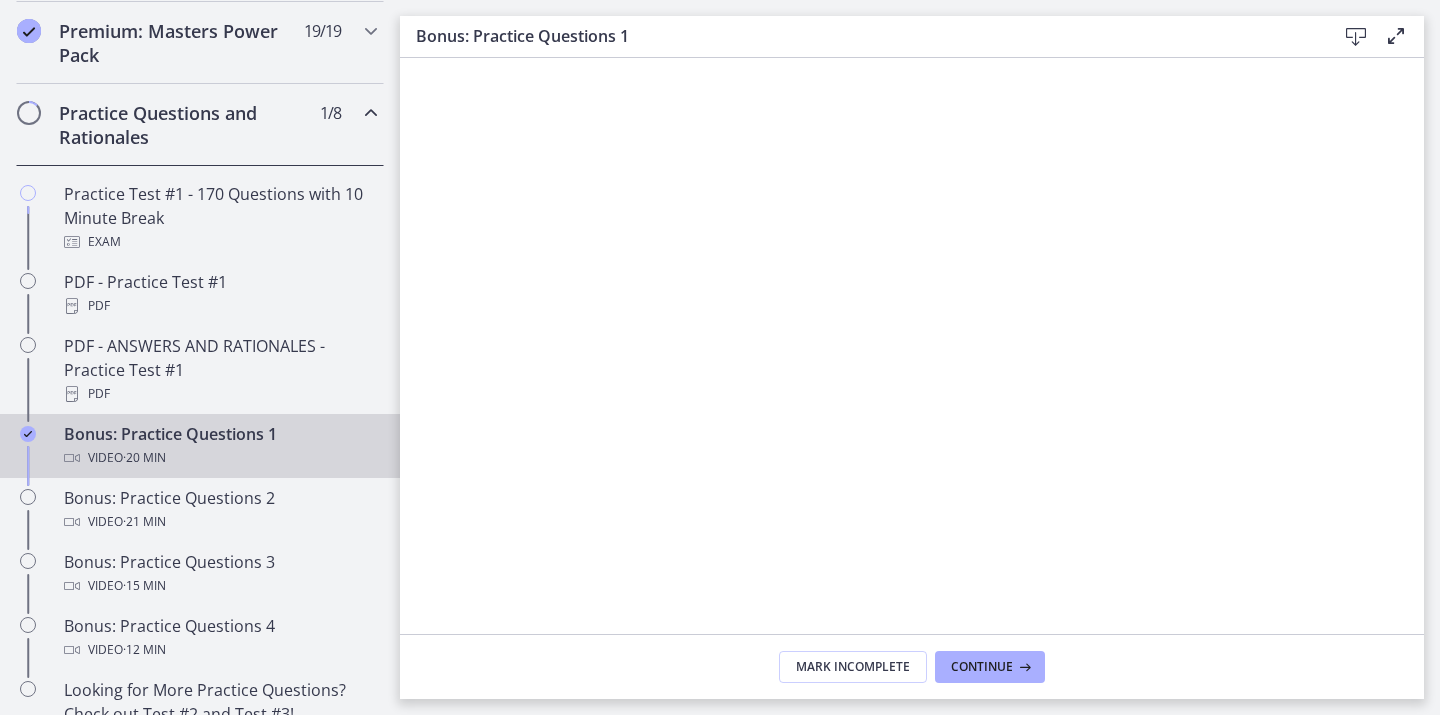 click on "Video
·  20 min" at bounding box center [220, 458] 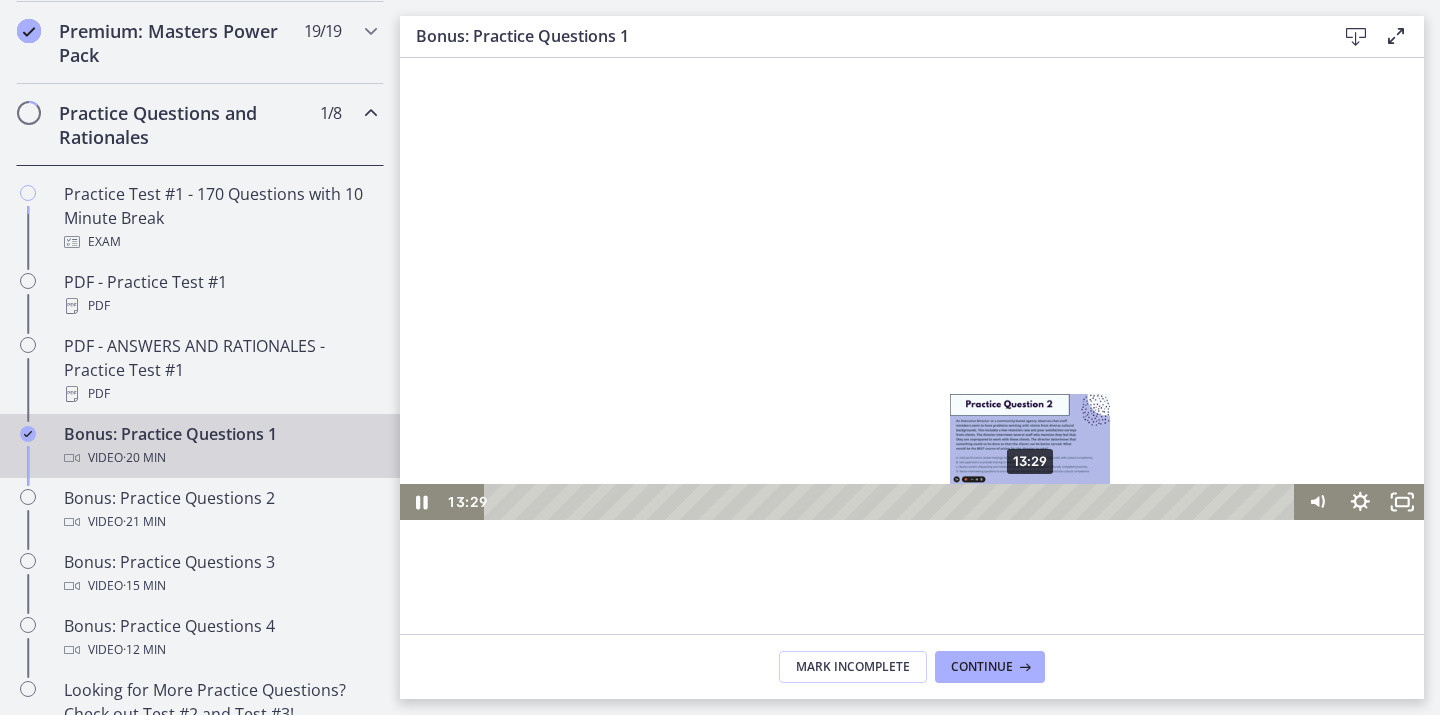 click on "13:29" at bounding box center [893, 502] 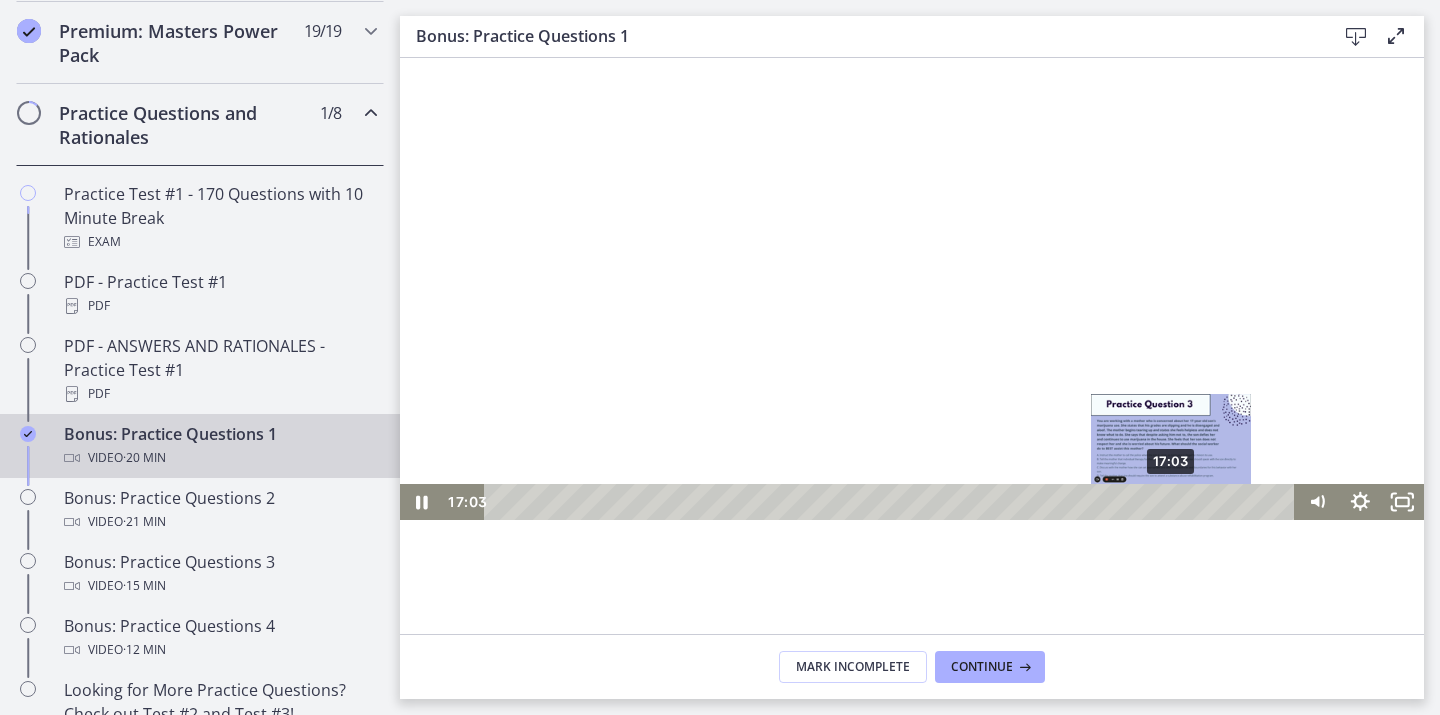 click on "17:03" at bounding box center (893, 502) 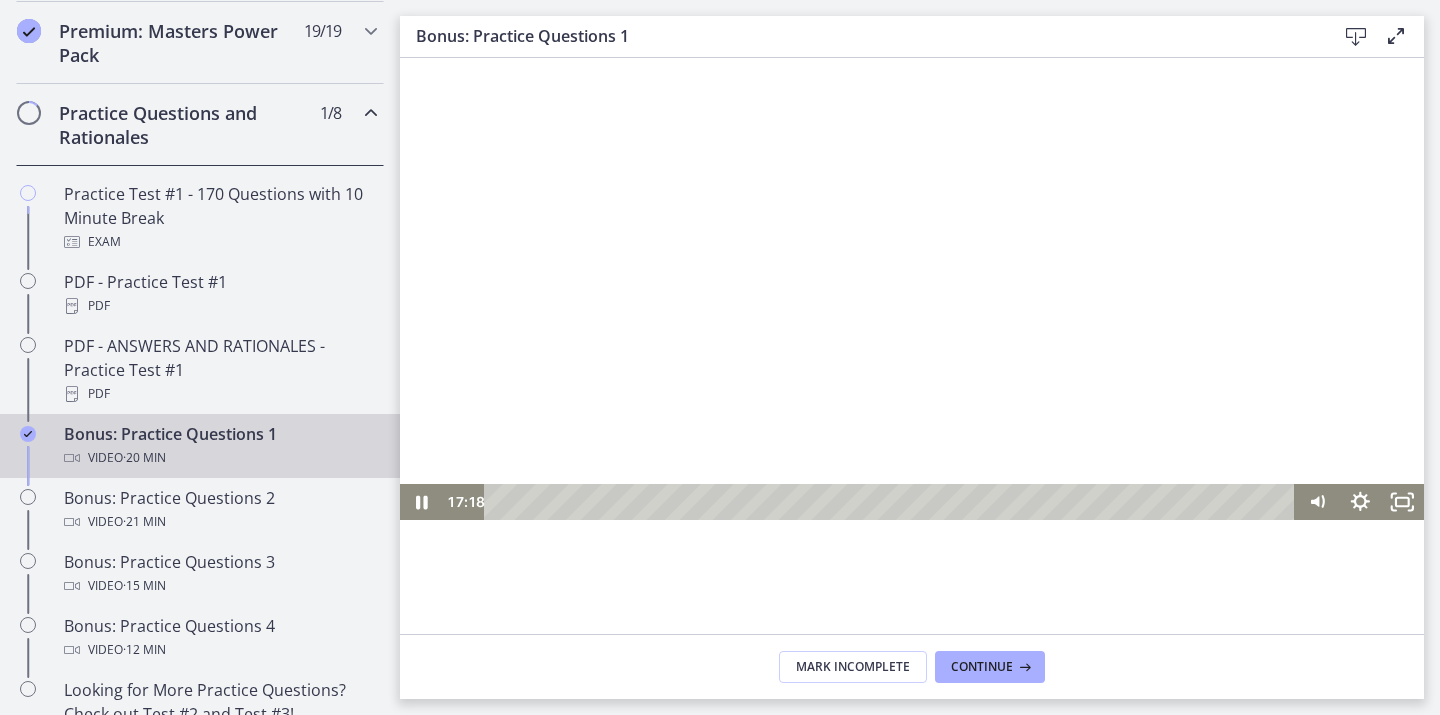 click at bounding box center [912, 232] 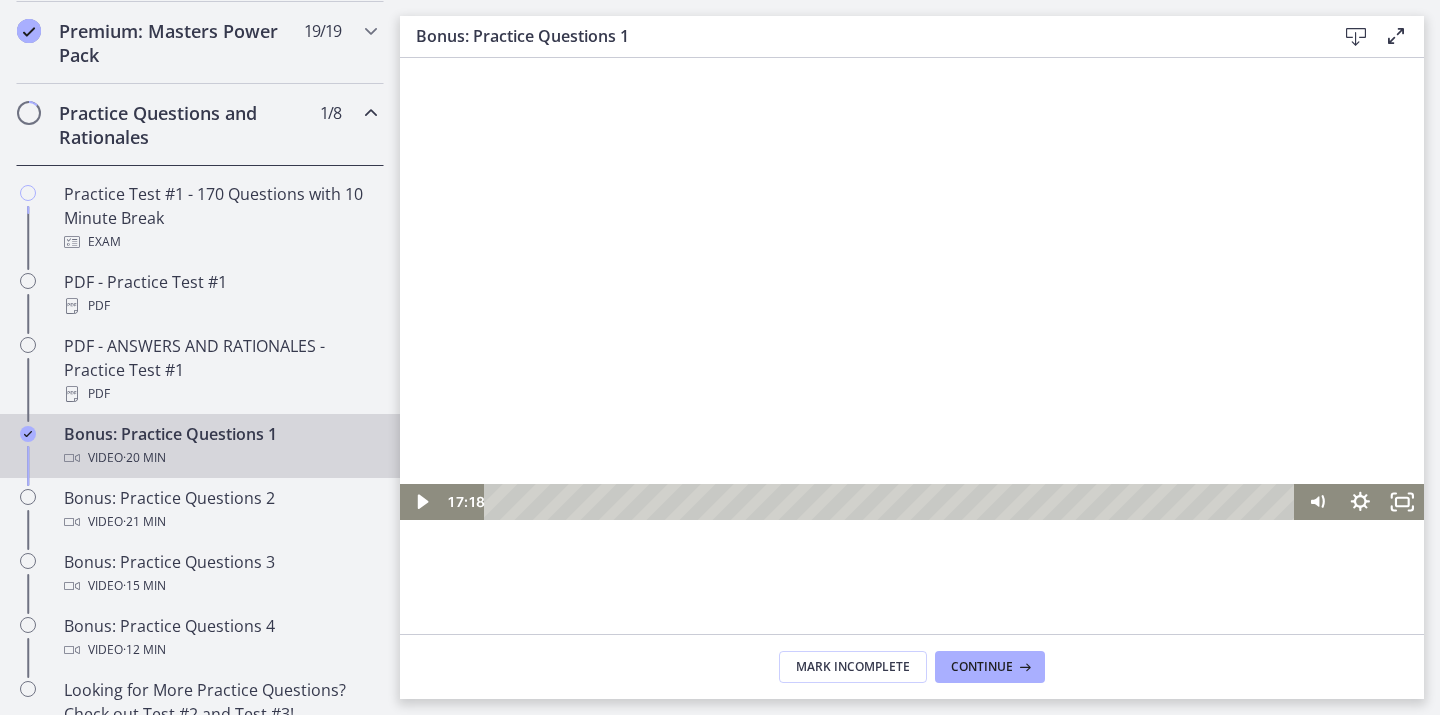 click at bounding box center [912, 232] 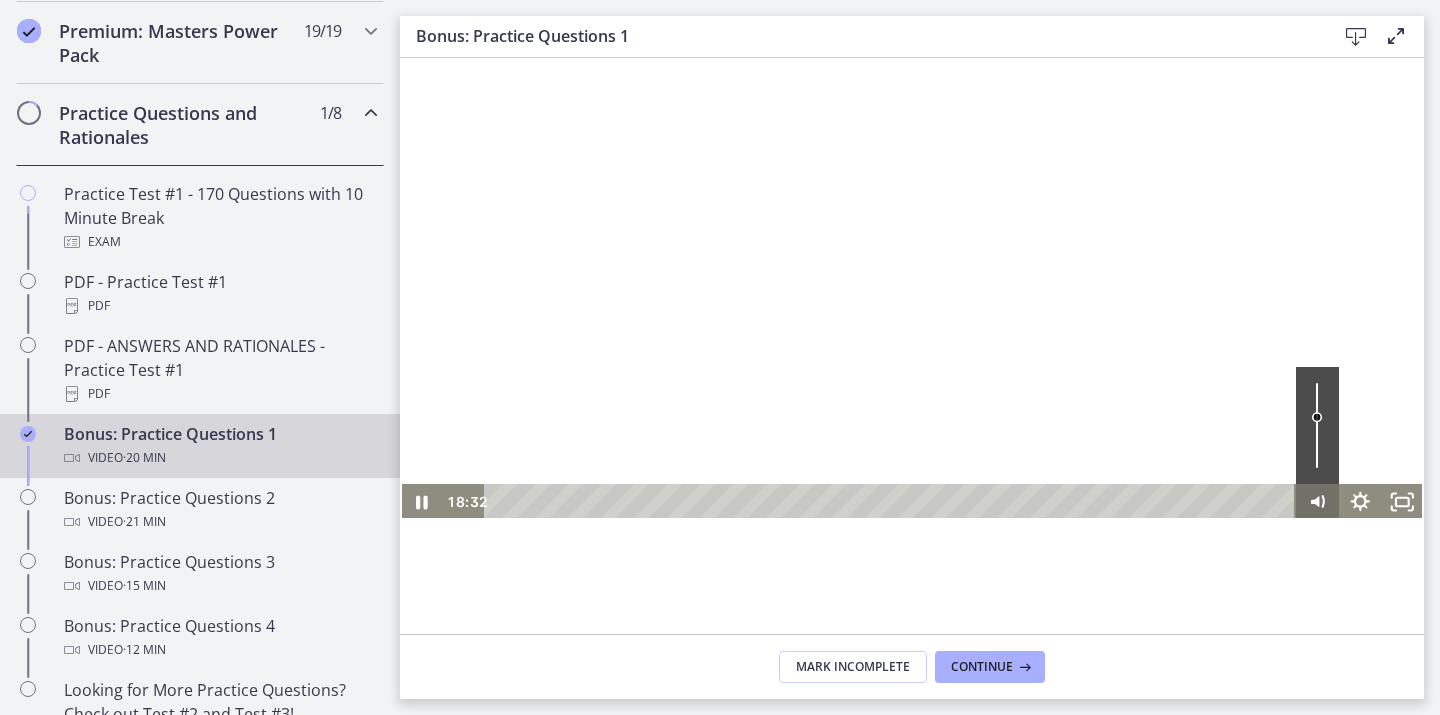 click 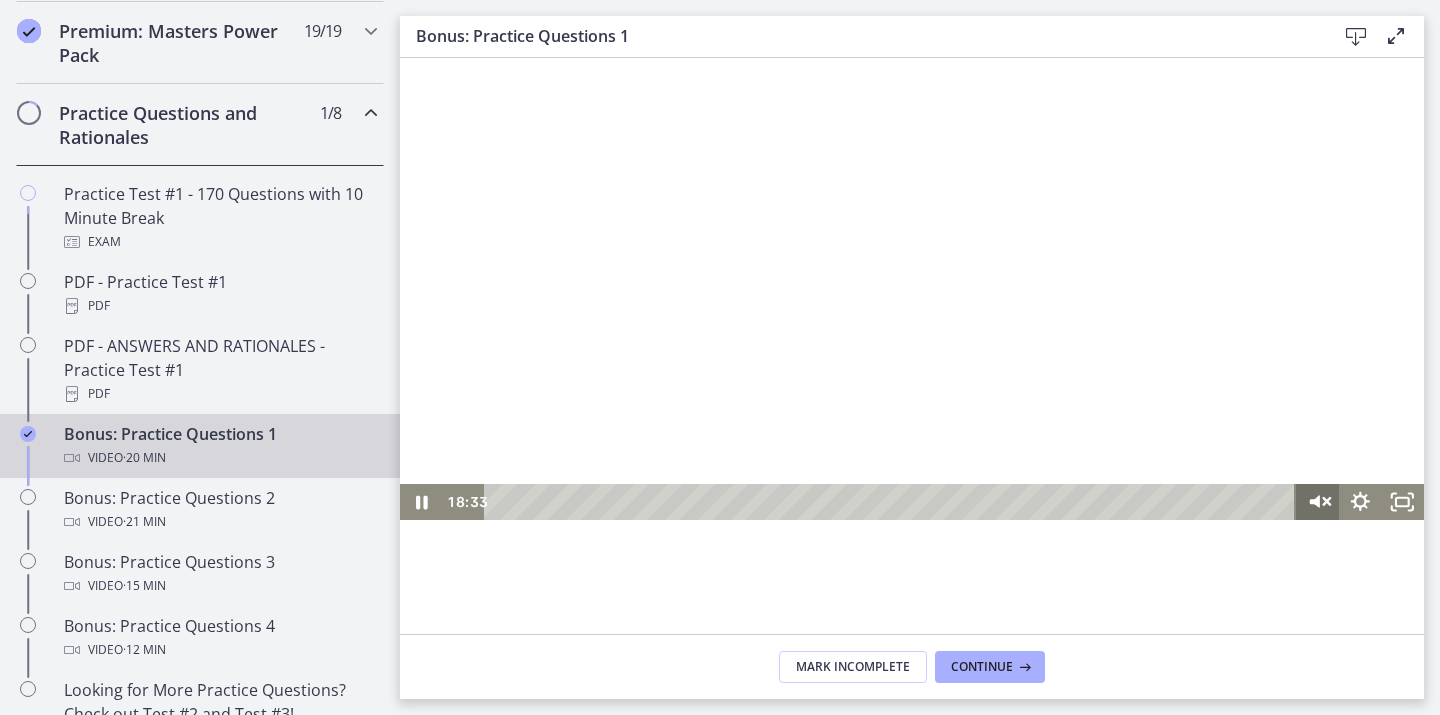 click 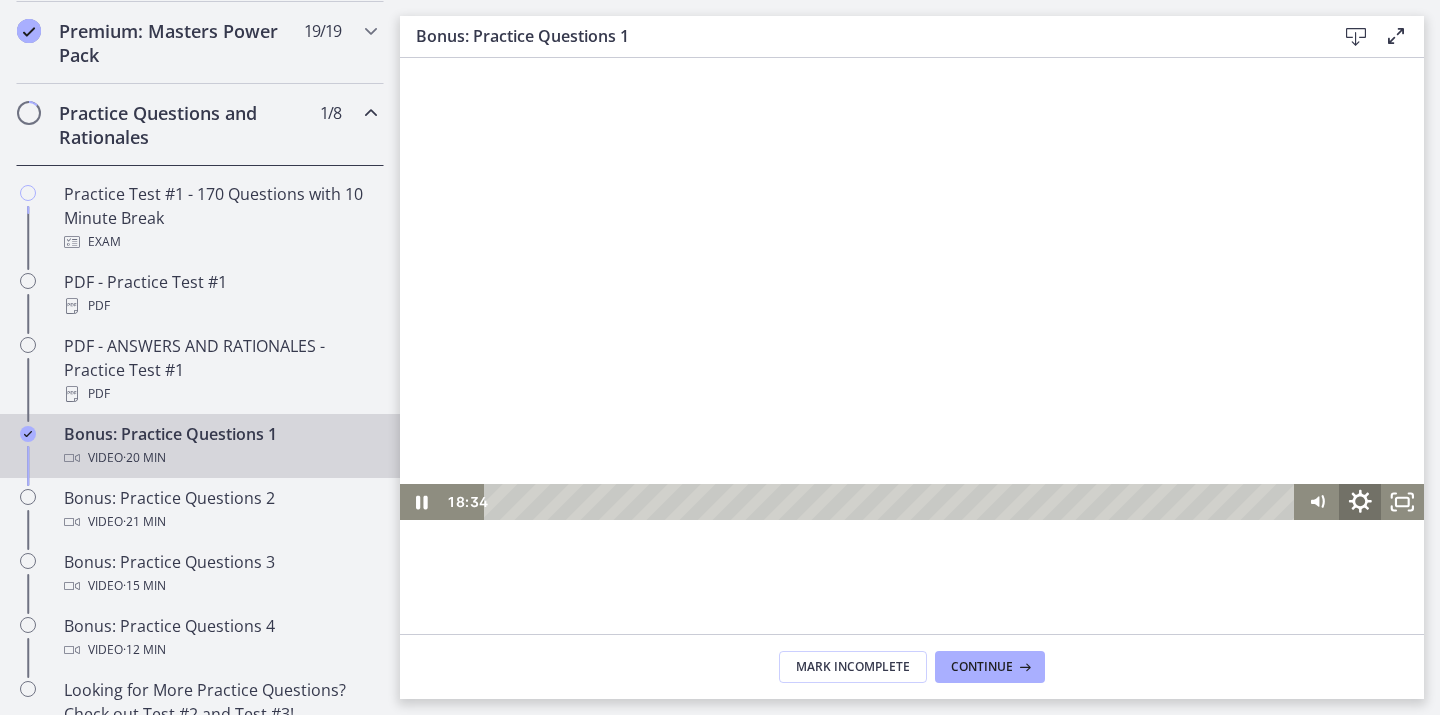 click 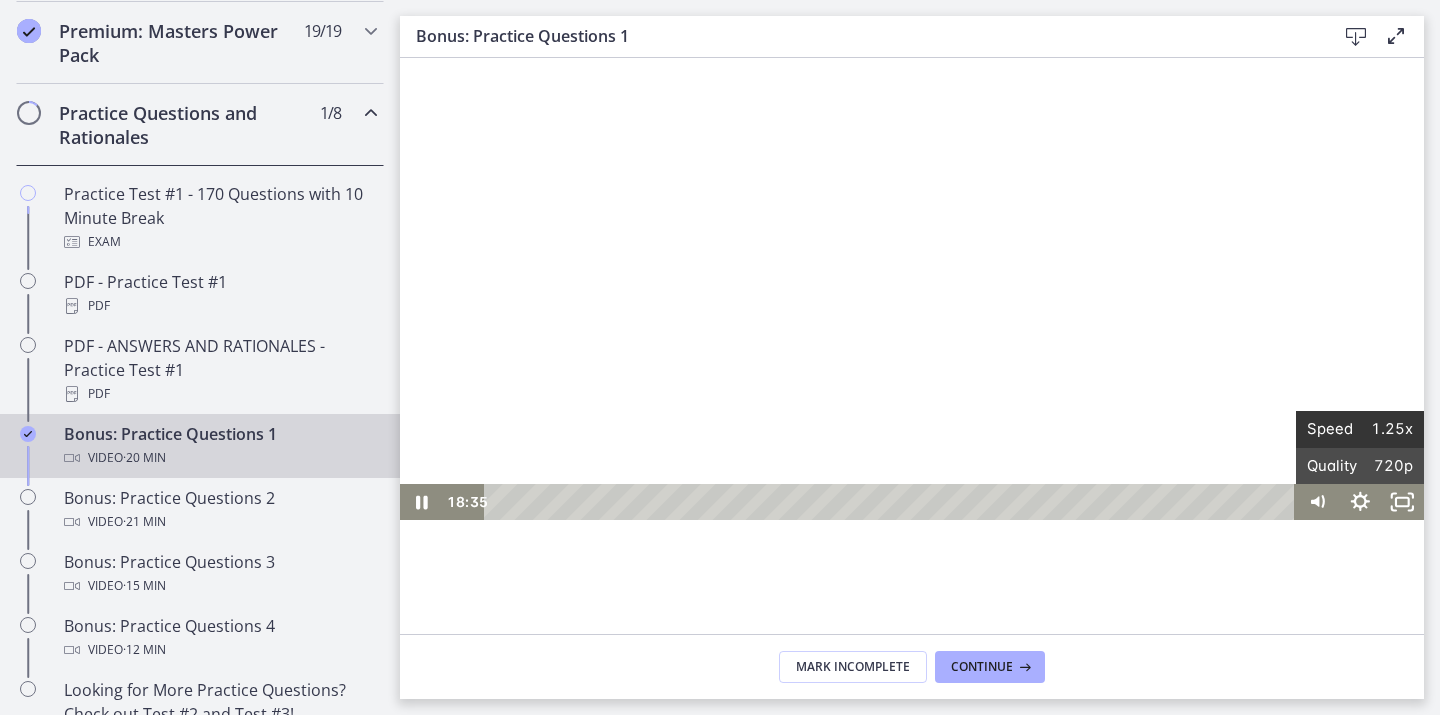 click on "Speed" at bounding box center [1333, 429] 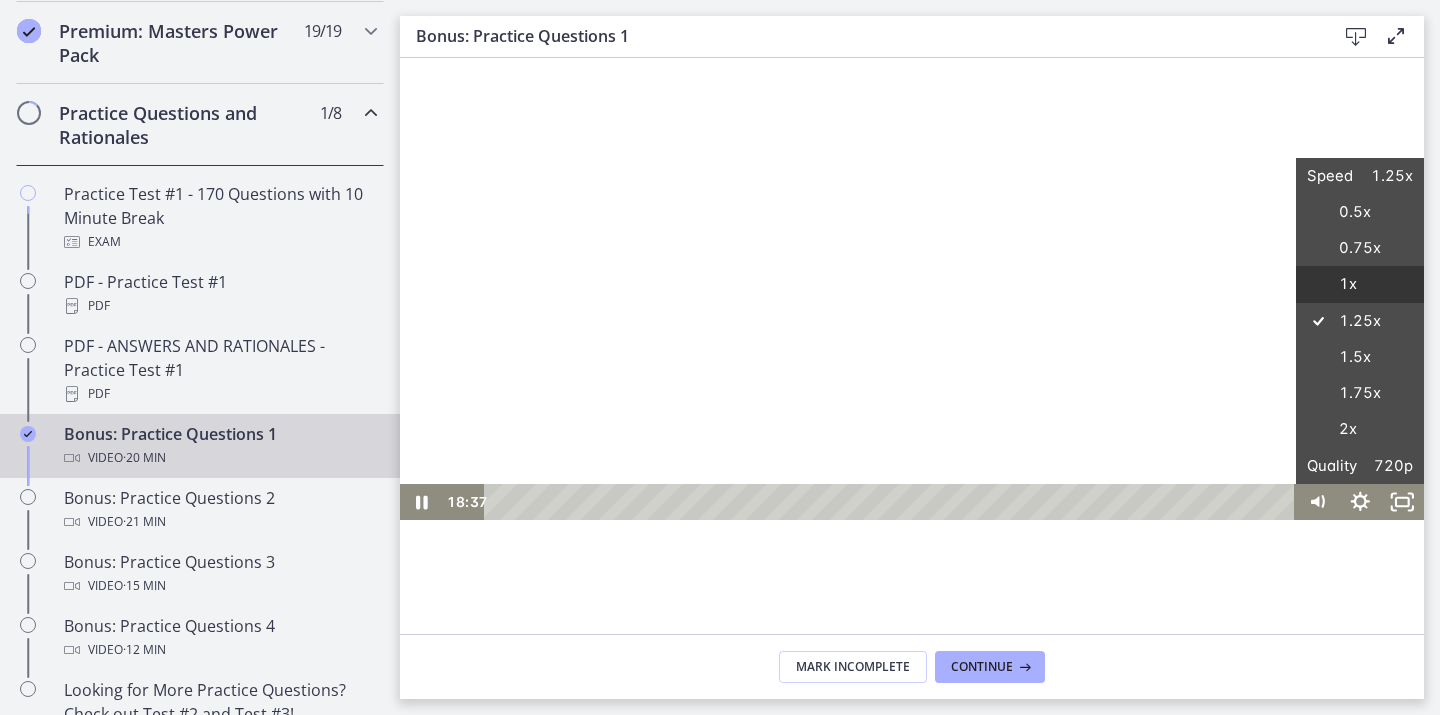 click on "1x" at bounding box center [1360, 284] 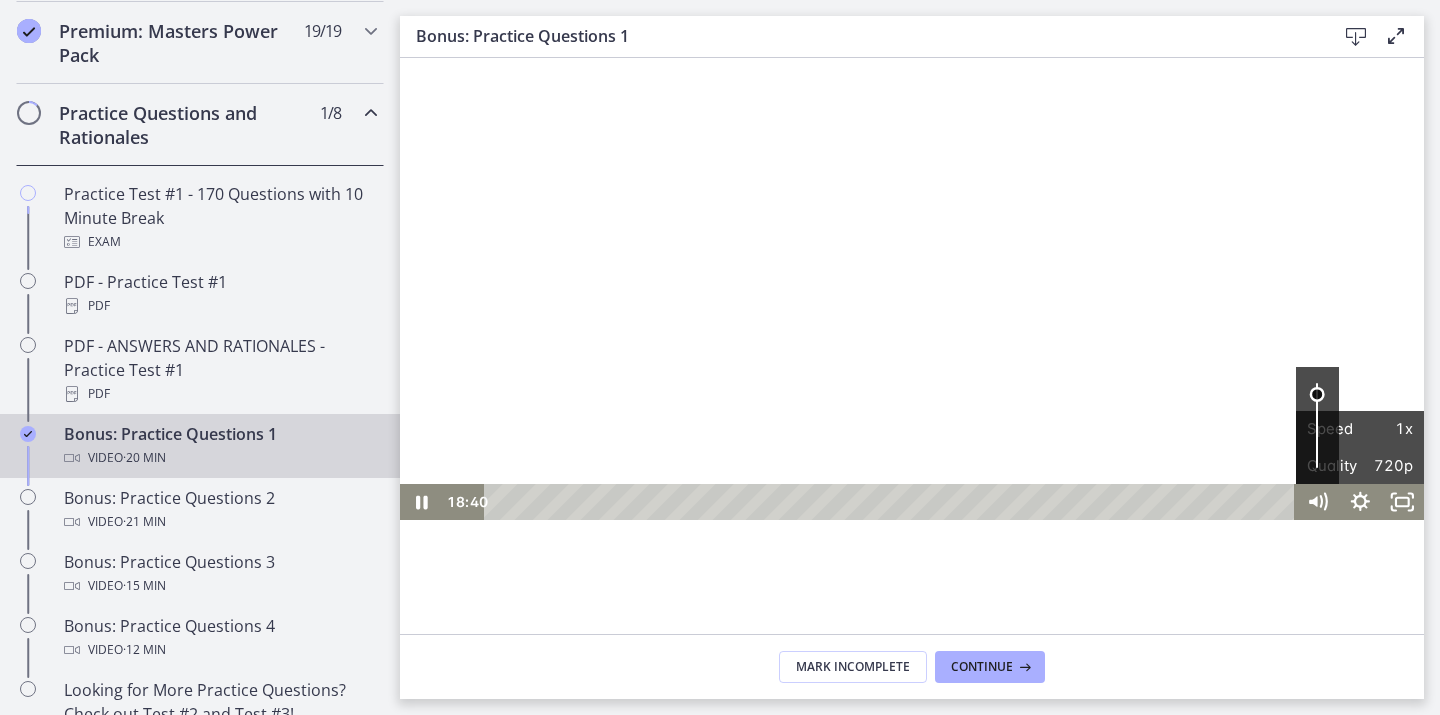 click at bounding box center (1317, 425) 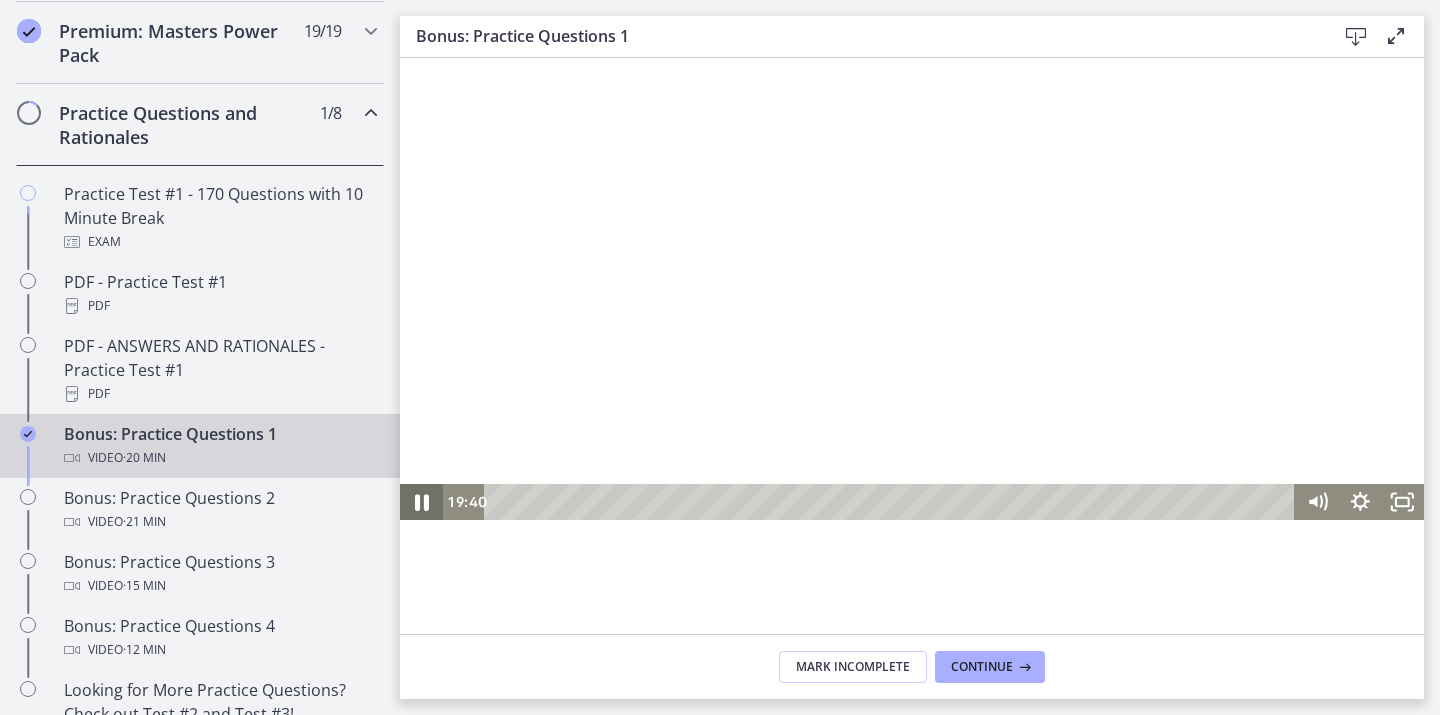 click 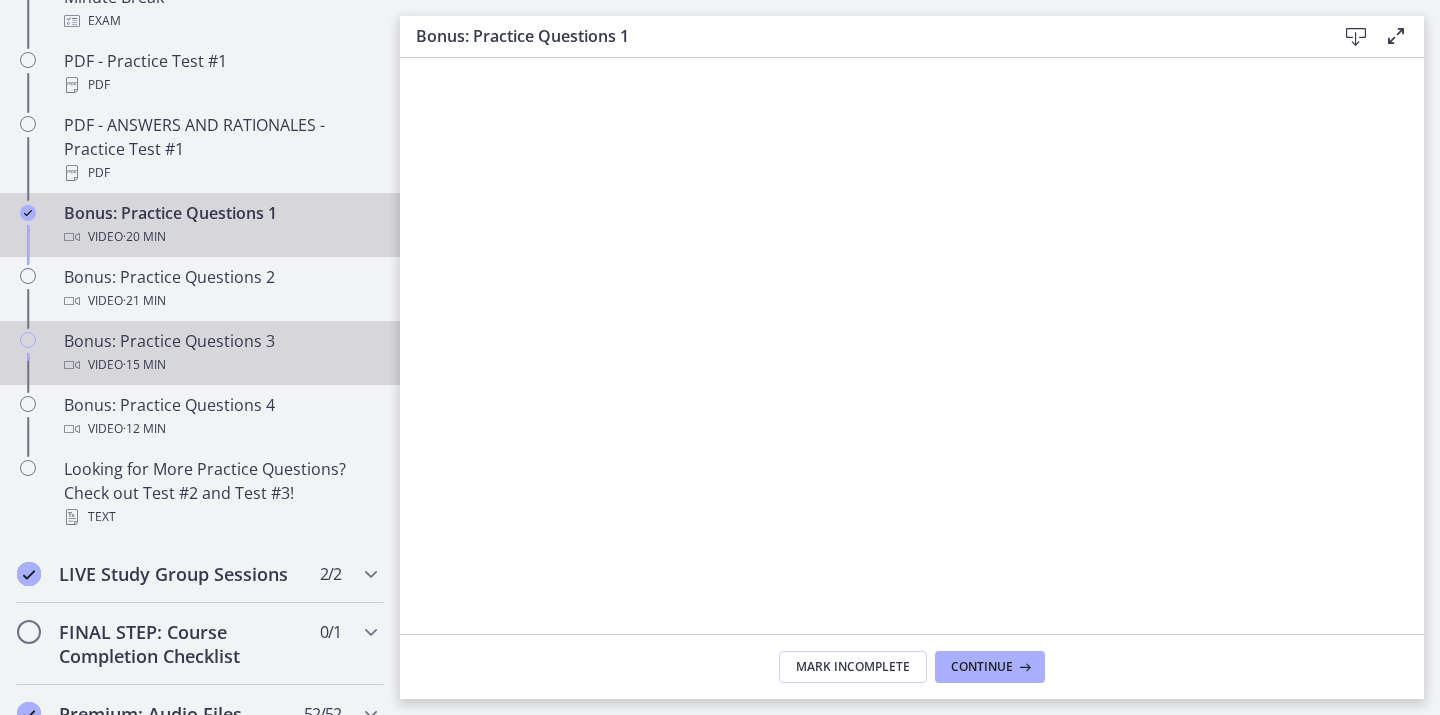 scroll, scrollTop: 1187, scrollLeft: 0, axis: vertical 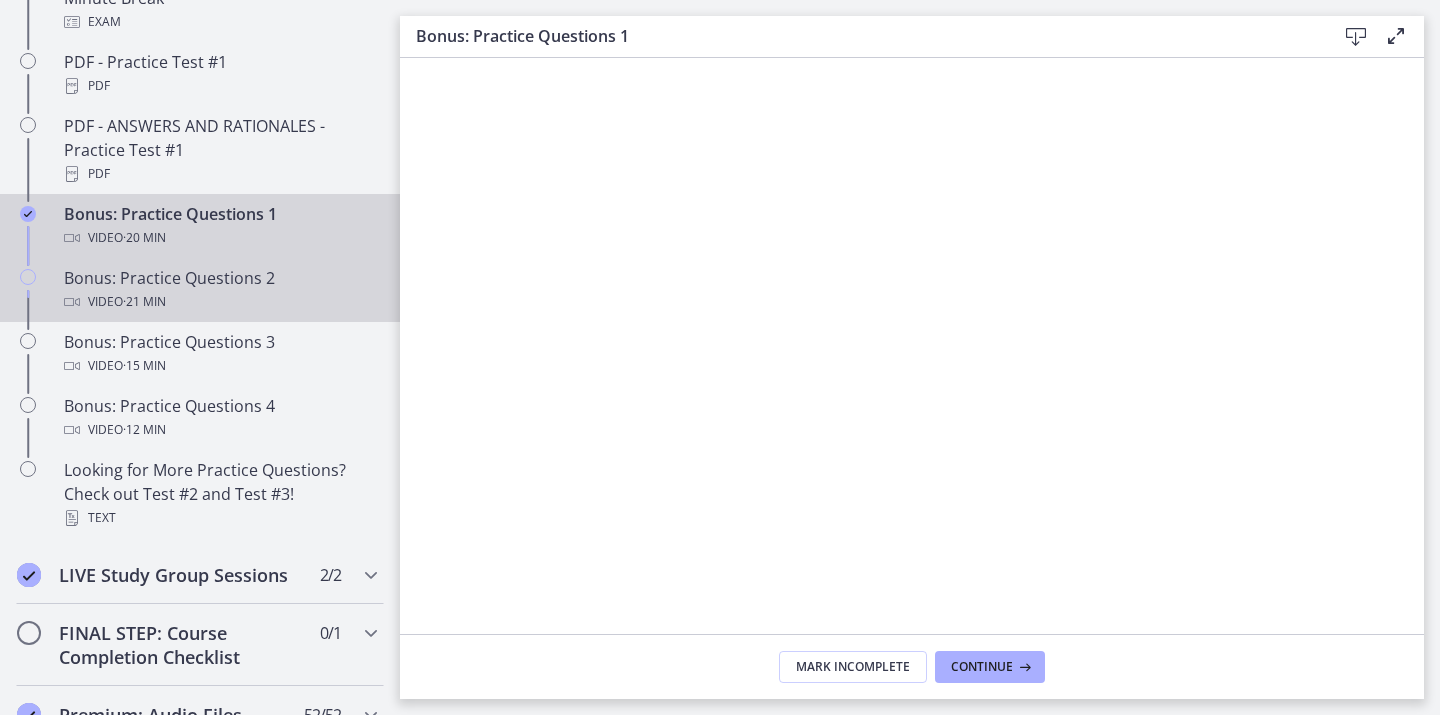 click on "Video
·  21 min" at bounding box center (220, 302) 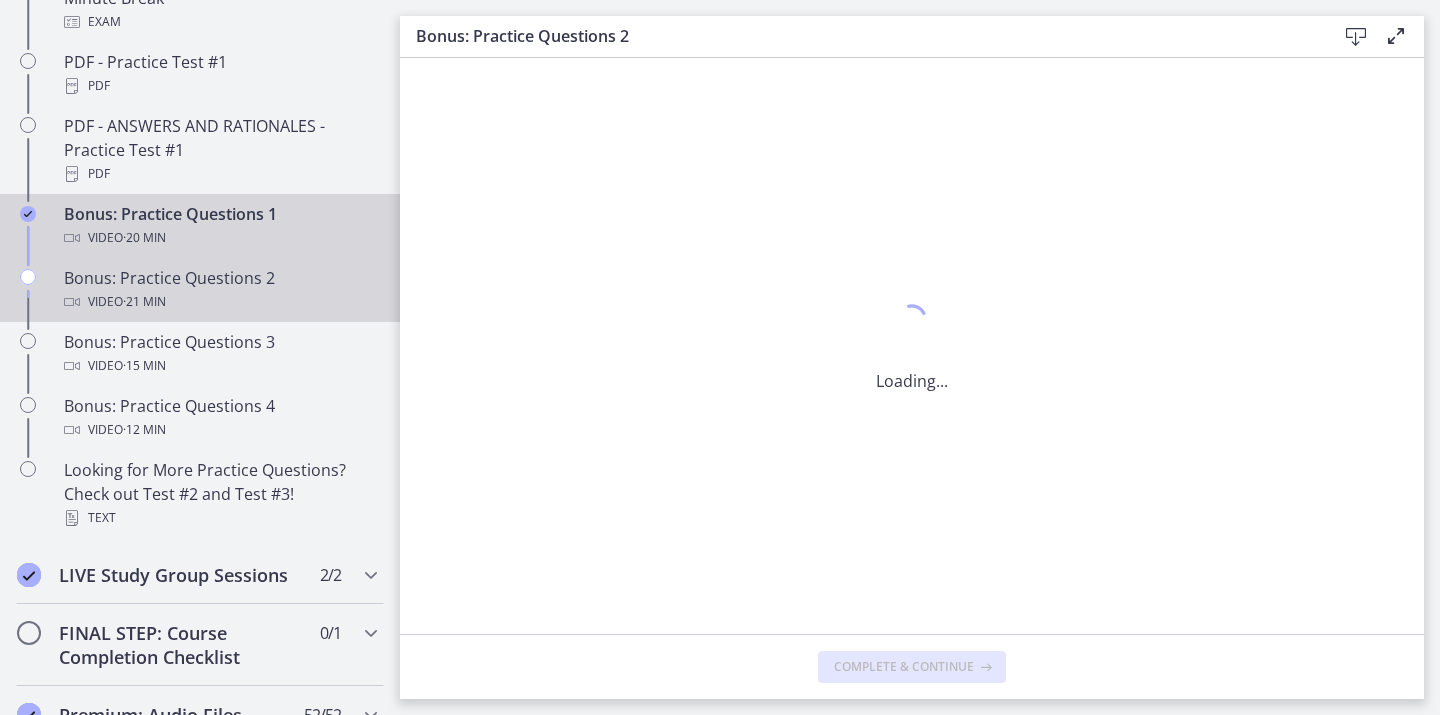 scroll, scrollTop: 0, scrollLeft: 0, axis: both 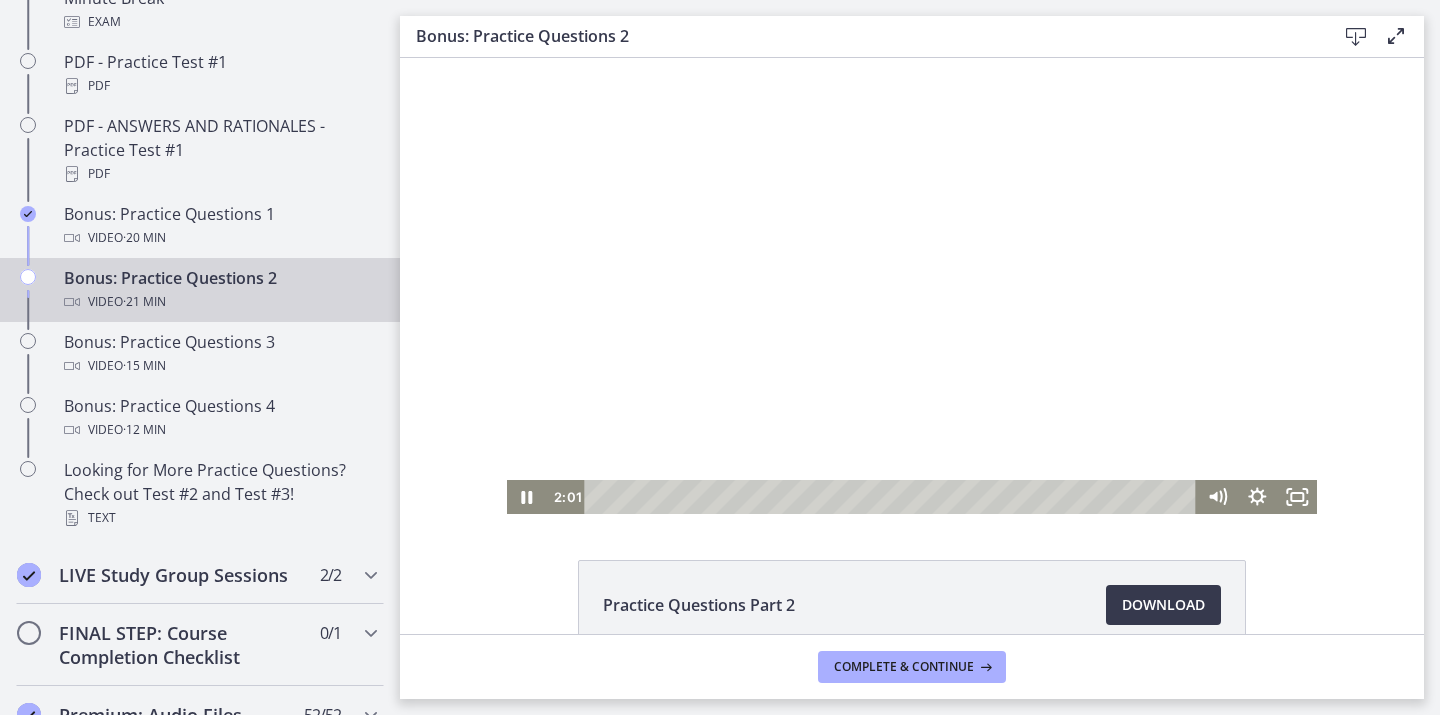 click at bounding box center (894, 497) 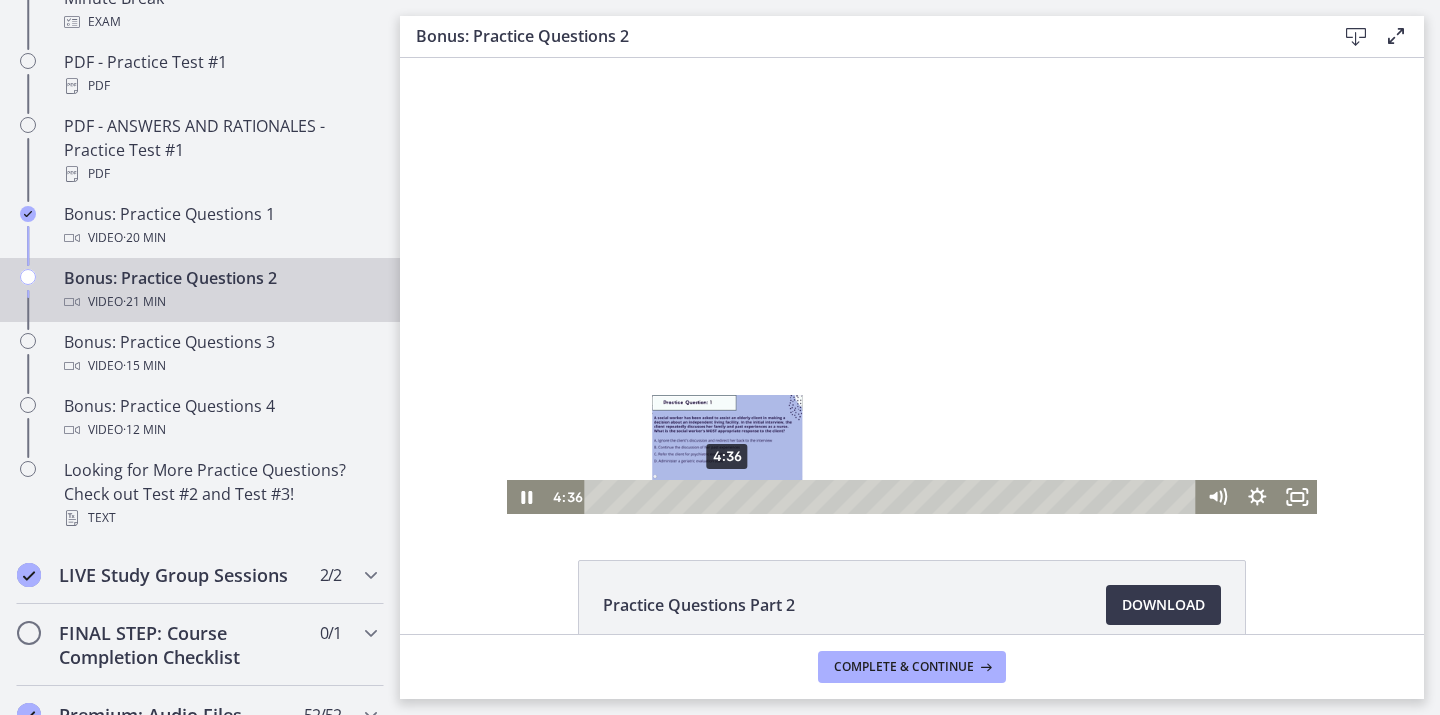click on "4:36" at bounding box center (894, 497) 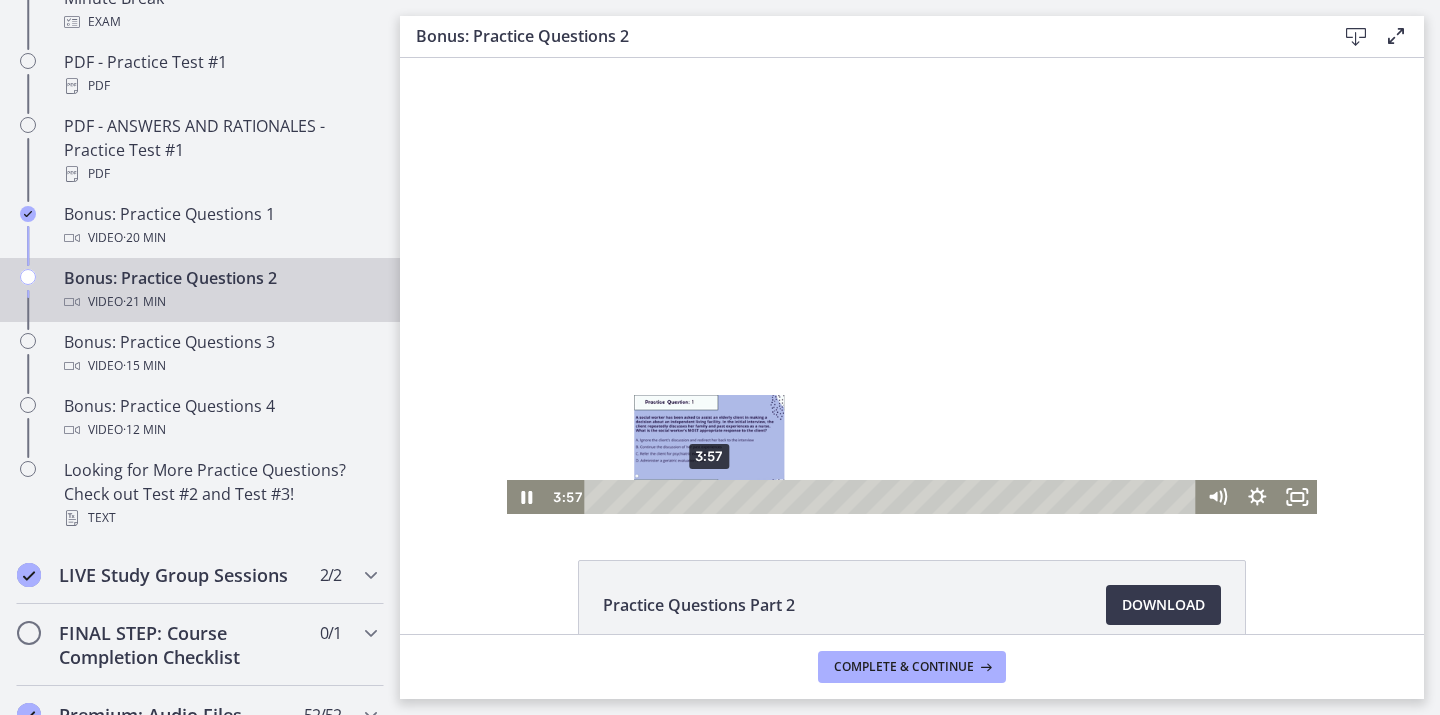 click on "3:57" at bounding box center (894, 497) 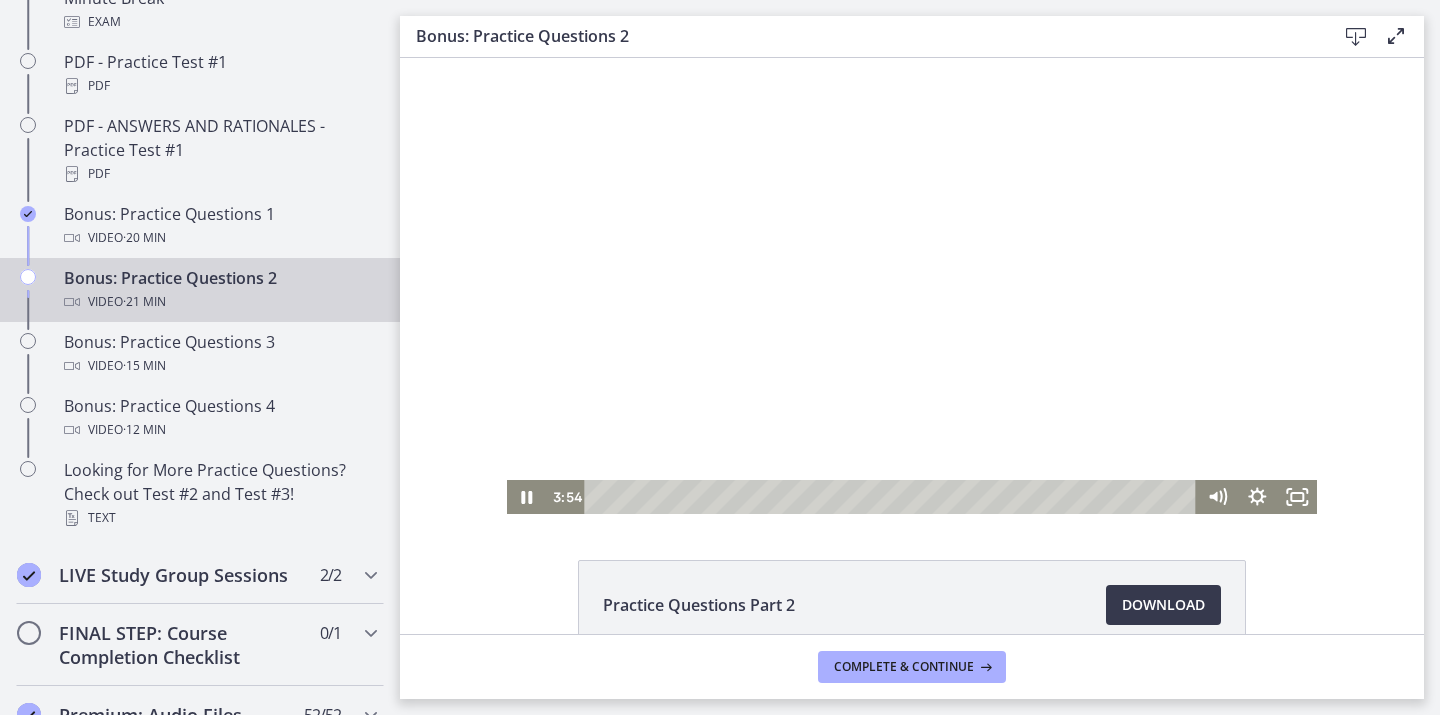 click at bounding box center (912, 286) 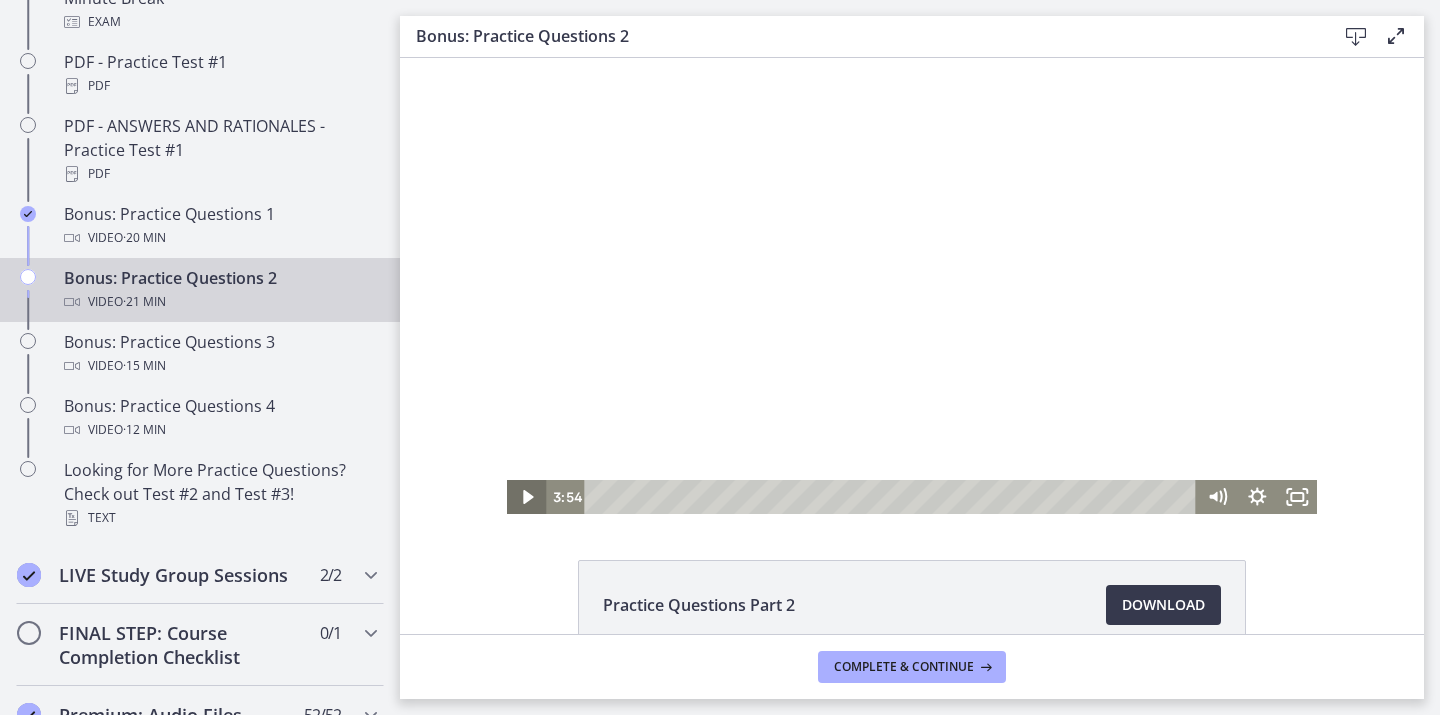 click 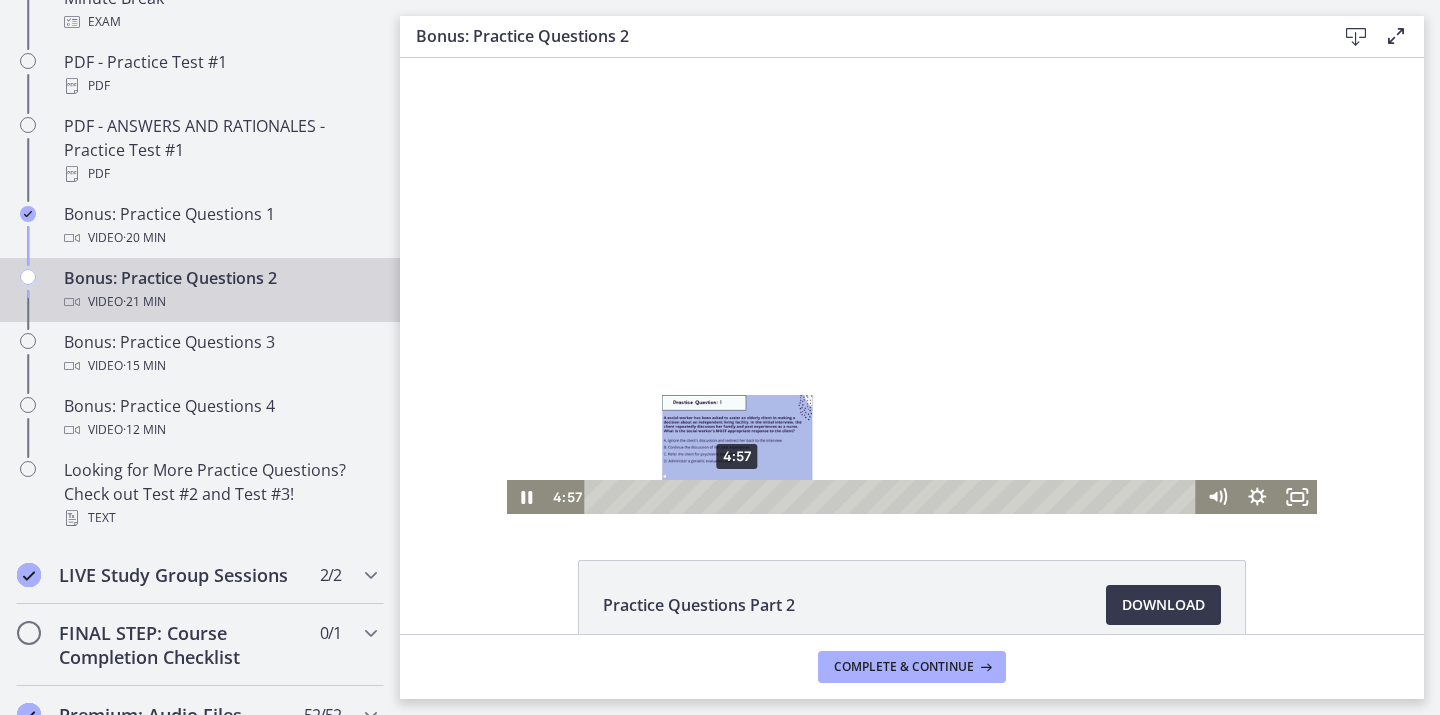 click on "4:57" at bounding box center (894, 497) 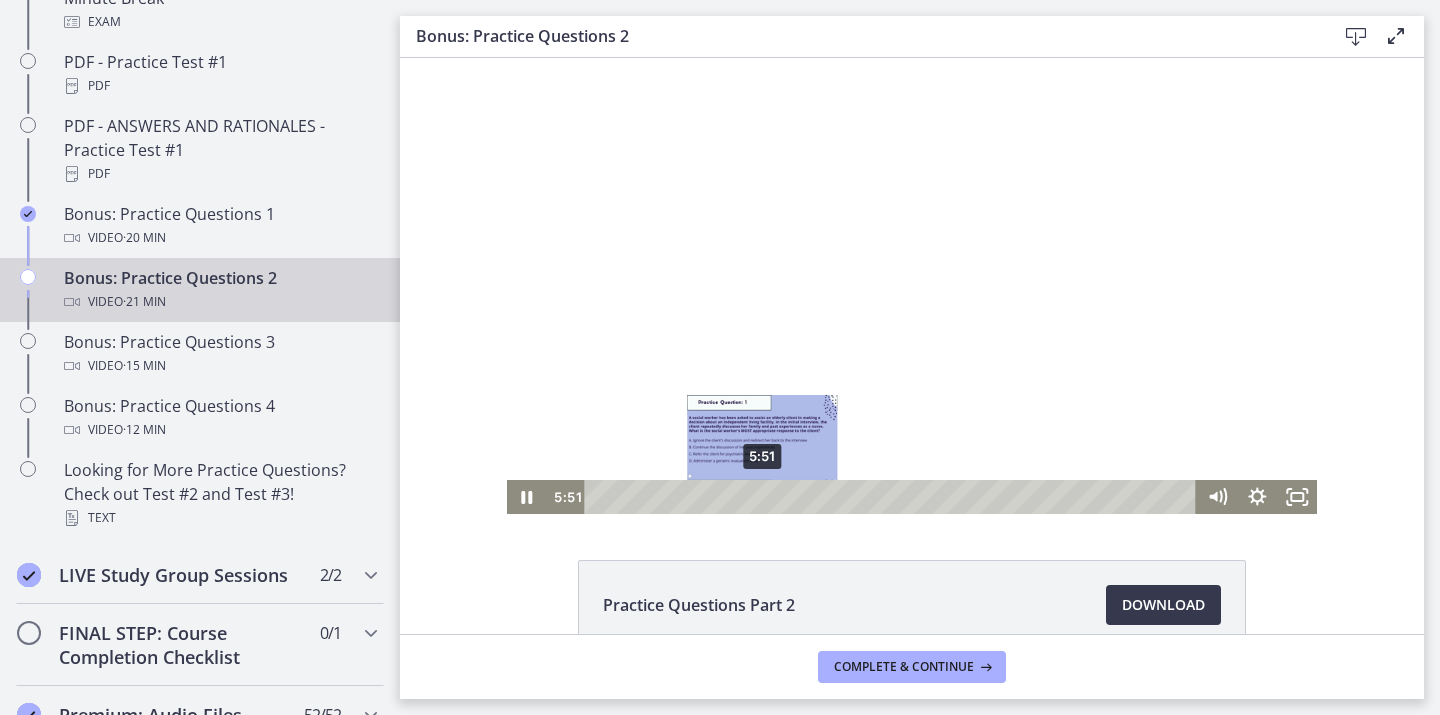 click on "5:51" at bounding box center [894, 497] 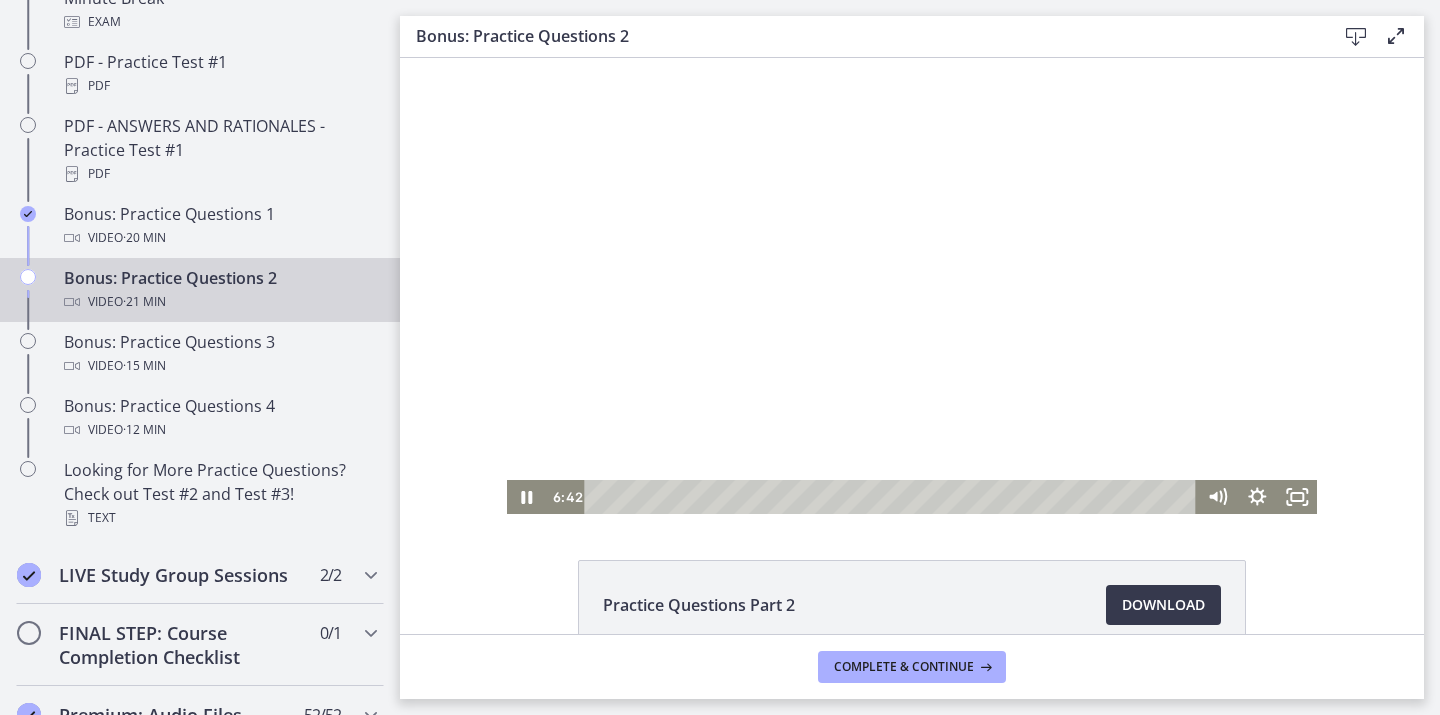 click at bounding box center (912, 286) 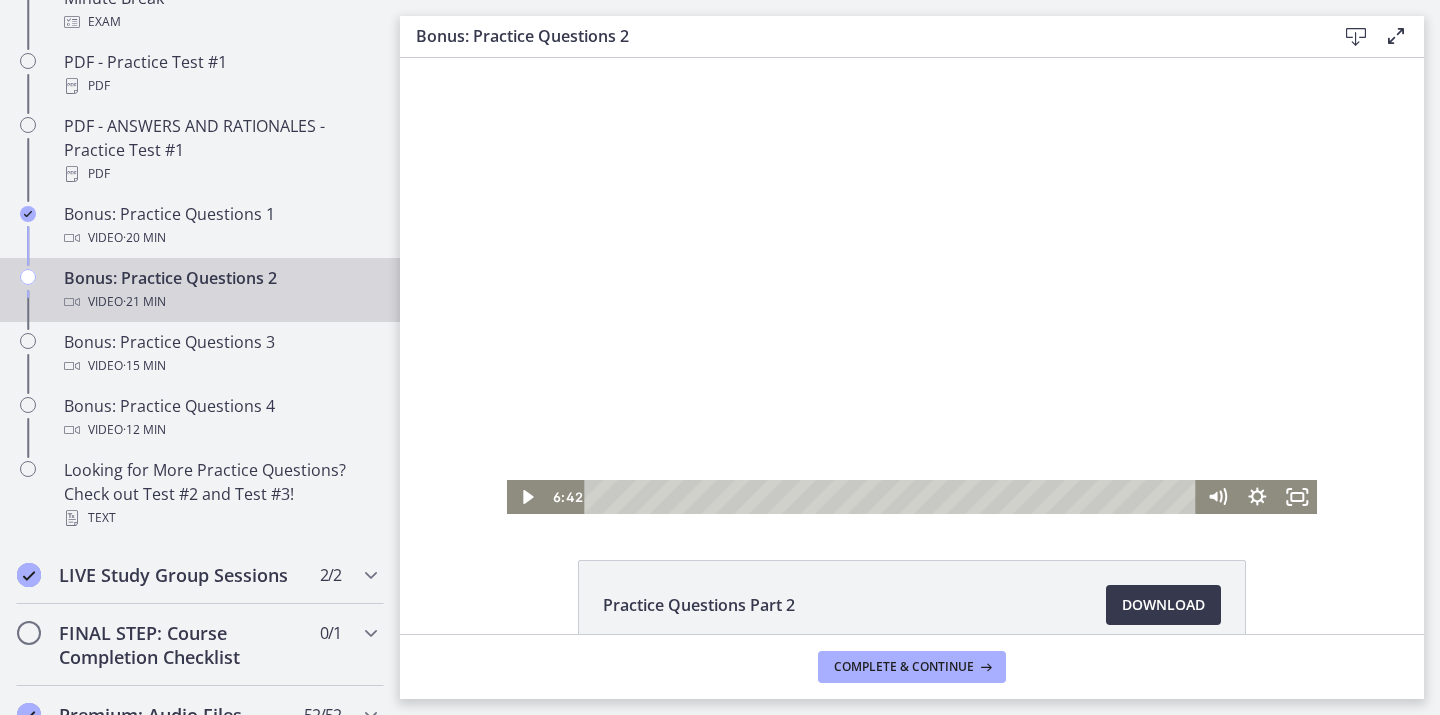 click at bounding box center [912, 286] 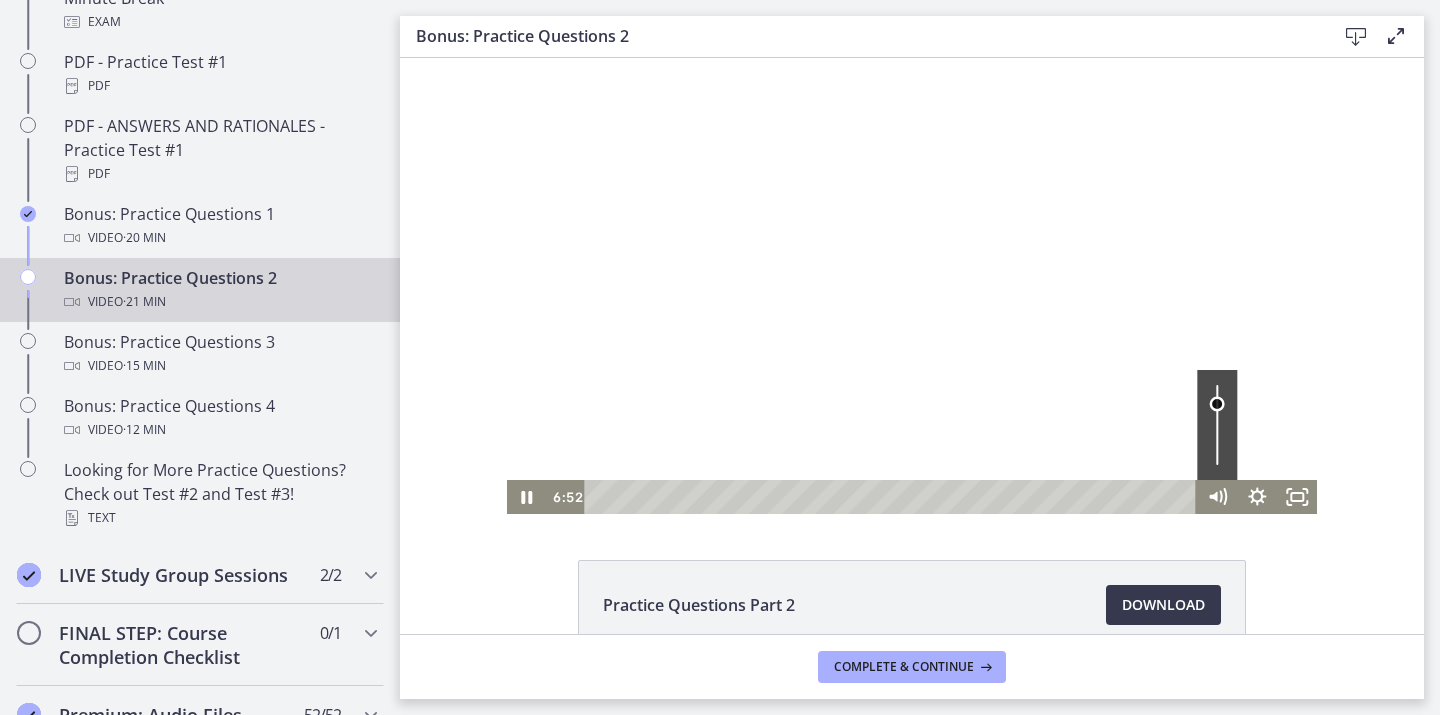 click at bounding box center (1217, 403) 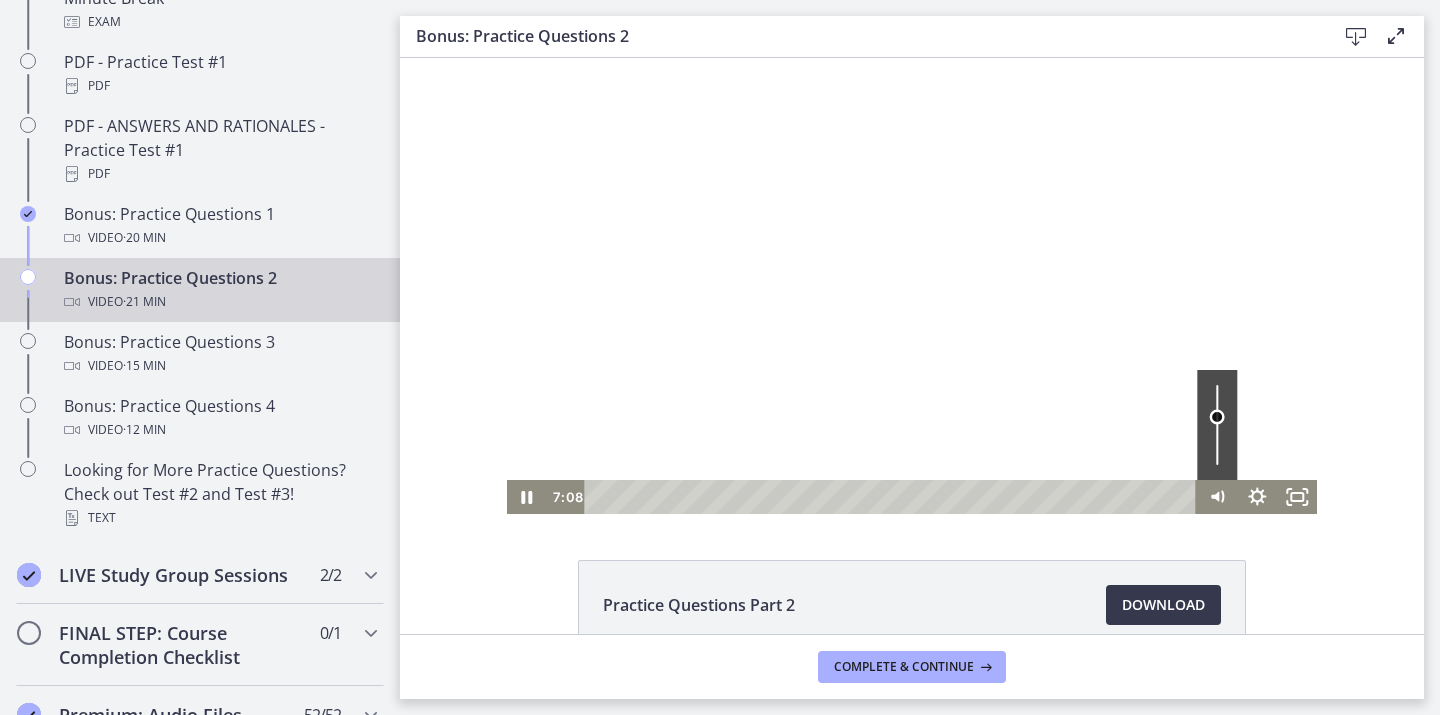click at bounding box center [1217, 425] 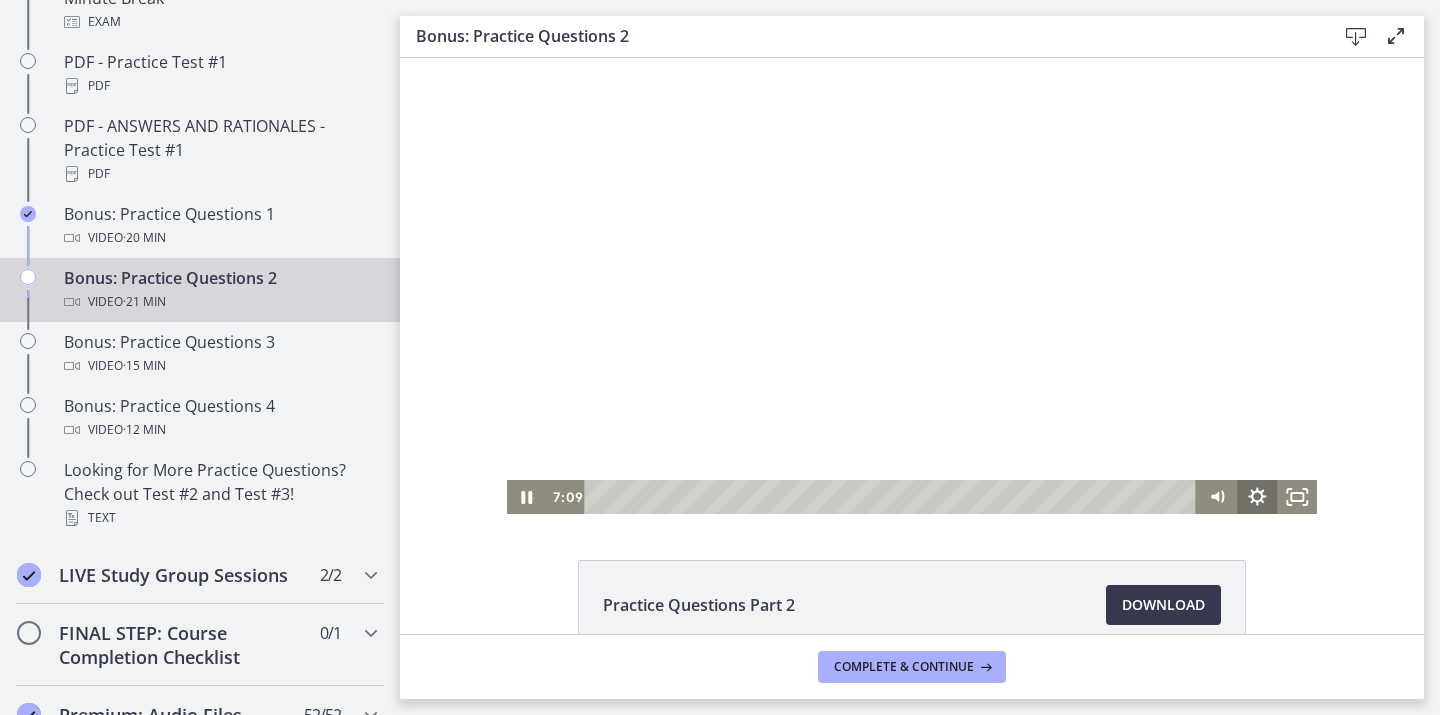 click 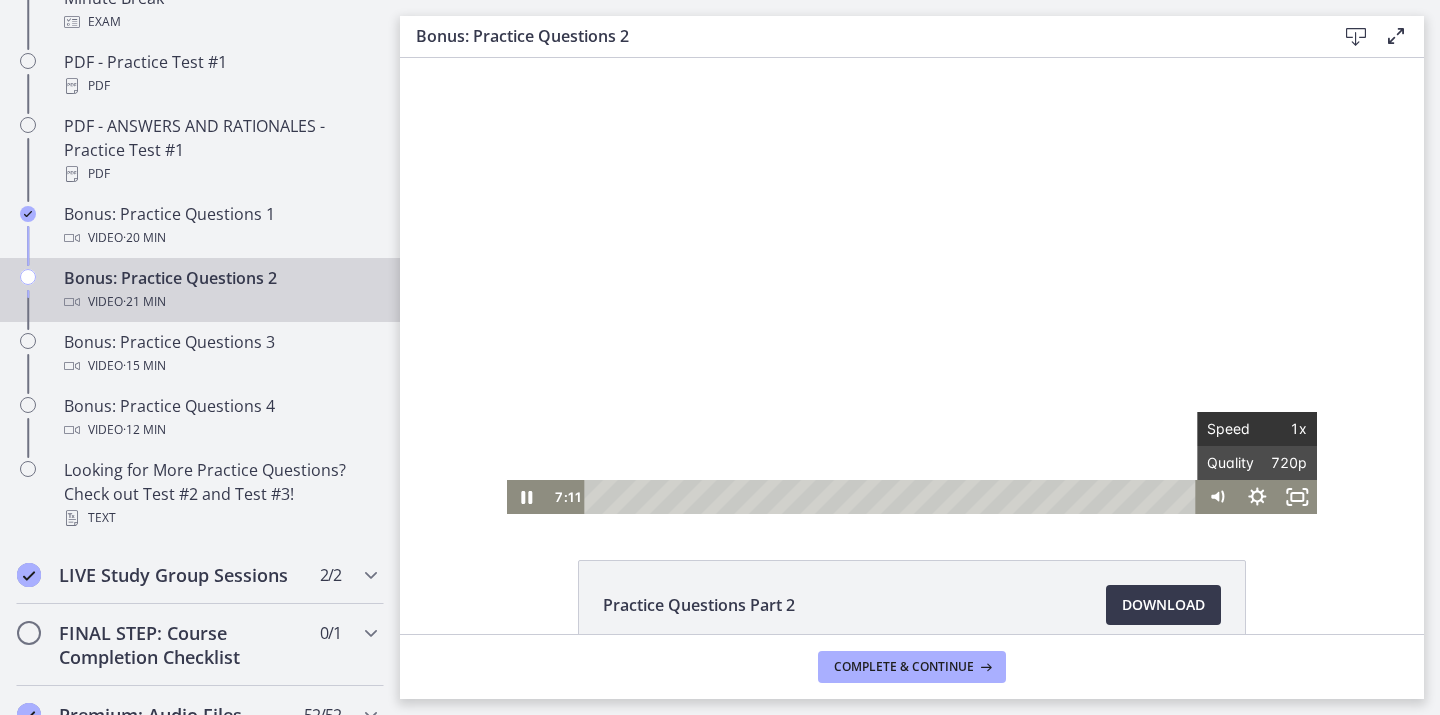 click on "1x" at bounding box center [1282, 429] 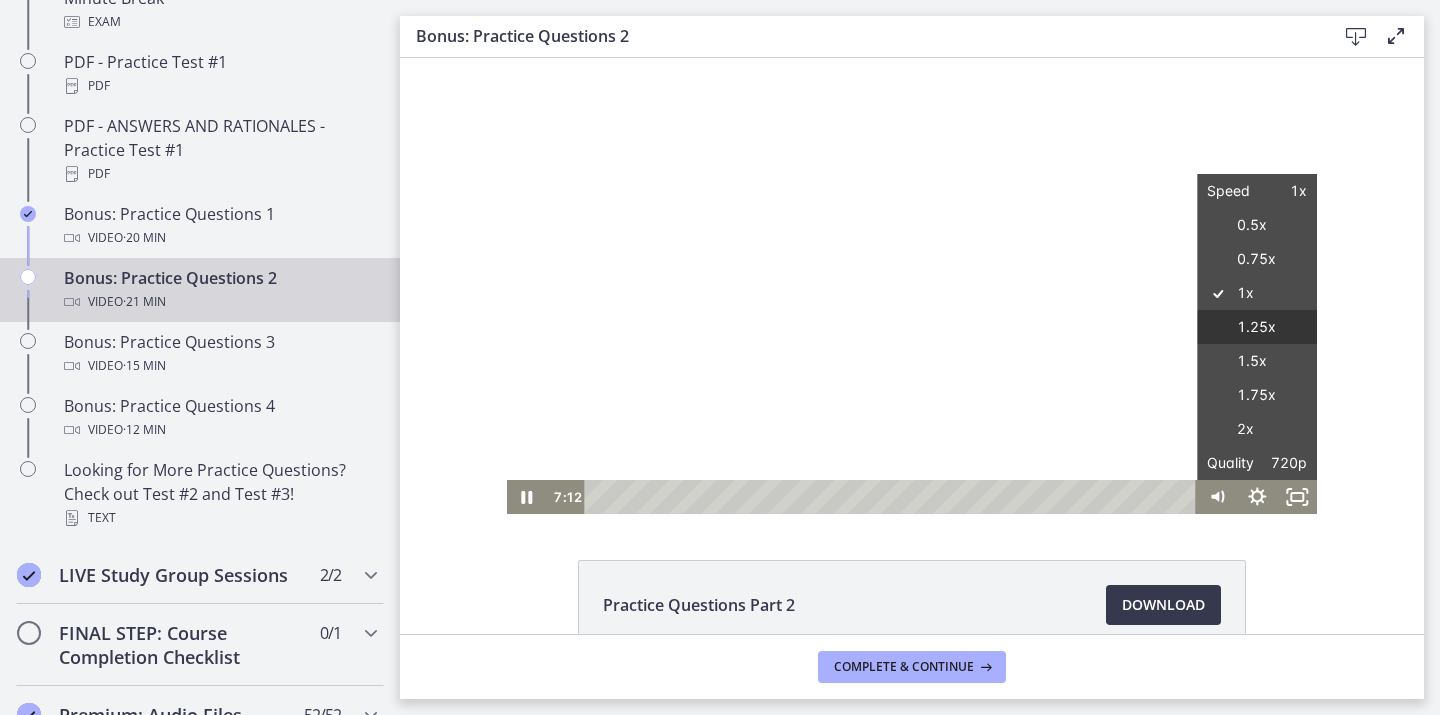 click on "1.25x" at bounding box center [1257, 327] 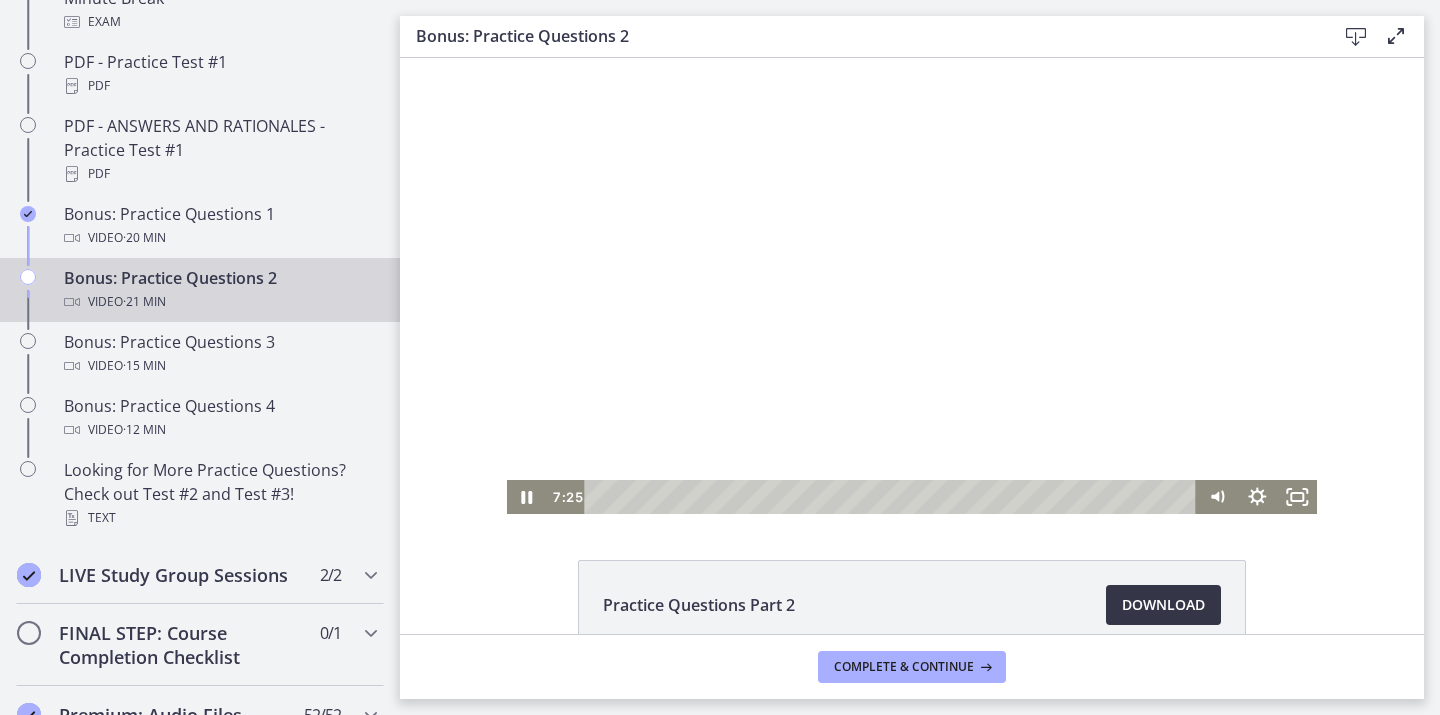 click on "Download
Opens in a new window" at bounding box center (1163, 605) 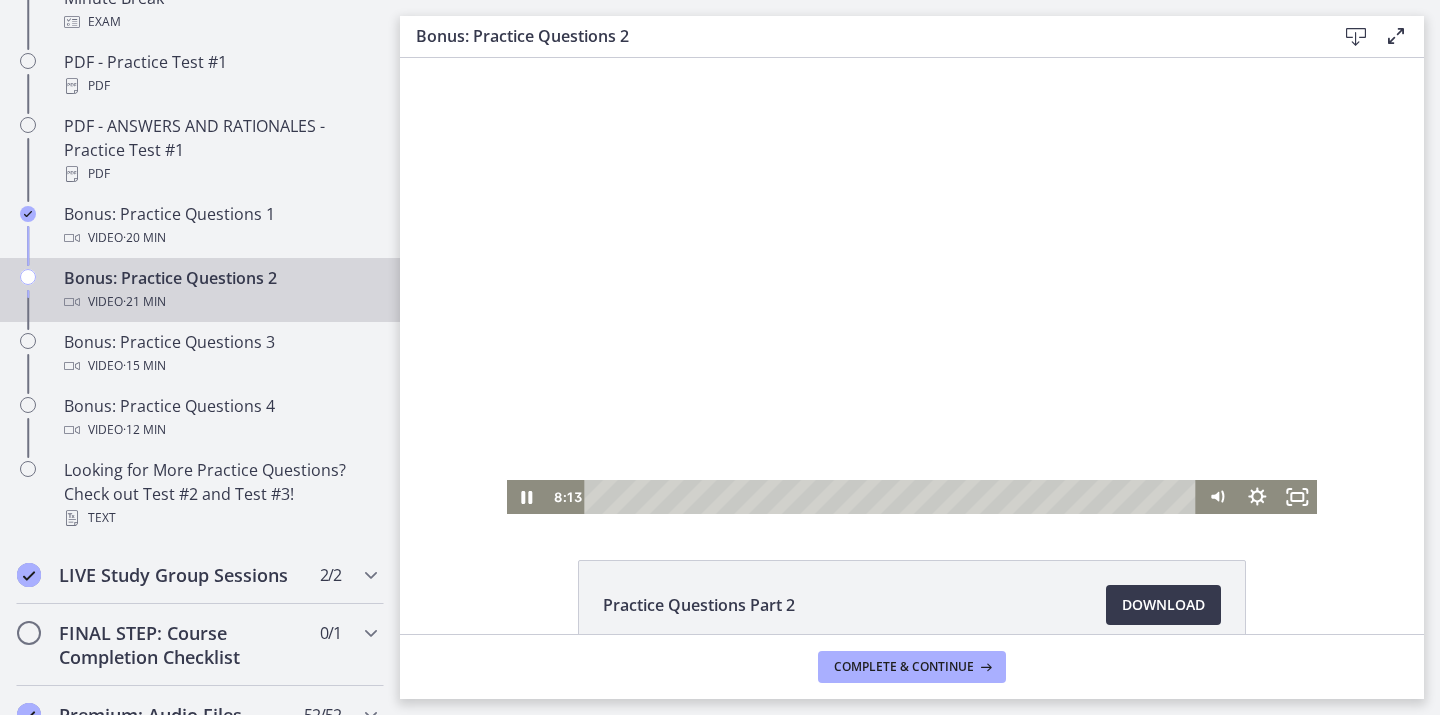 click at bounding box center [912, 286] 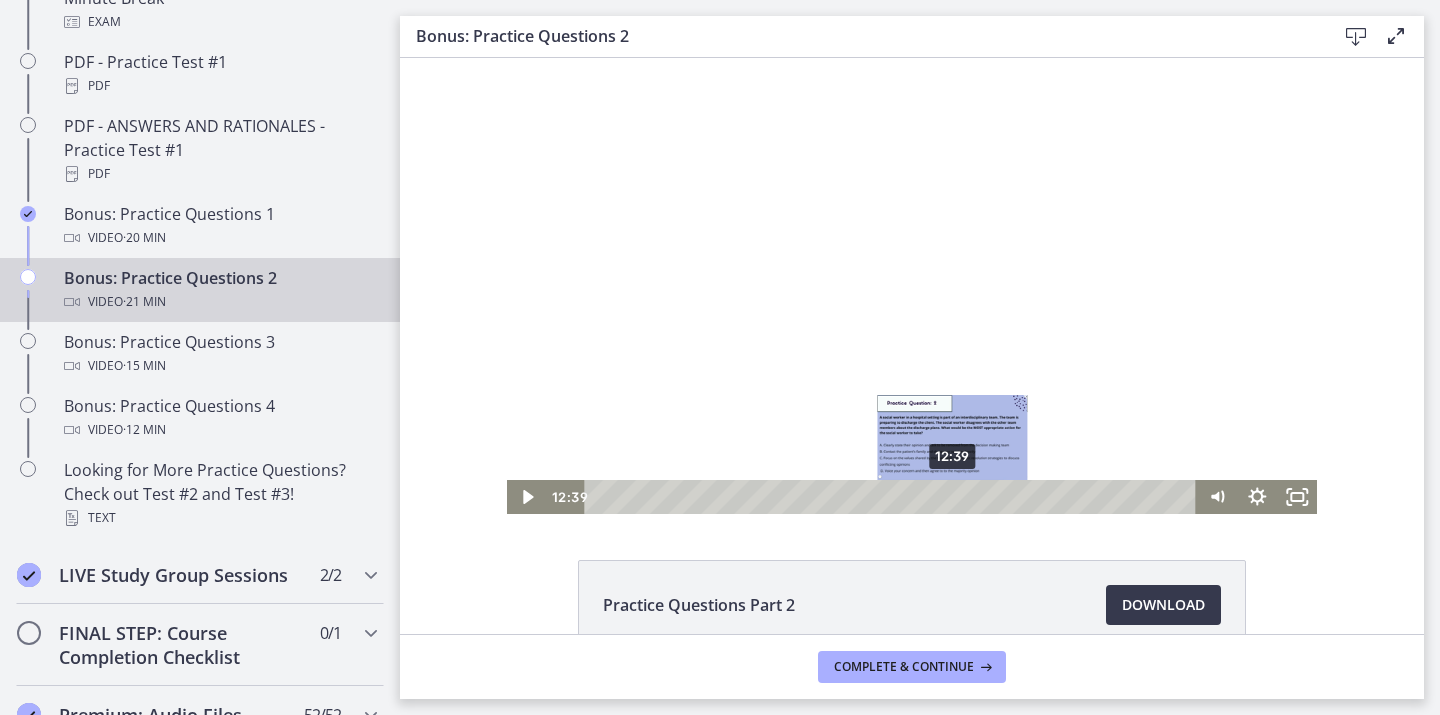 click on "12:39" at bounding box center [894, 497] 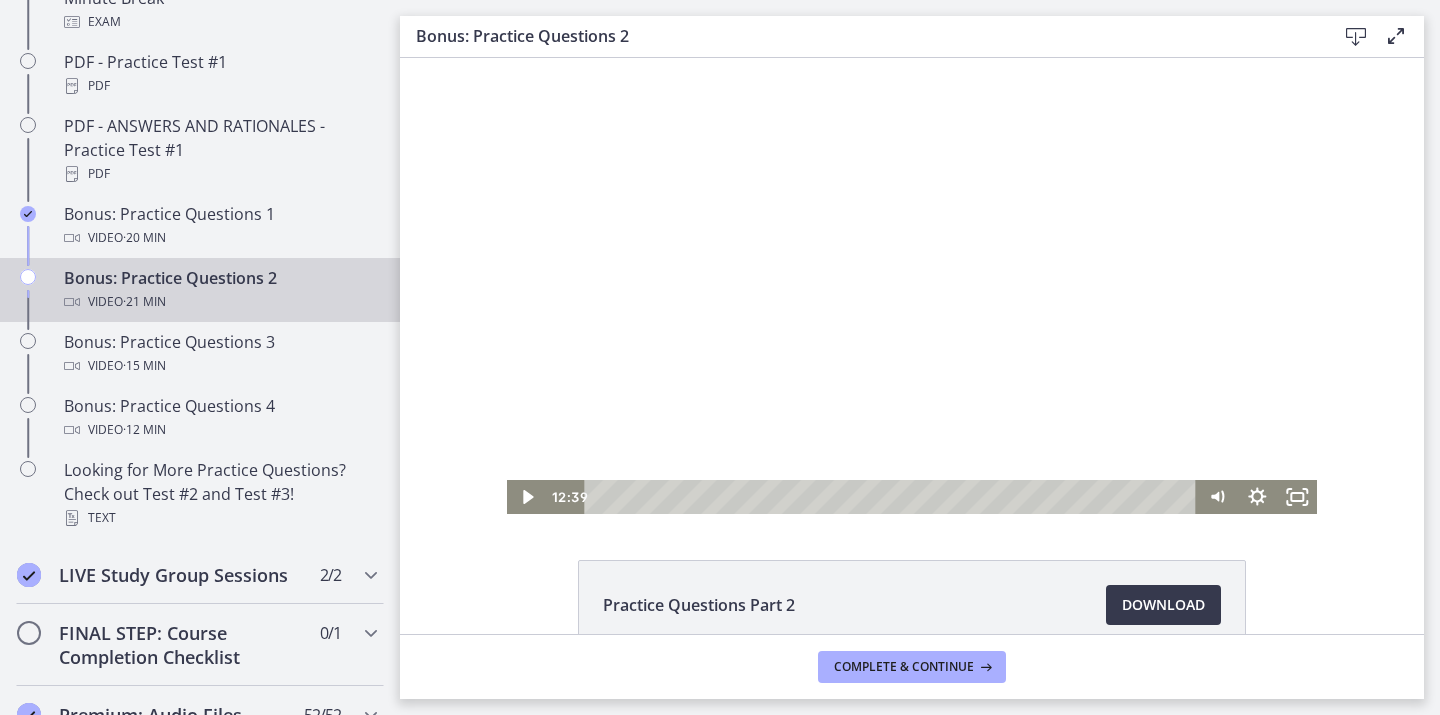 click at bounding box center (912, 286) 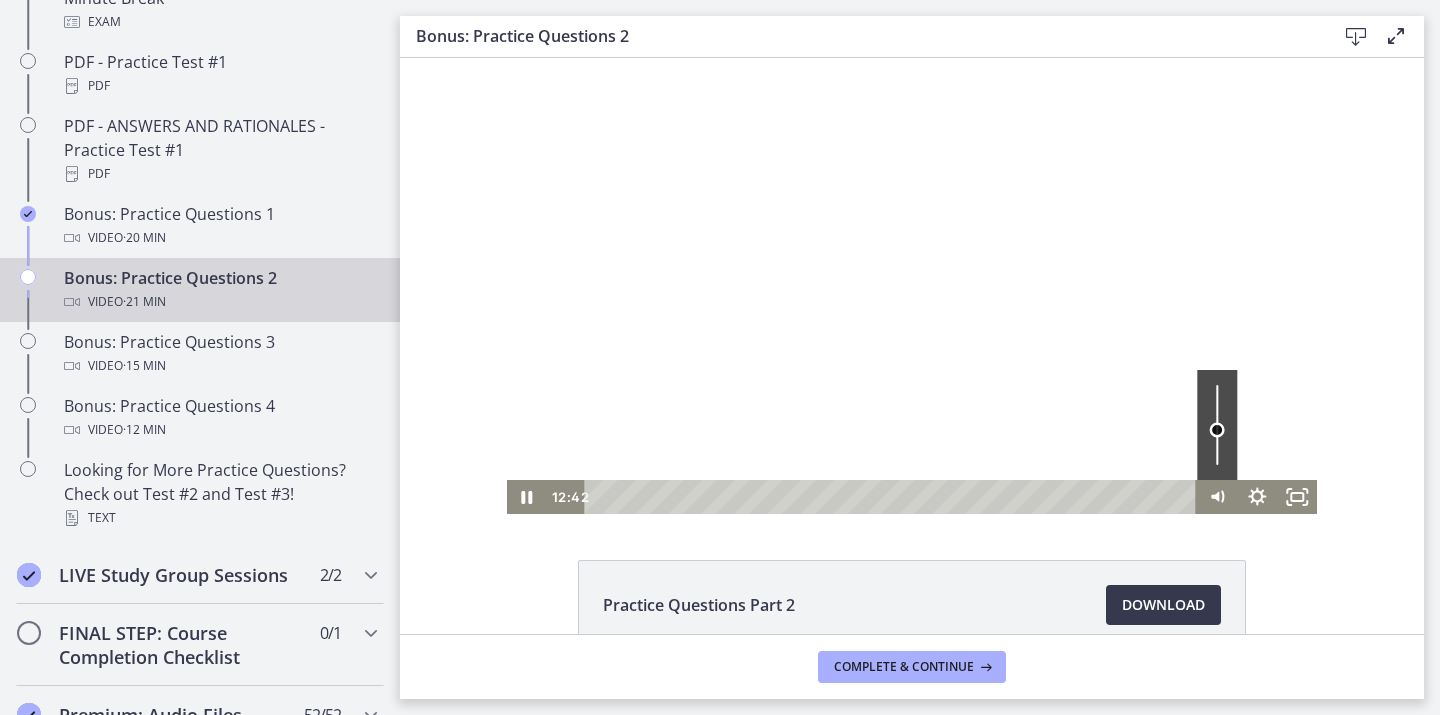 click at bounding box center [1217, 425] 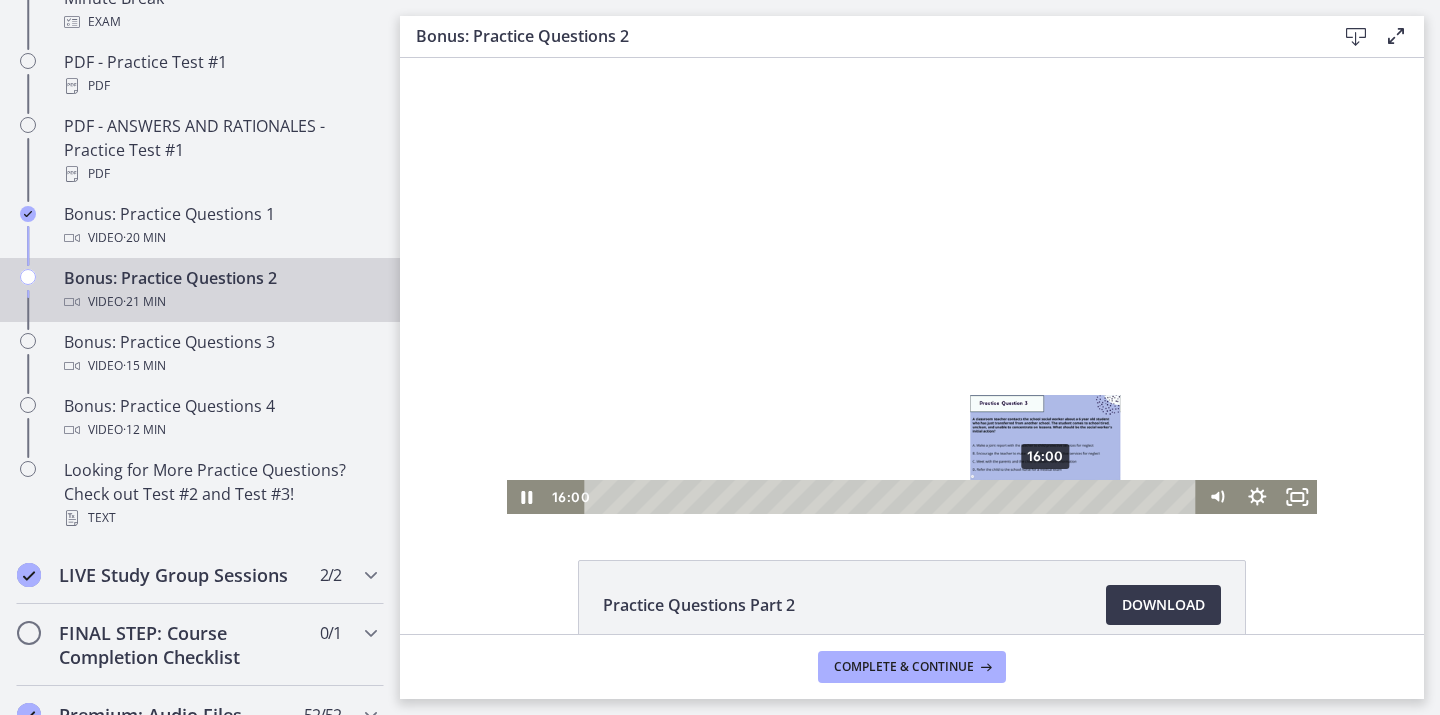 click on "16:00" at bounding box center (894, 497) 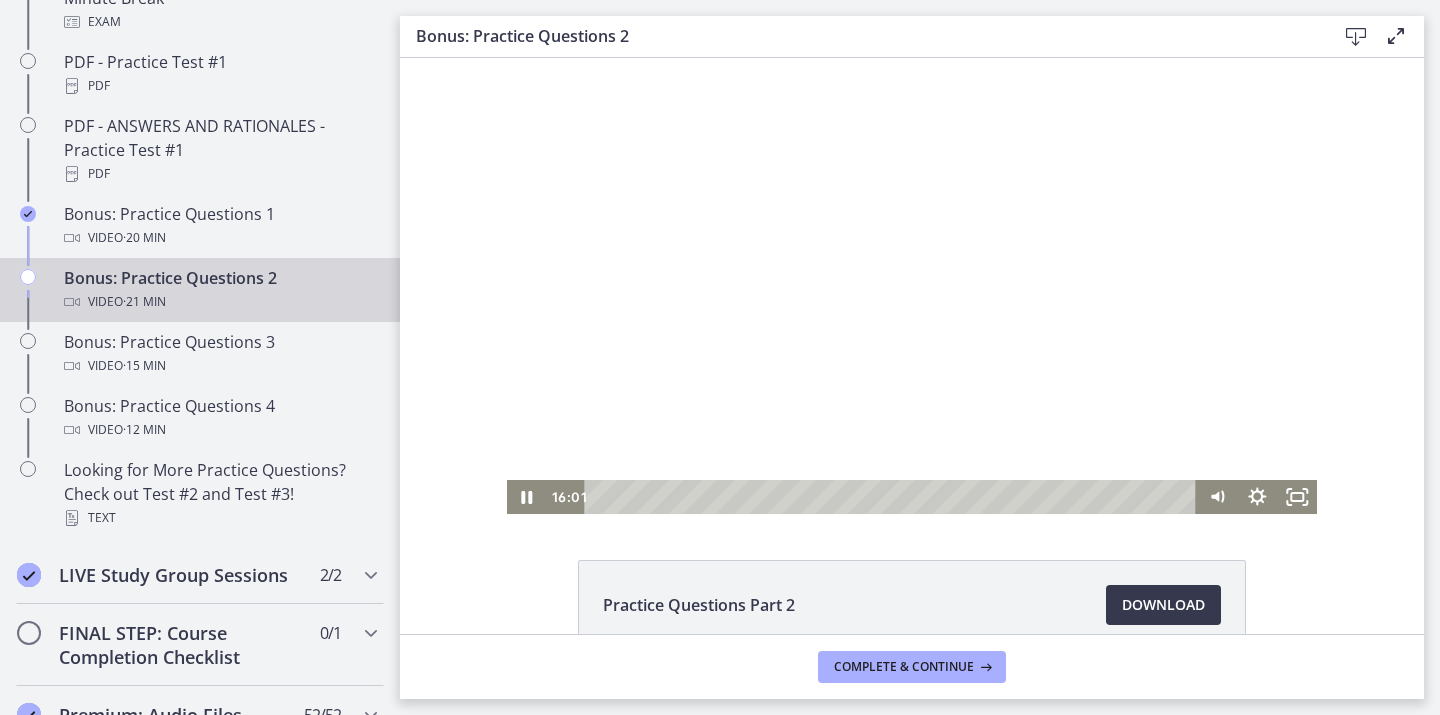 click at bounding box center (912, 286) 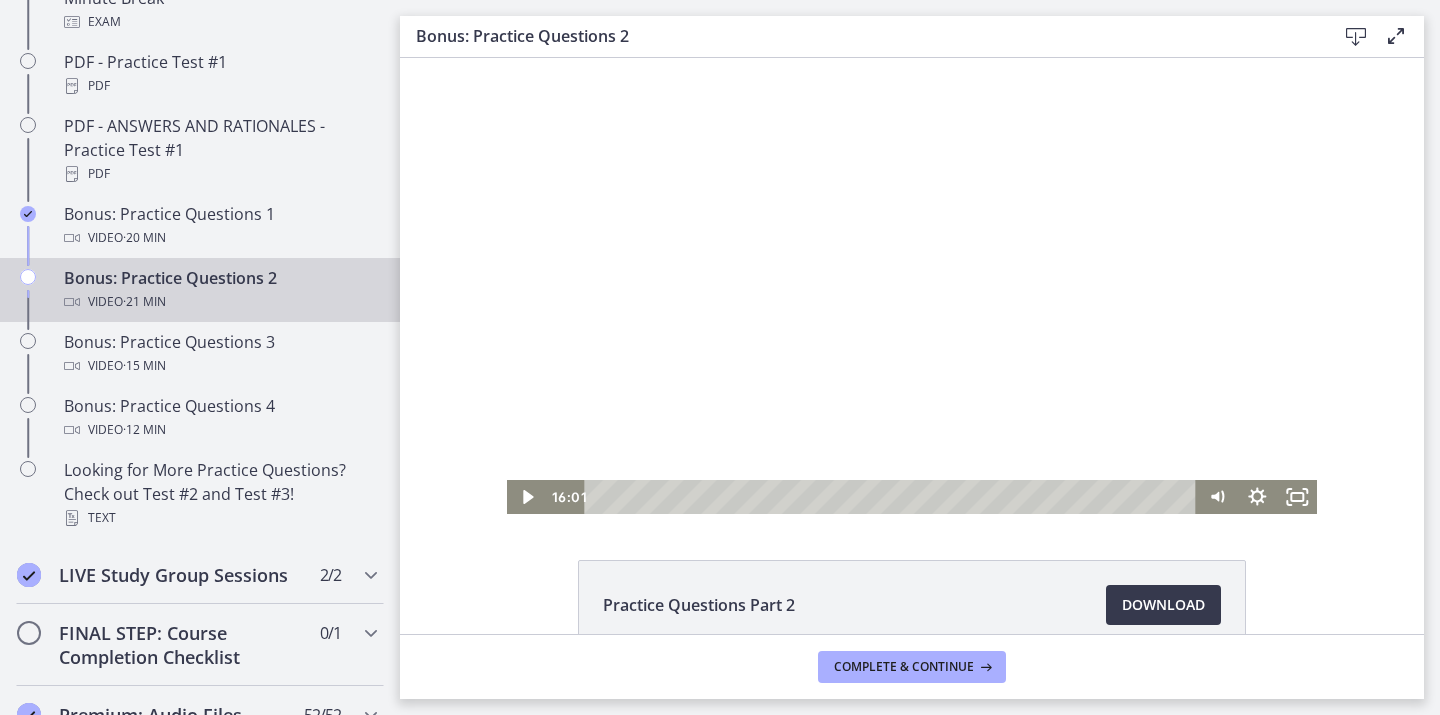 click at bounding box center (912, 286) 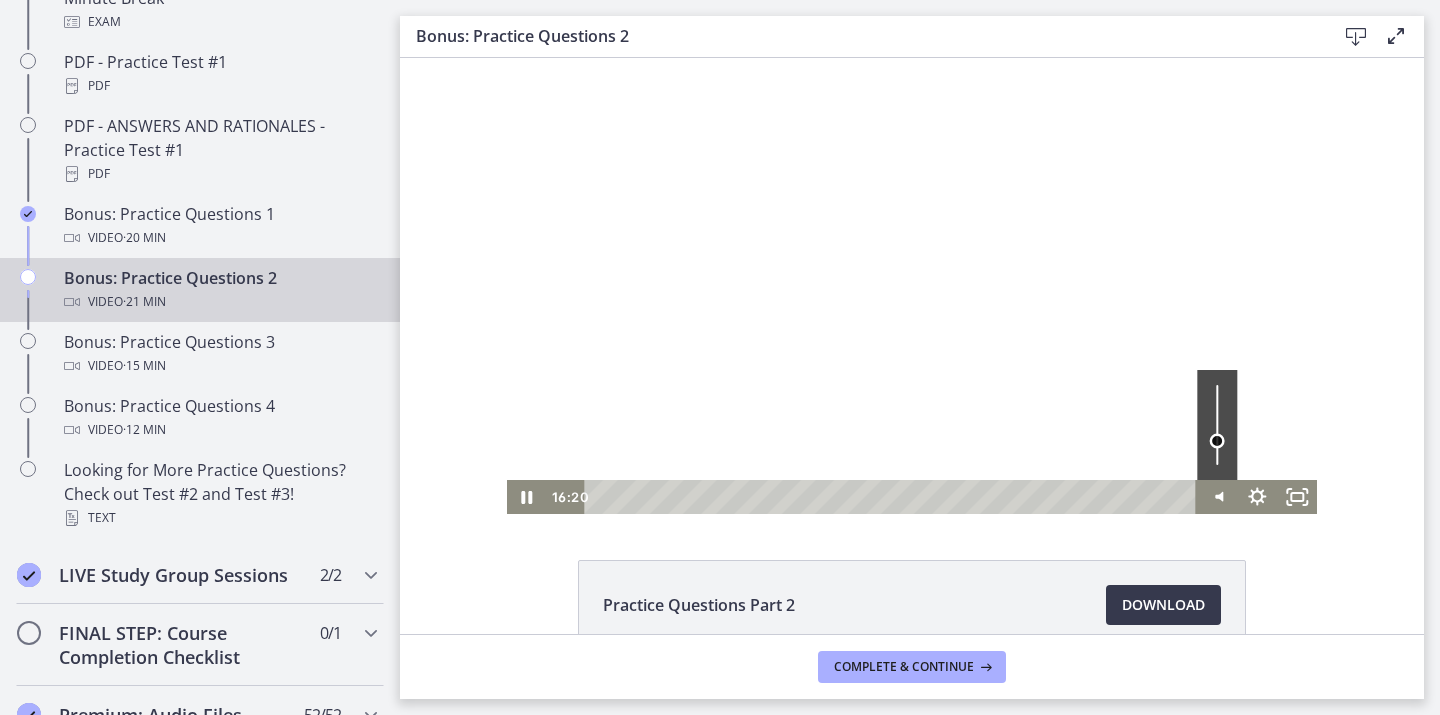 click at bounding box center [1217, 425] 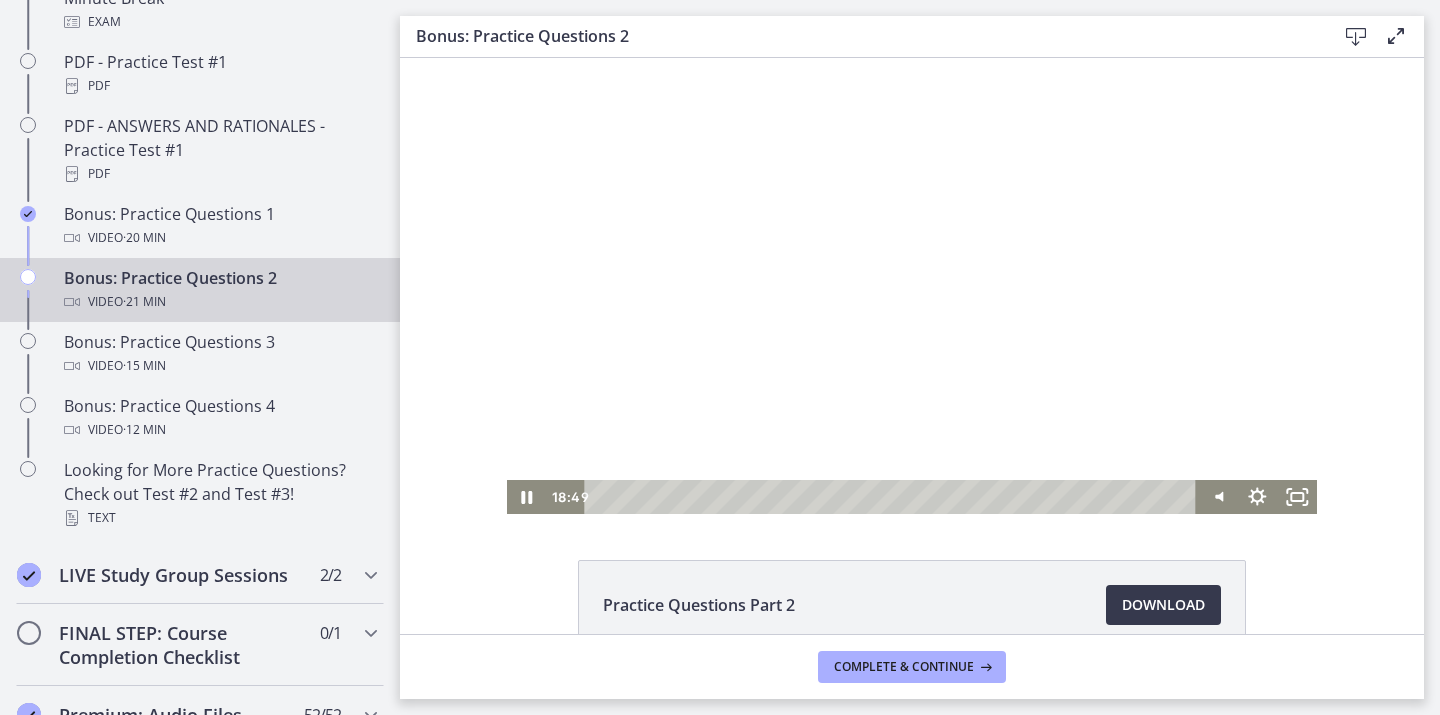 click at bounding box center (912, 286) 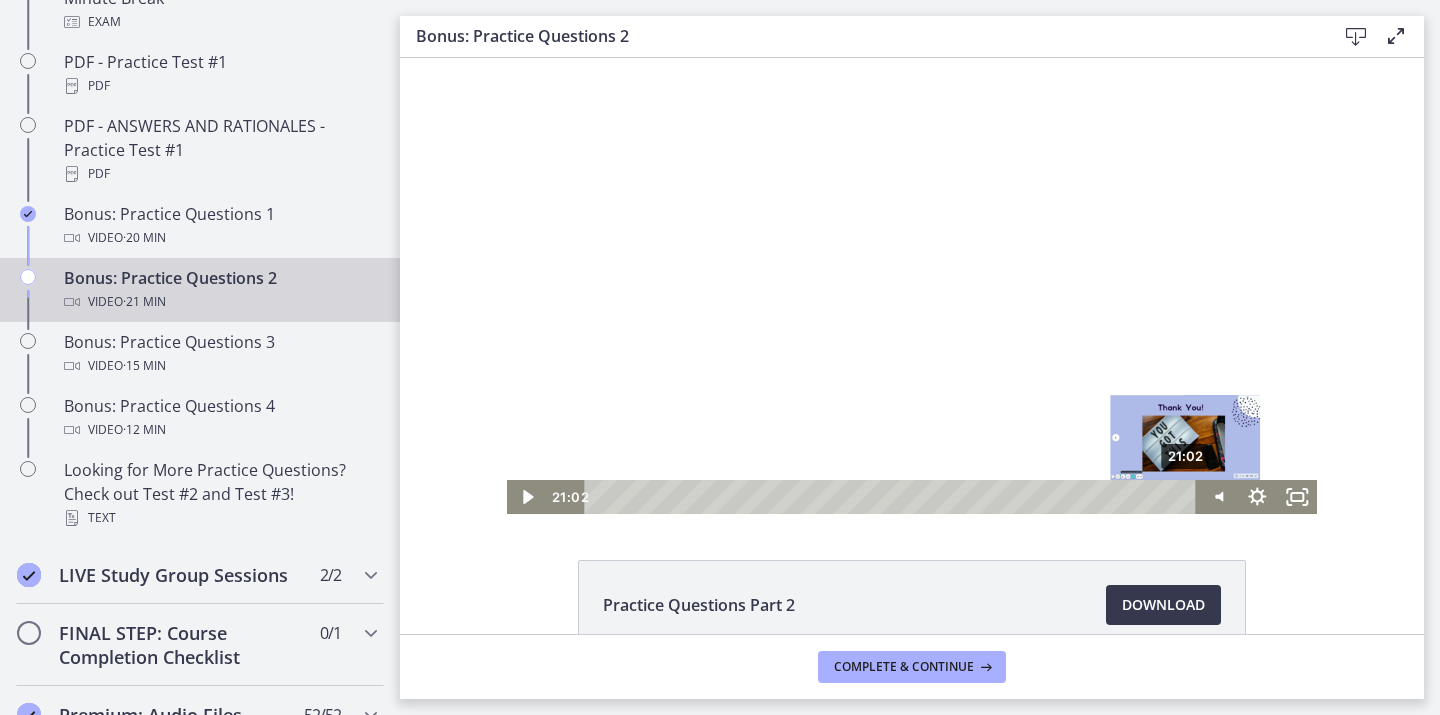 click on "21:02" at bounding box center [894, 497] 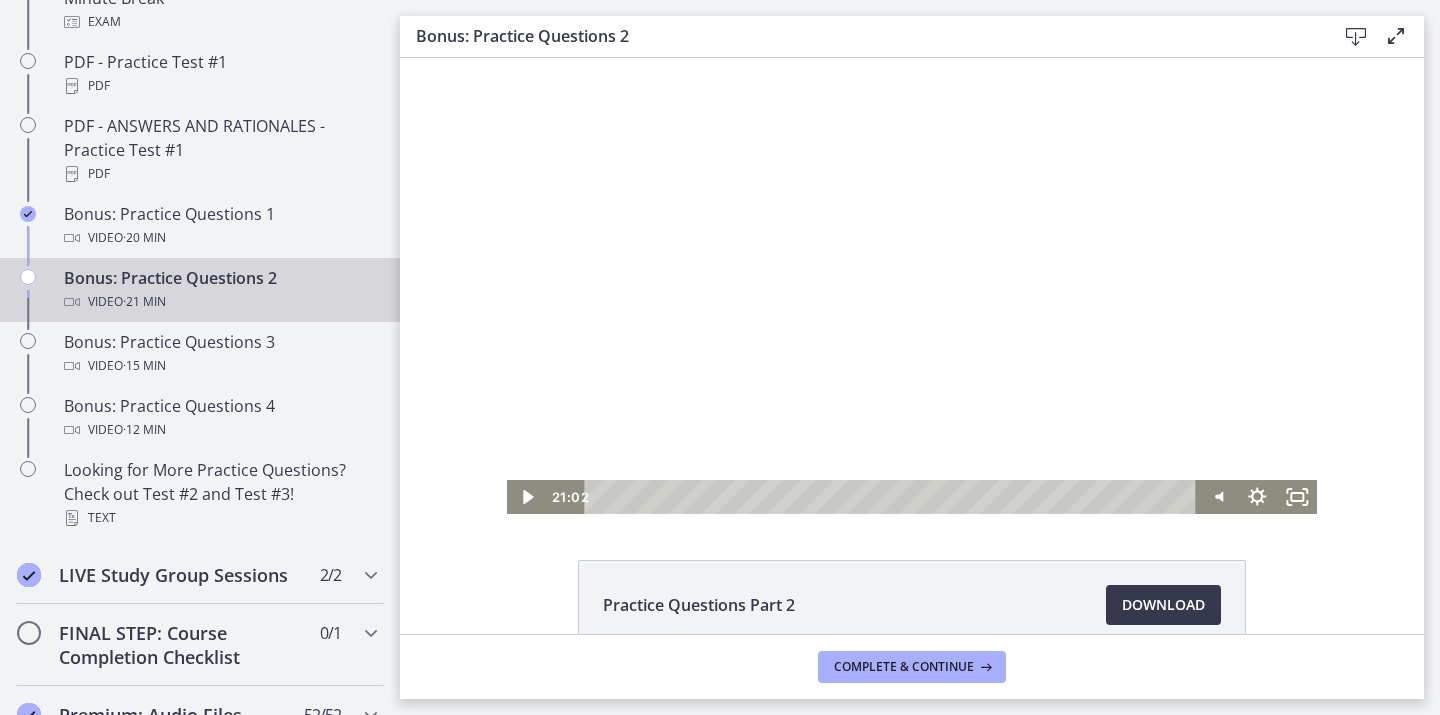 click at bounding box center (912, 286) 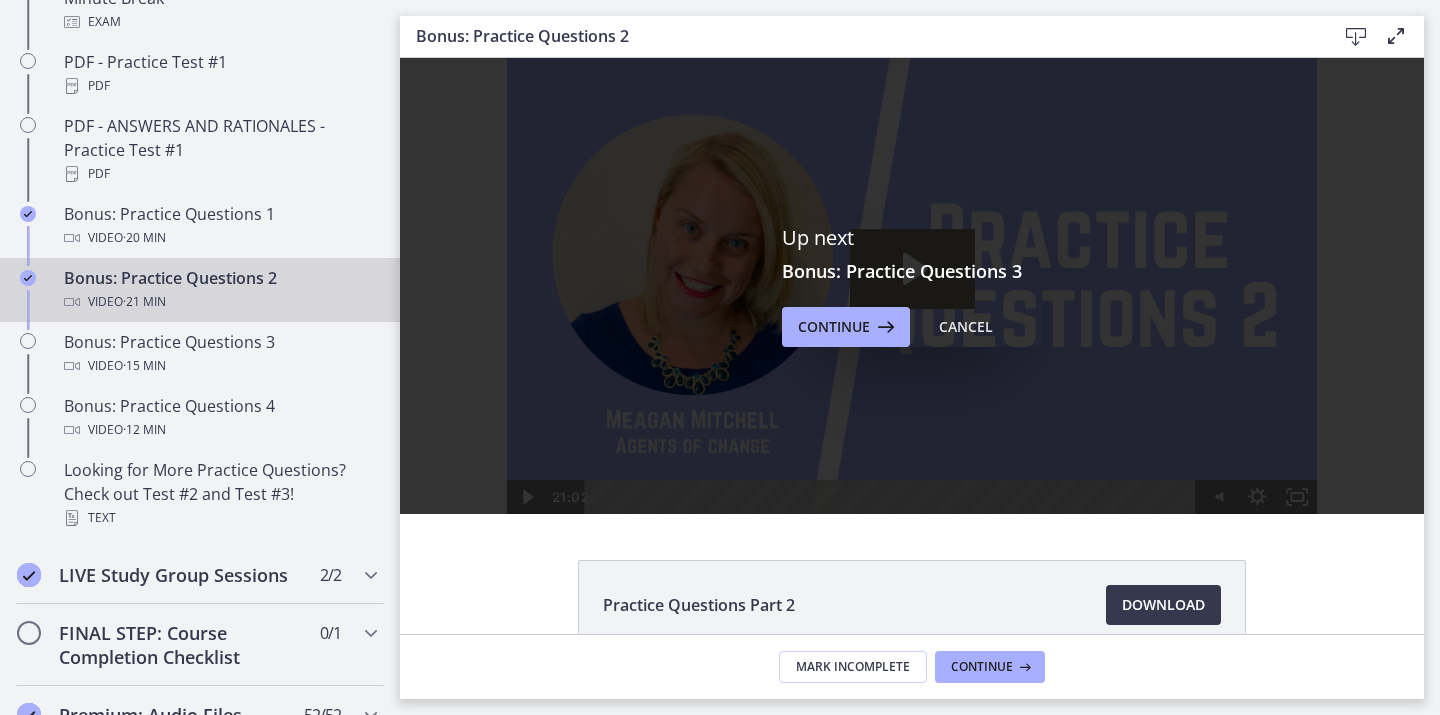 scroll, scrollTop: 0, scrollLeft: 0, axis: both 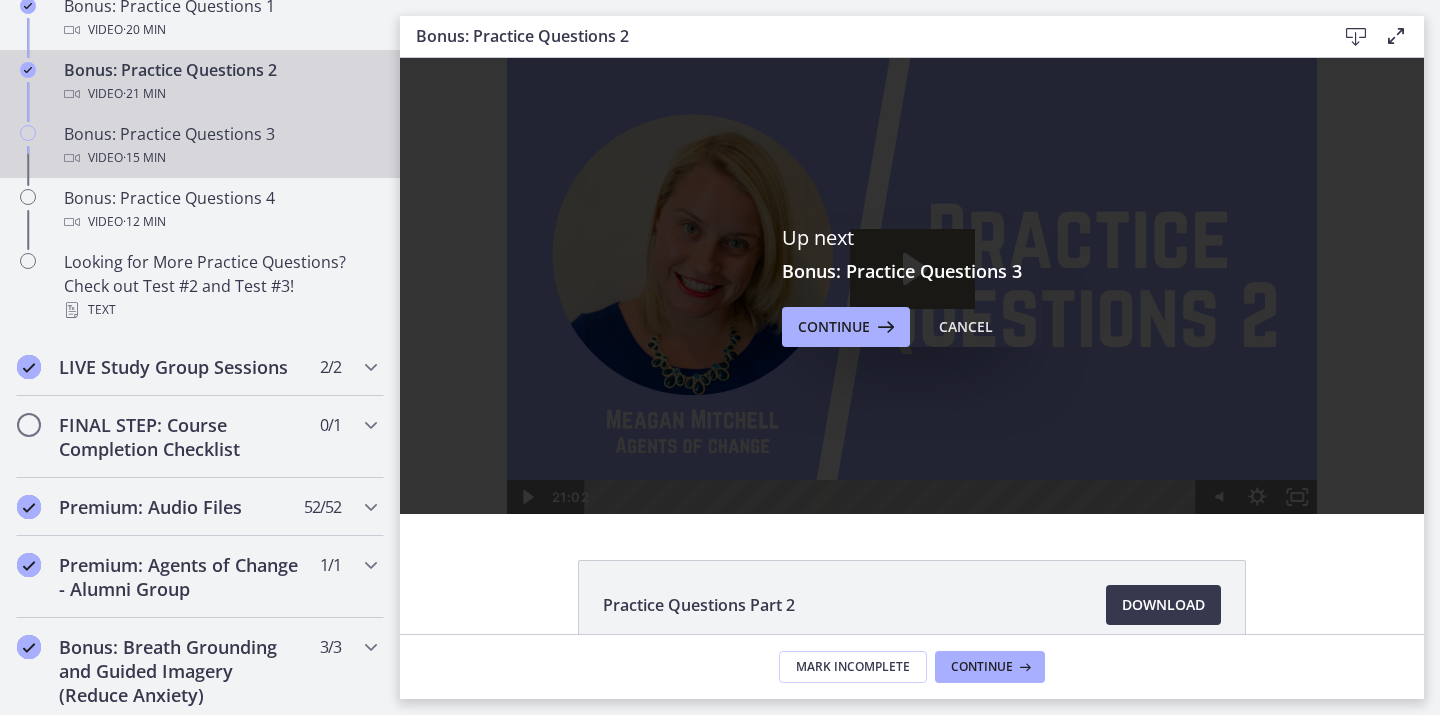 click on "Bonus: Practice Questions 3
Video
·  15 min" at bounding box center [200, 146] 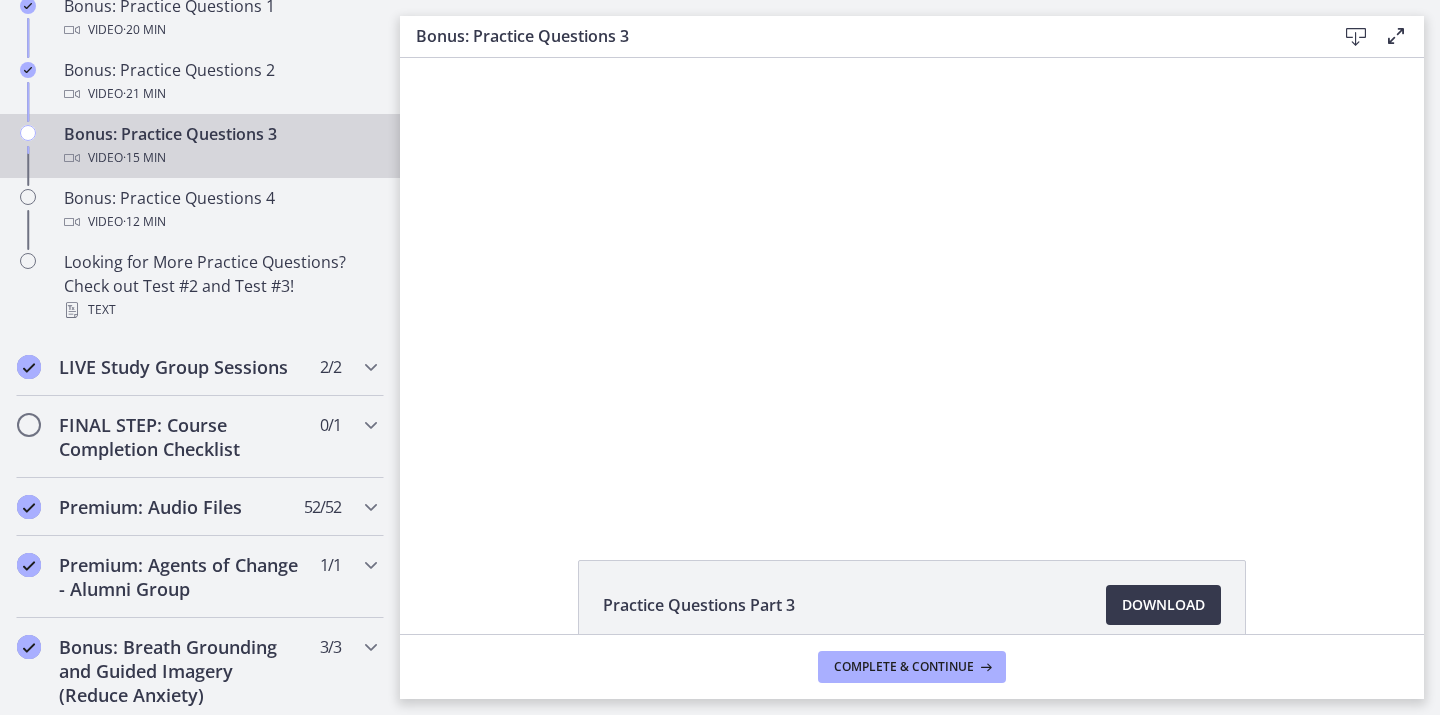 scroll, scrollTop: 0, scrollLeft: 0, axis: both 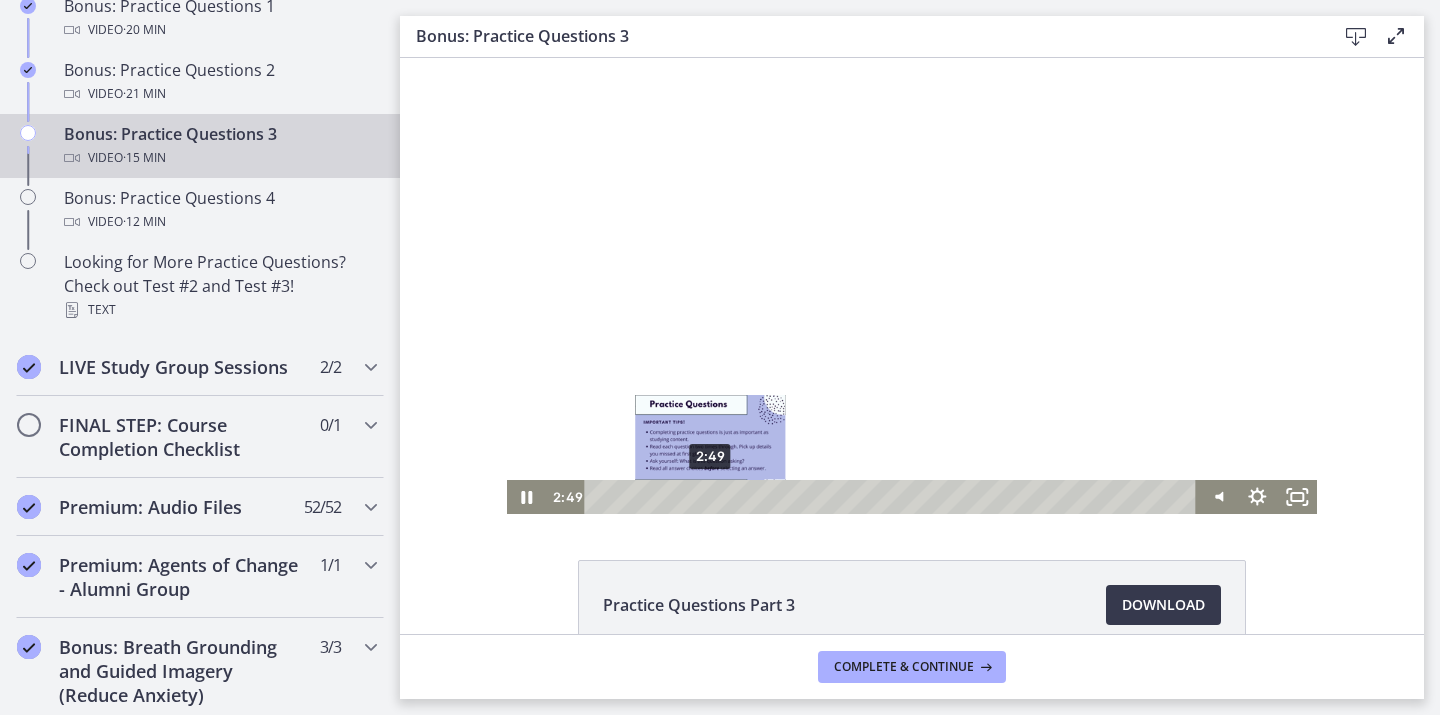 click on "2:49" at bounding box center (894, 497) 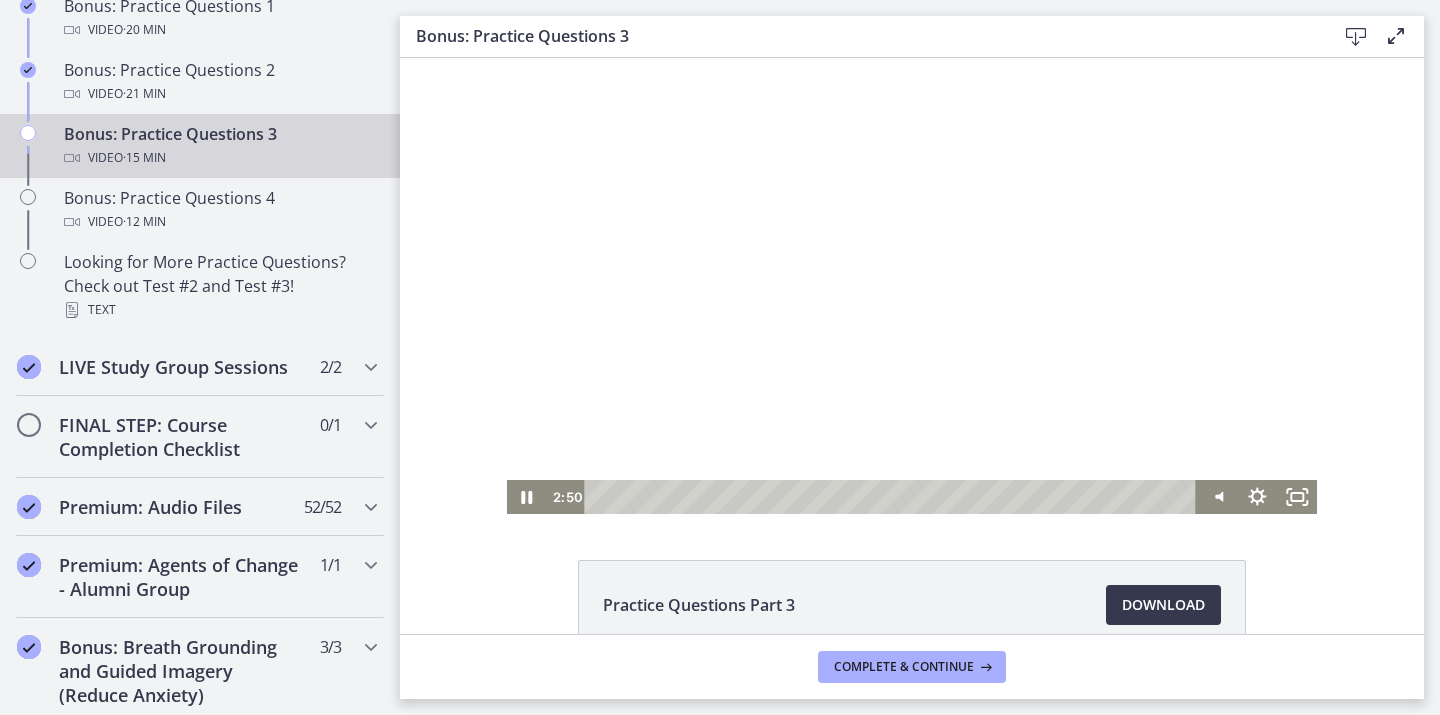 click at bounding box center (912, 286) 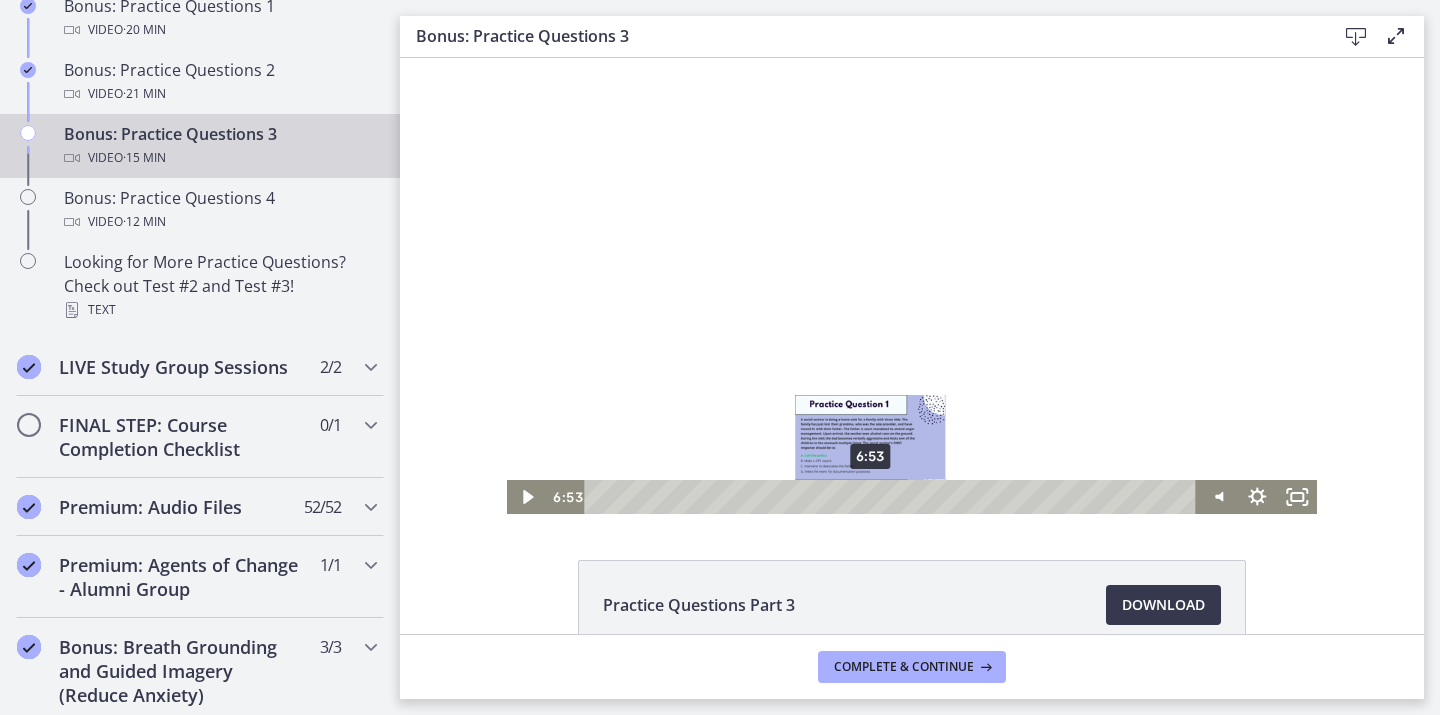 click on "6:53" at bounding box center [894, 497] 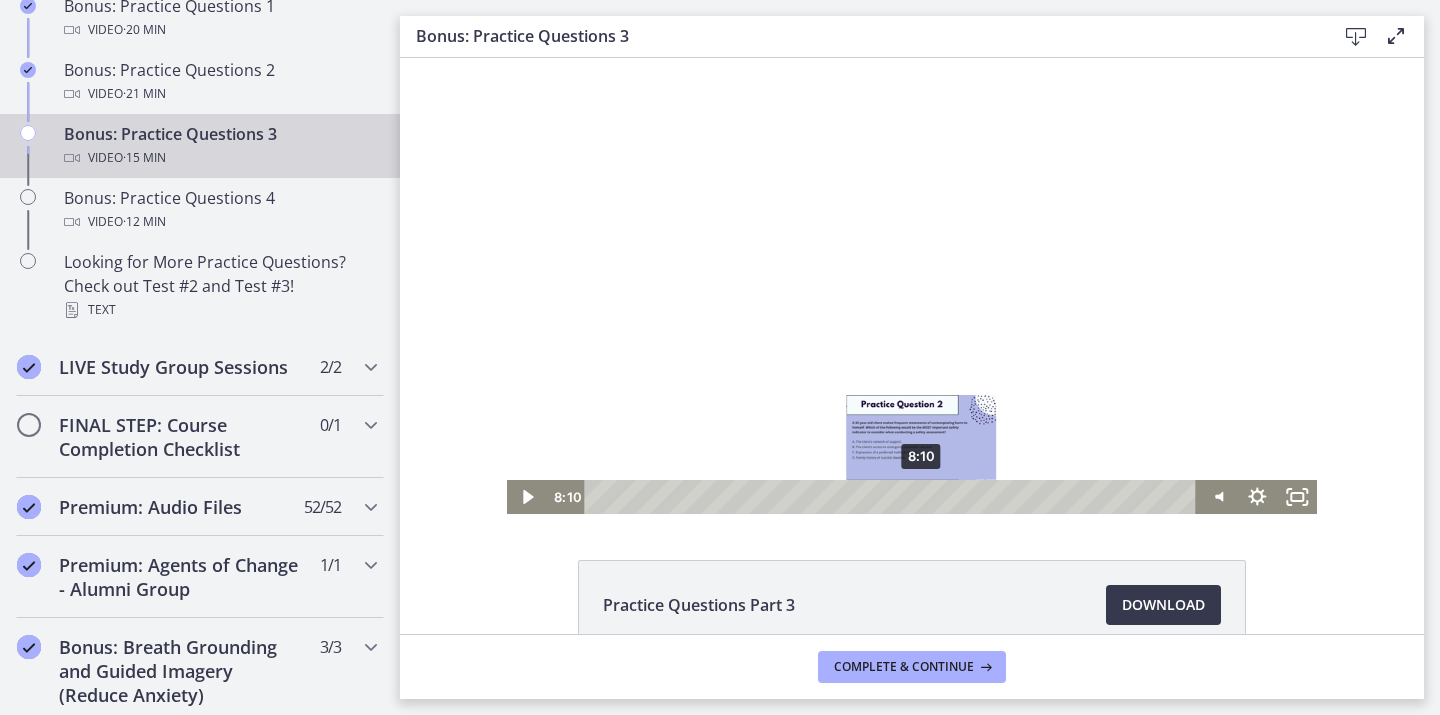 click on "8:10" at bounding box center [894, 497] 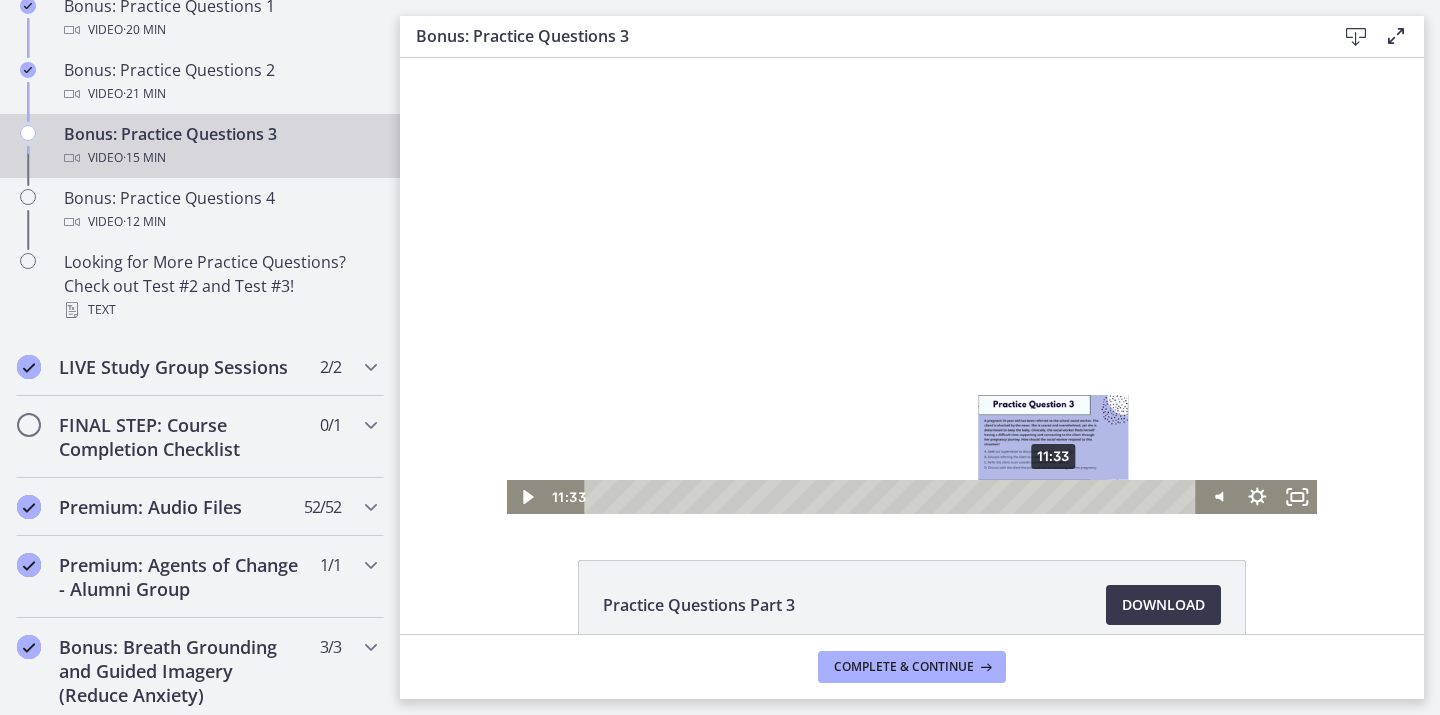 click on "11:33" at bounding box center [894, 497] 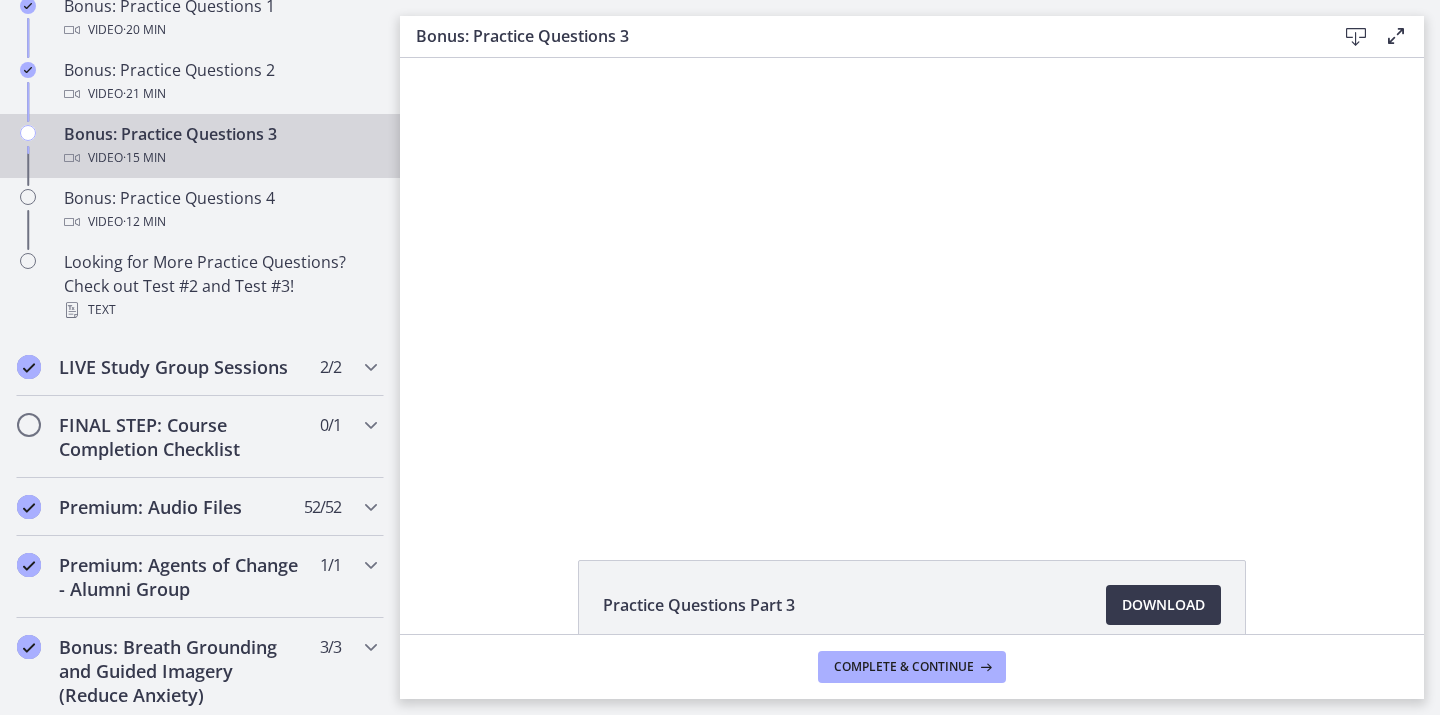 click on "Practice Questions Part 3
Download
Opens in a new window" at bounding box center [912, 653] 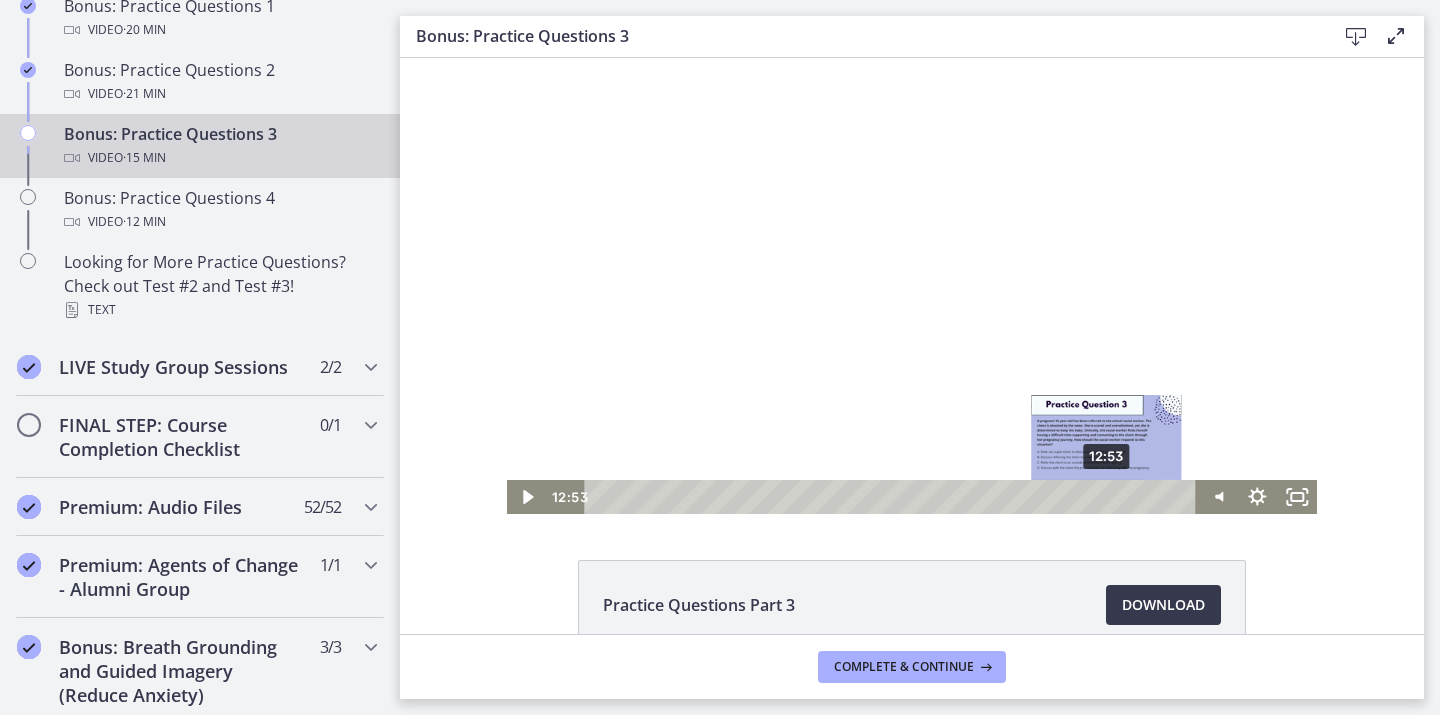 click on "12:53" at bounding box center (894, 497) 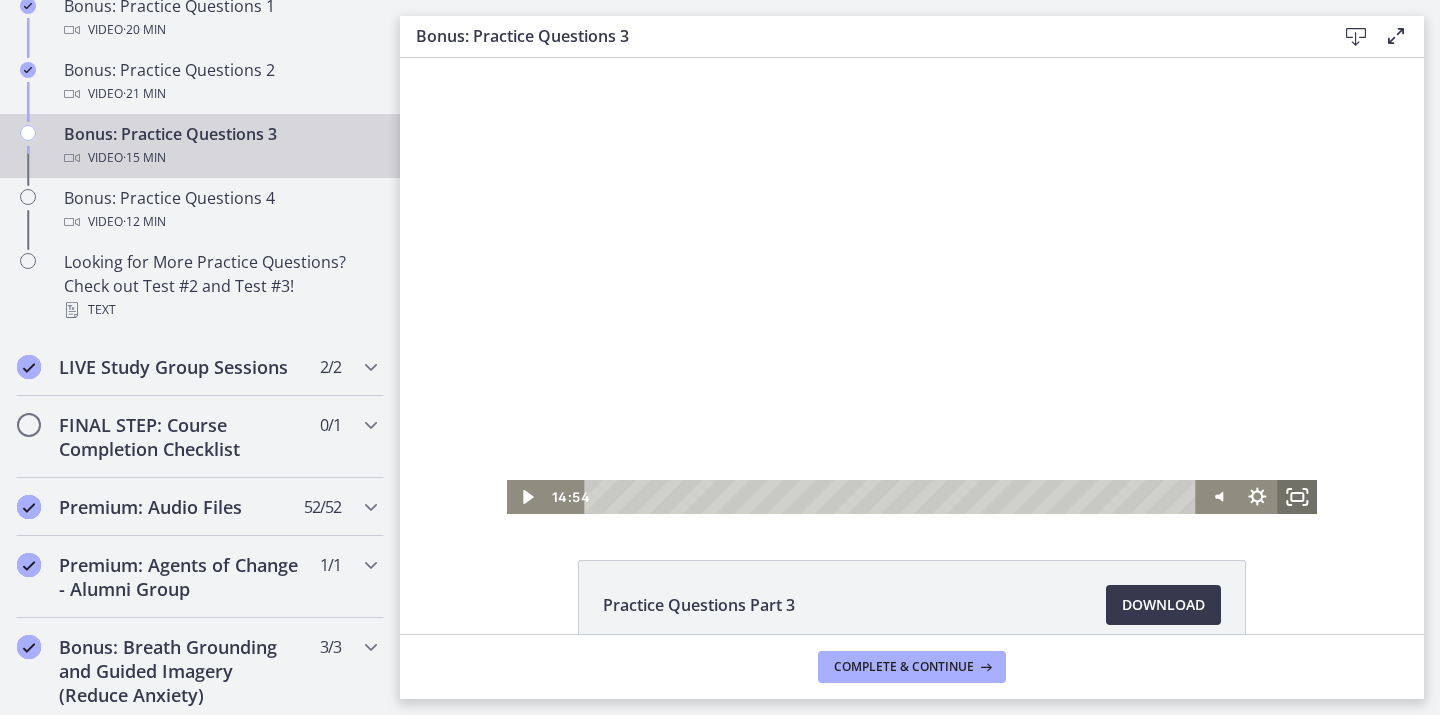 drag, startPoint x: 1184, startPoint y: 501, endPoint x: 1278, endPoint y: 498, distance: 94.04786 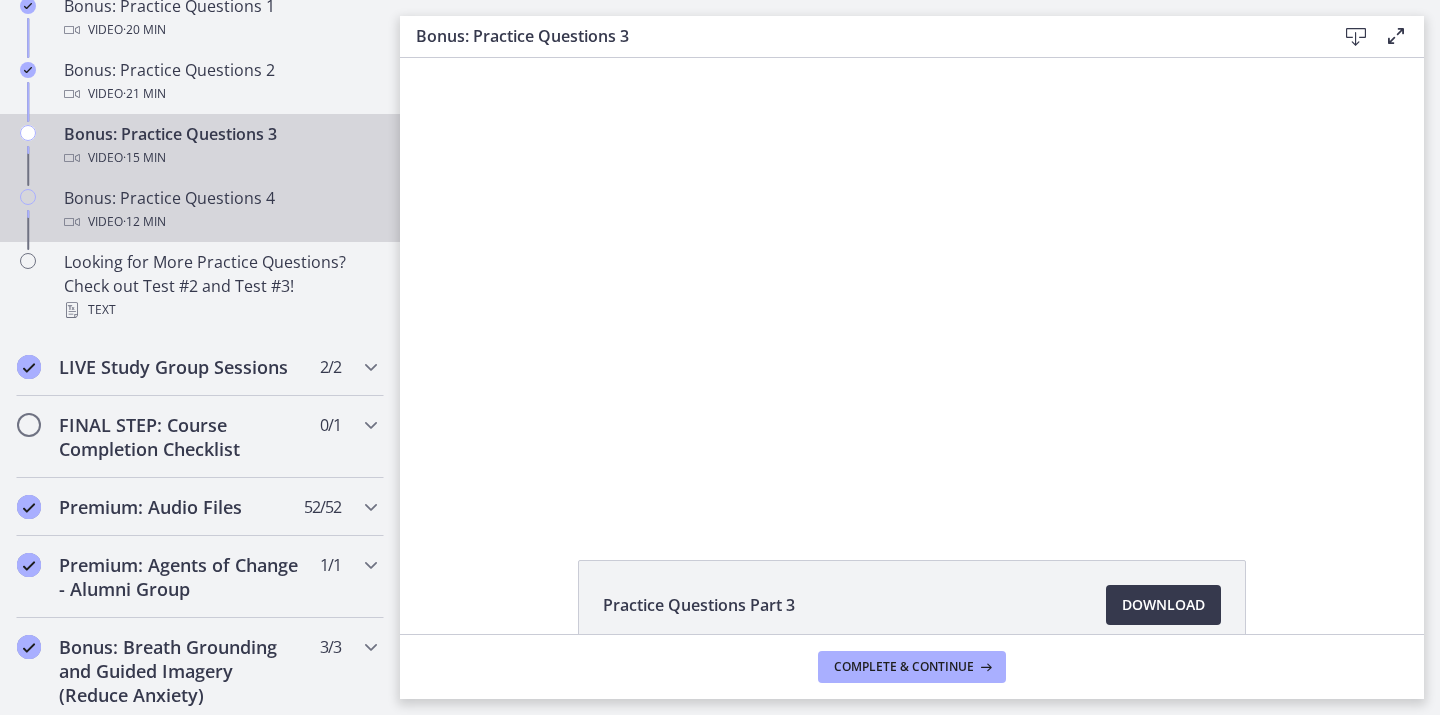 click on "Video
·  12 min" at bounding box center (220, 222) 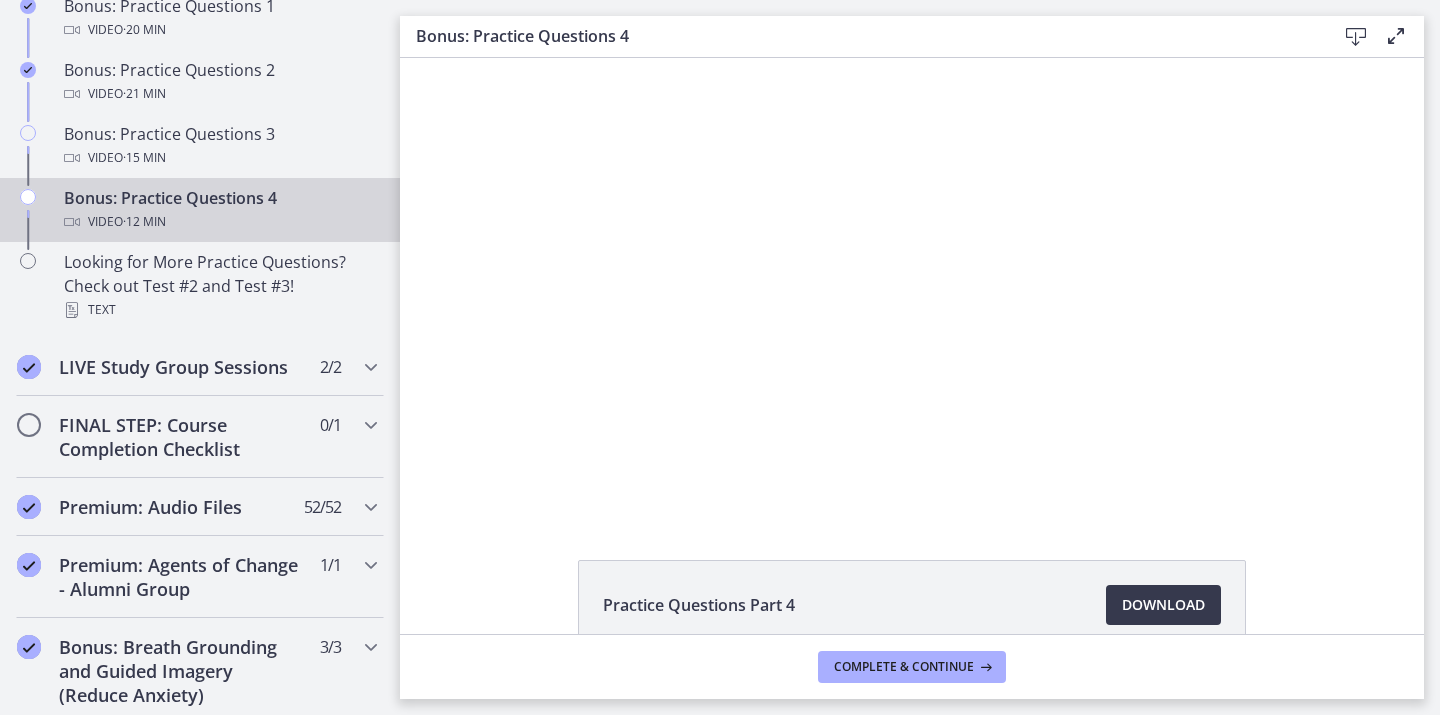 scroll, scrollTop: 0, scrollLeft: 0, axis: both 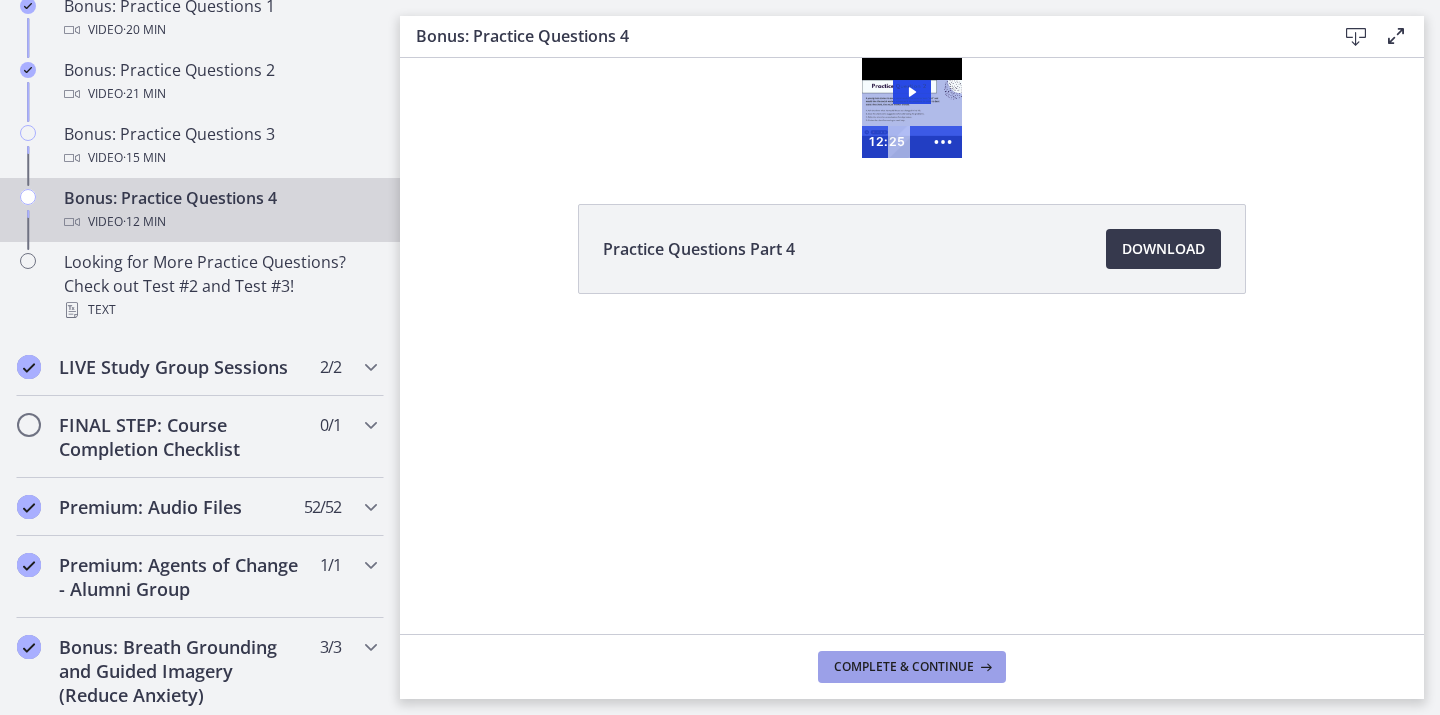 click on "Complete & continue" at bounding box center [904, 667] 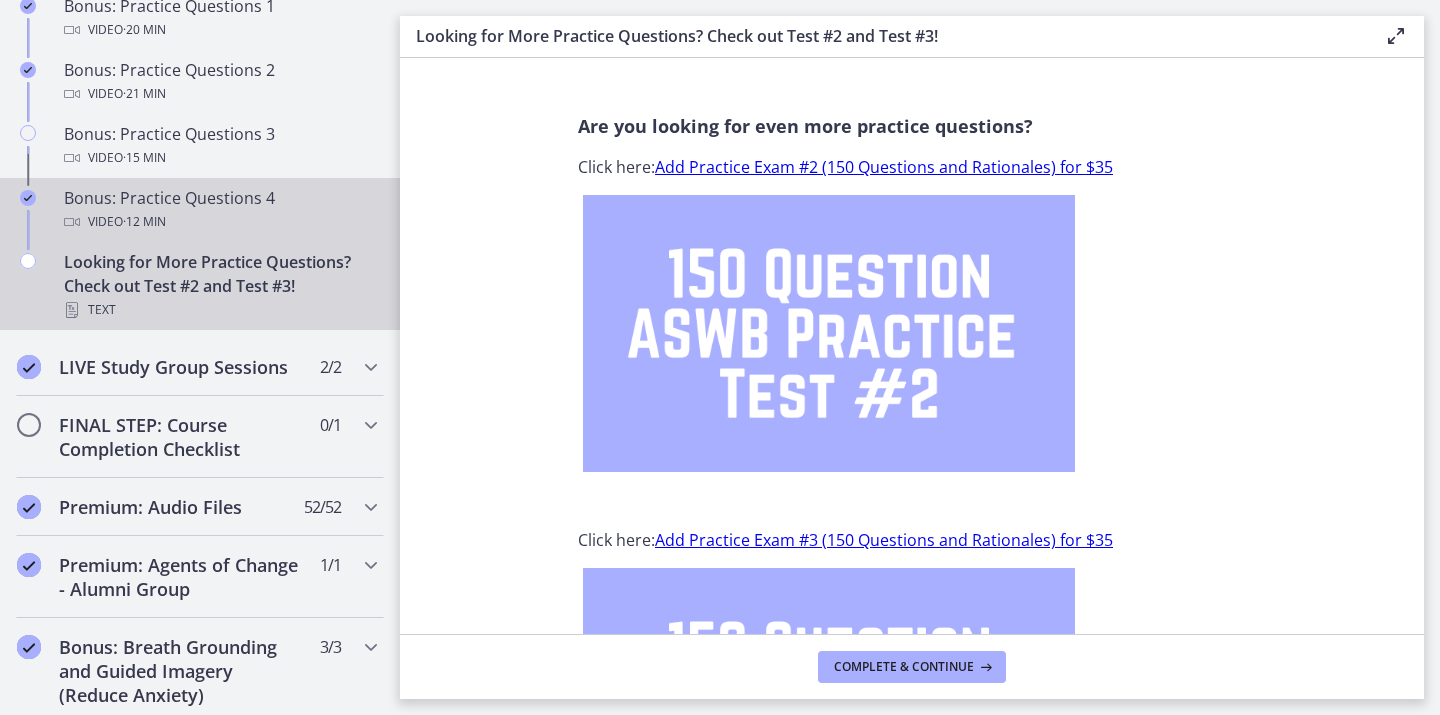 click on "Video
·  12 min" at bounding box center (220, 222) 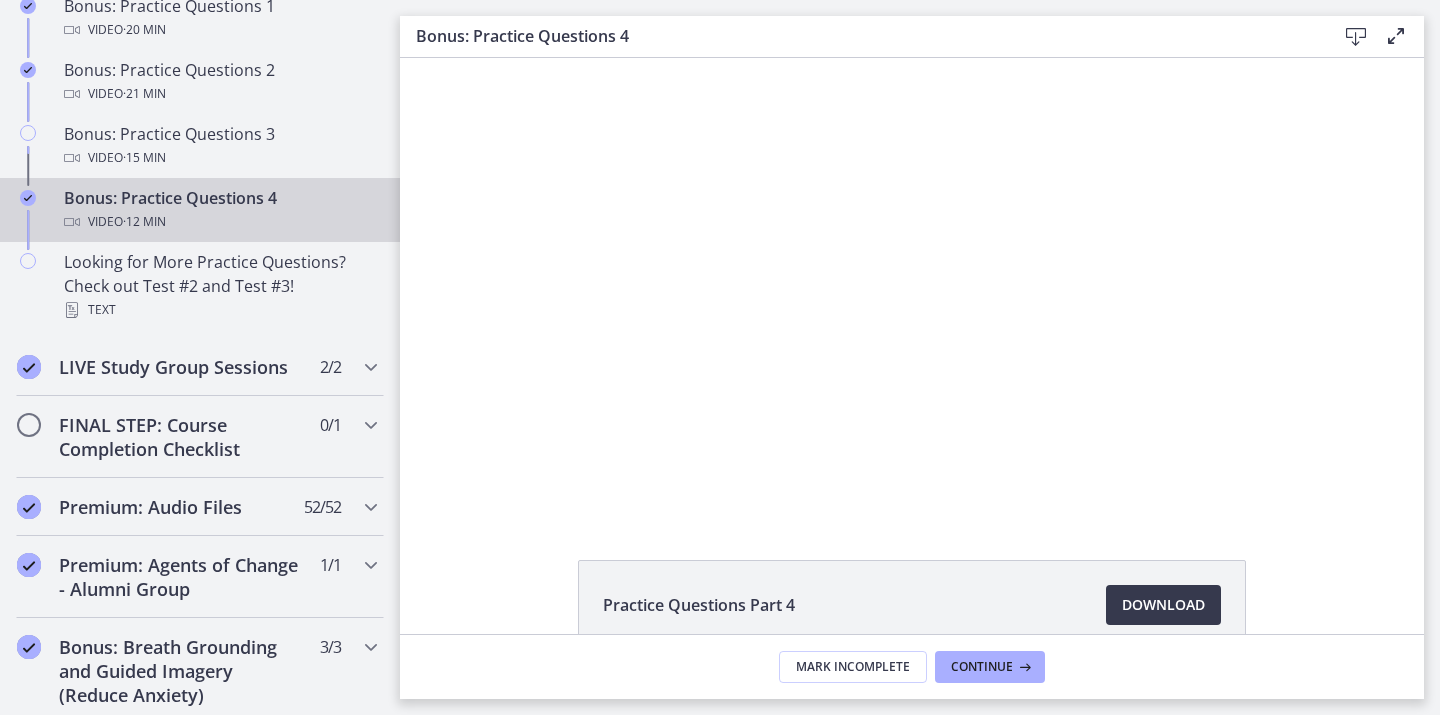 scroll, scrollTop: 0, scrollLeft: 0, axis: both 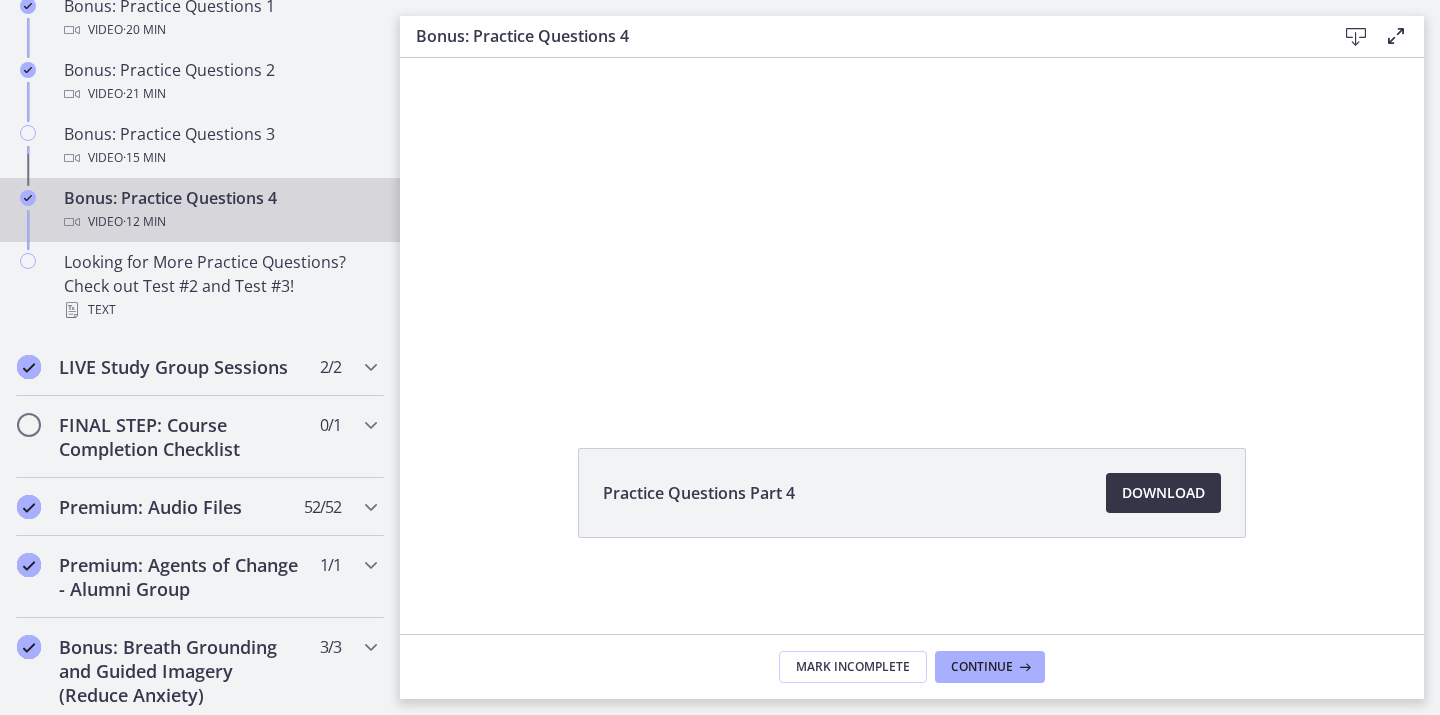click on "Download
Opens in a new window" at bounding box center [1163, 493] 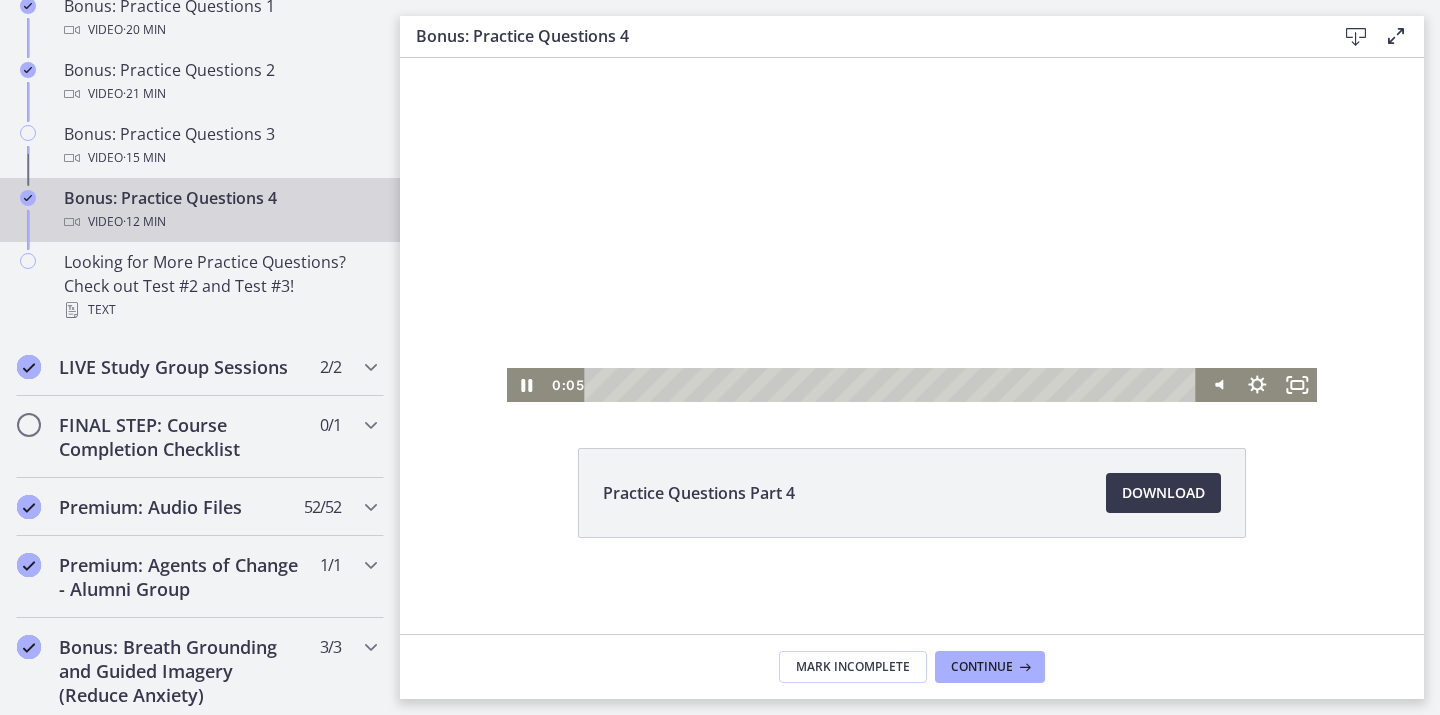 click at bounding box center (912, 174) 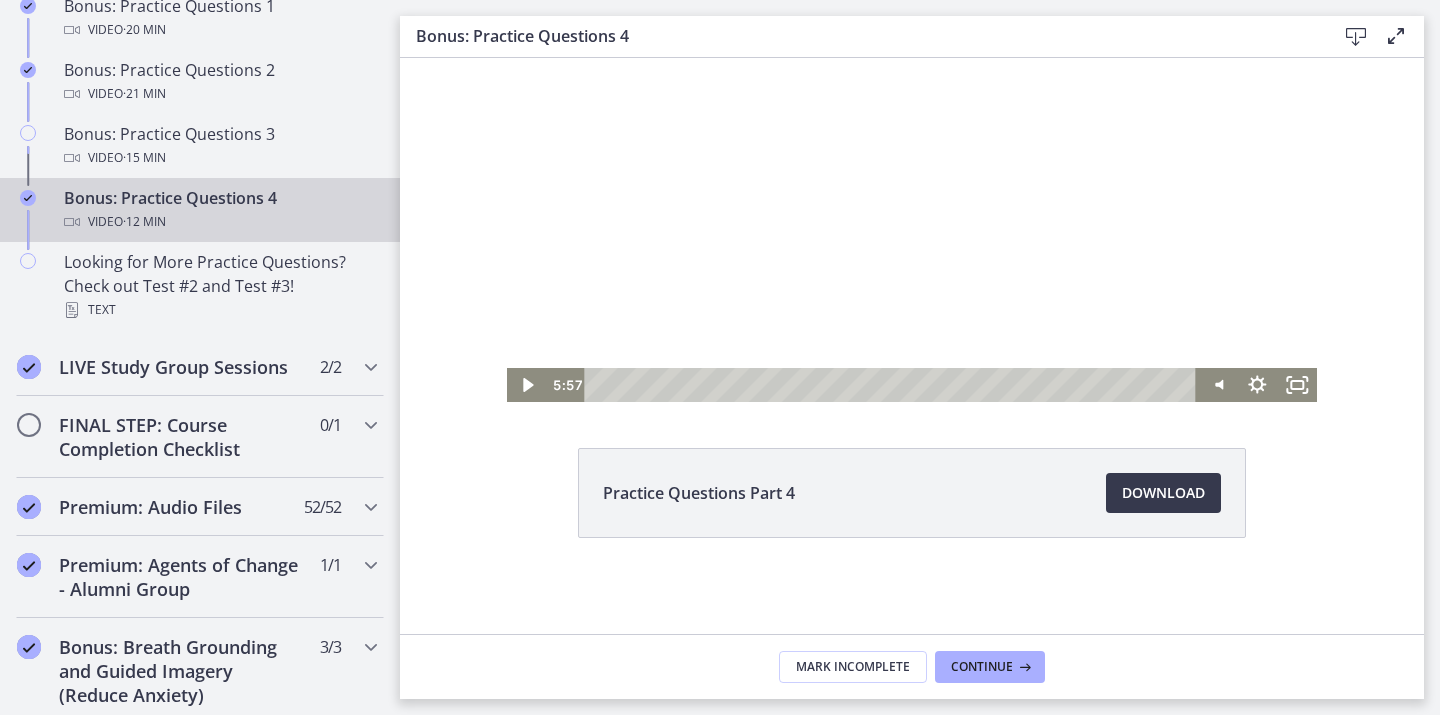 click at bounding box center (912, 174) 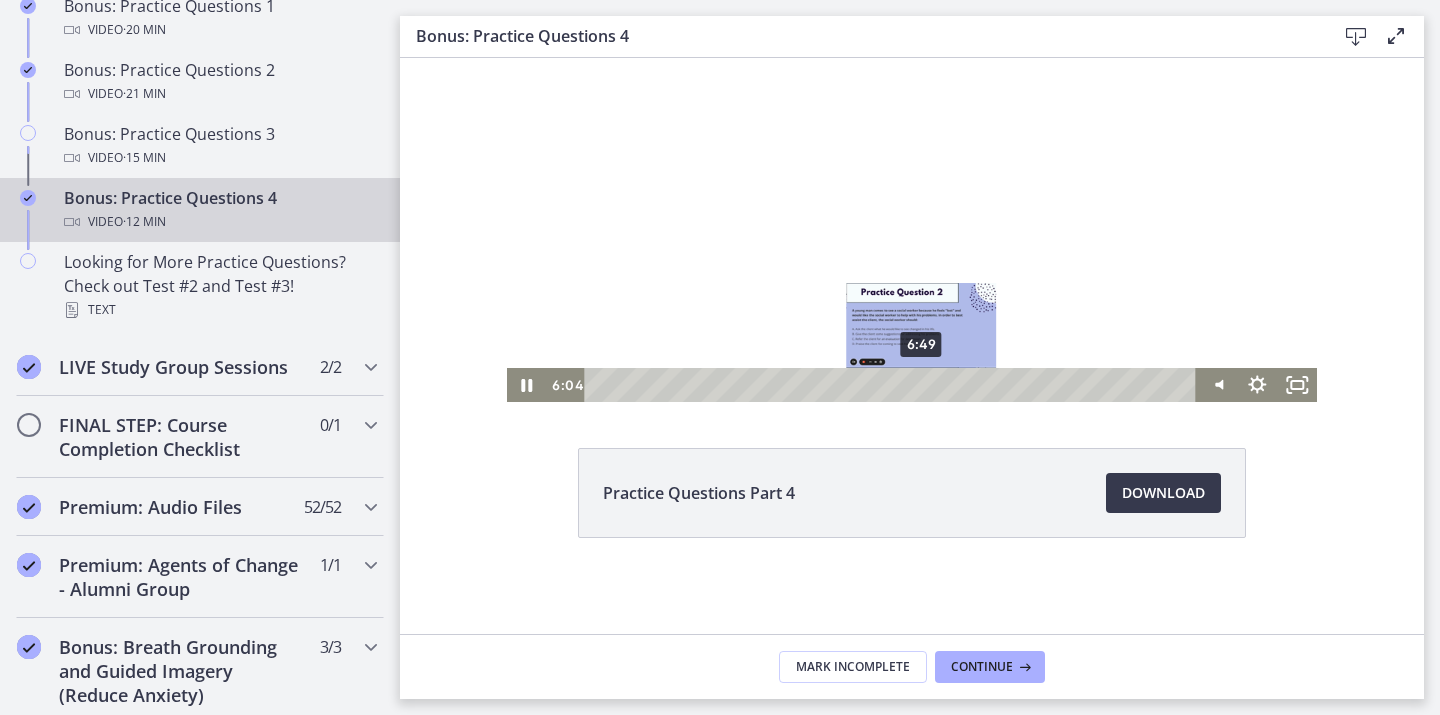 click on "6:49" at bounding box center [894, 385] 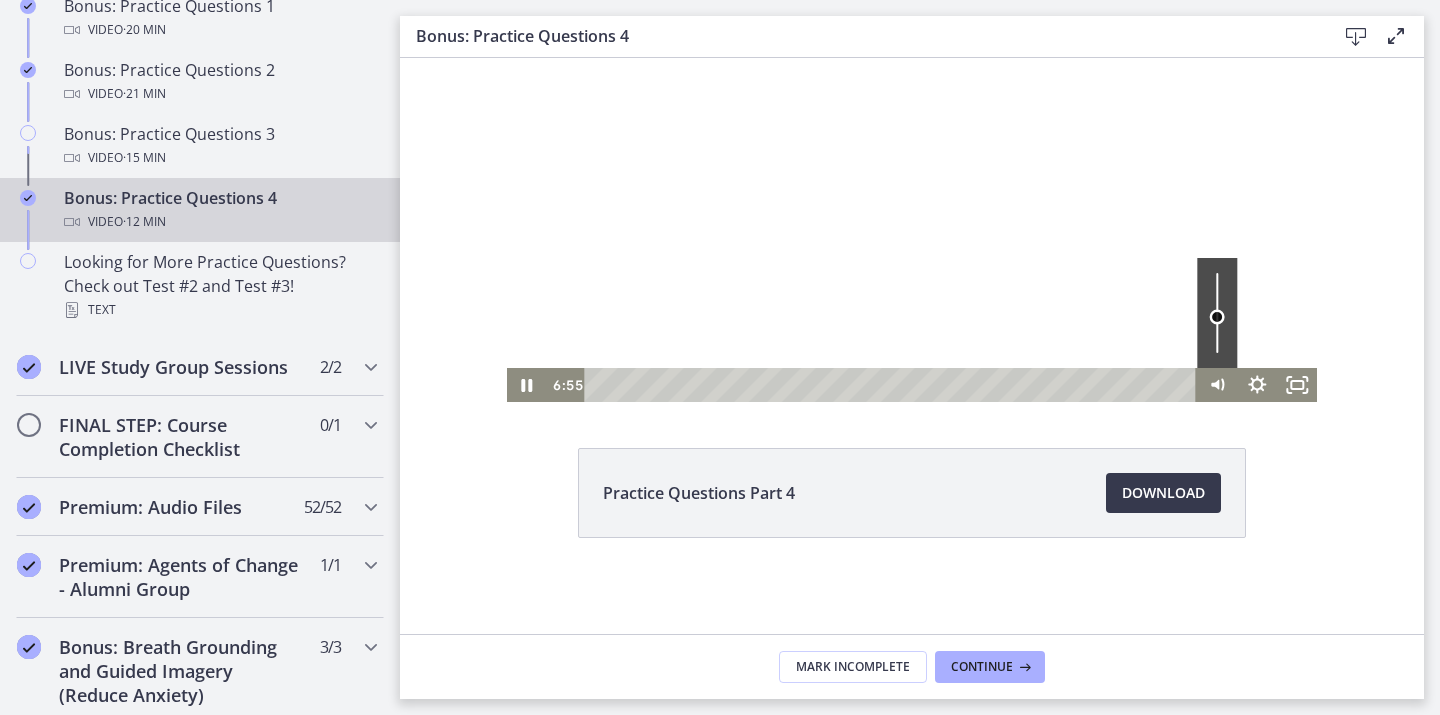 click at bounding box center (1217, 317) 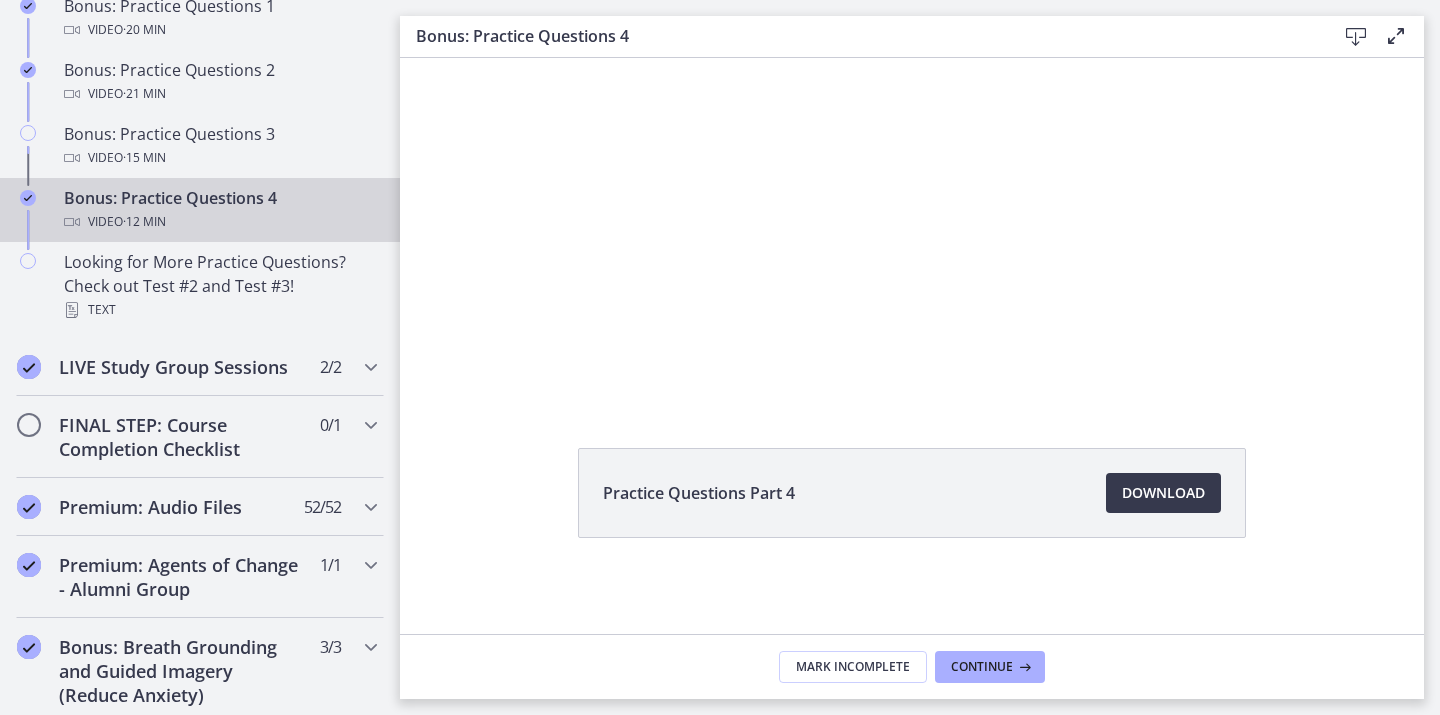 click on "Click for sound
@keyframes VOLUME_SMALL_WAVE_FLASH {
0% { opacity: 0; }
33% { opacity: 1; }
66% { opacity: 1; }
100% { opacity: 0; }
}
@keyframes VOLUME_LARGE_WAVE_FLASH {
0% { opacity: 0; }
33% { opacity: 1; }
66% { opacity: 1; }
100% { opacity: 0; }
}
.volume__small-wave {
animation: VOLUME_SMALL_WAVE_FLASH 2s infinite;
opacity: 0;
}
.volume__large-wave {
animation: VOLUME_LARGE_WAVE_FLASH 2s infinite .3s;
opacity: 0;
}
[TIME] [TIME]" at bounding box center (912, 174) 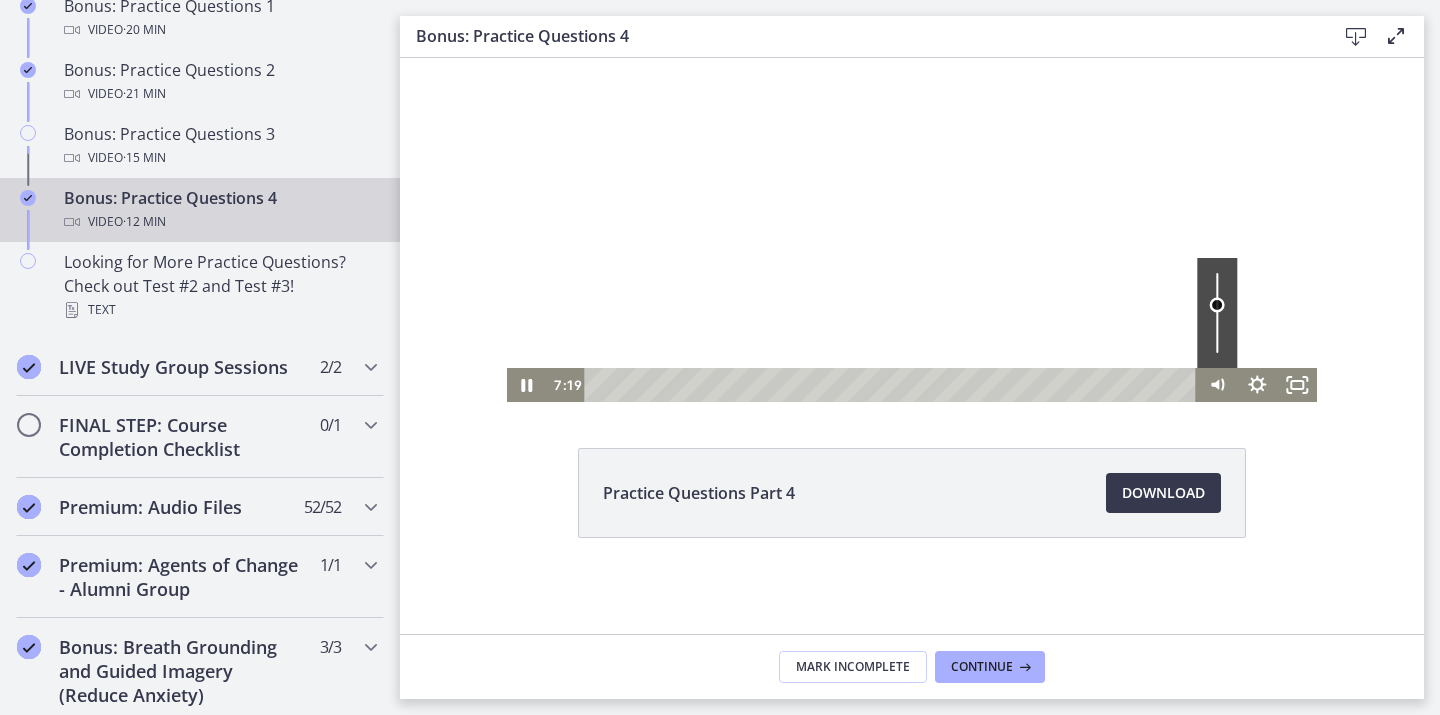 click at bounding box center [1217, 313] 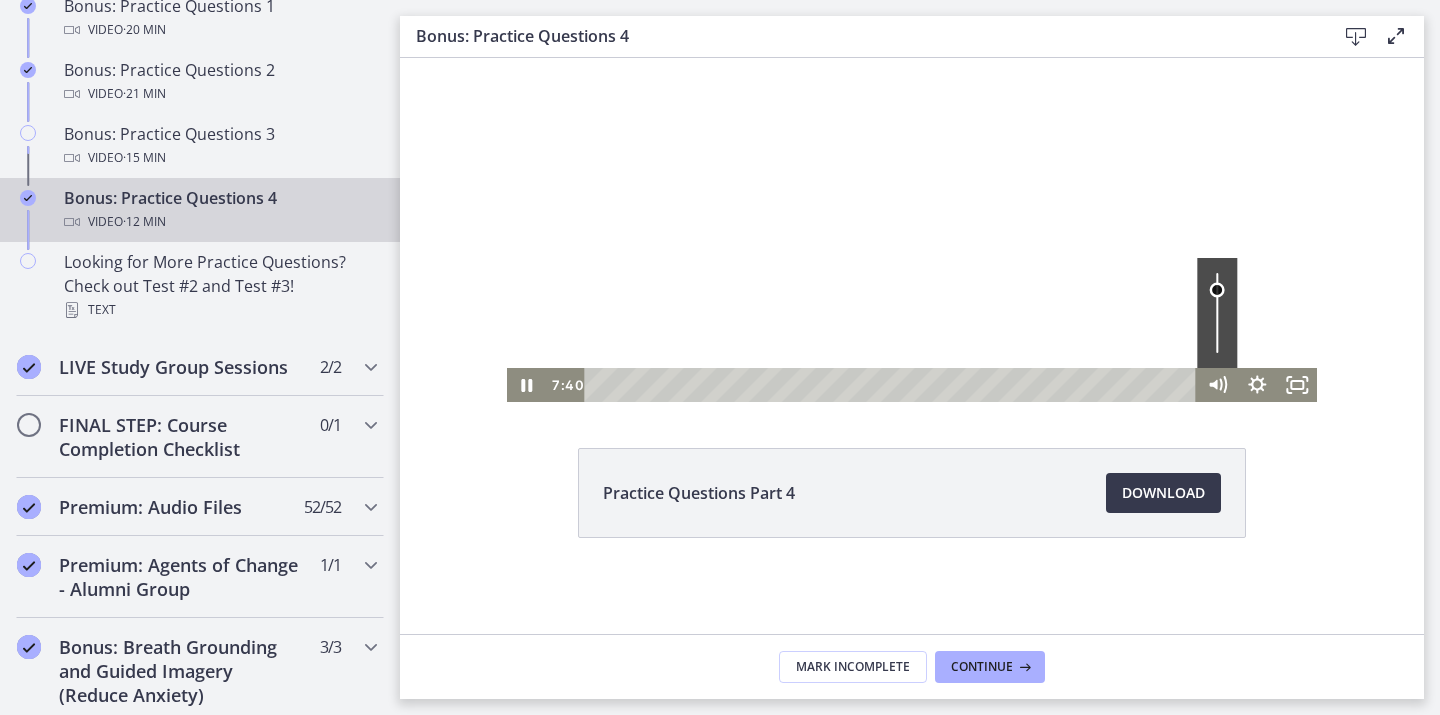drag, startPoint x: 1218, startPoint y: 305, endPoint x: 1218, endPoint y: 290, distance: 15 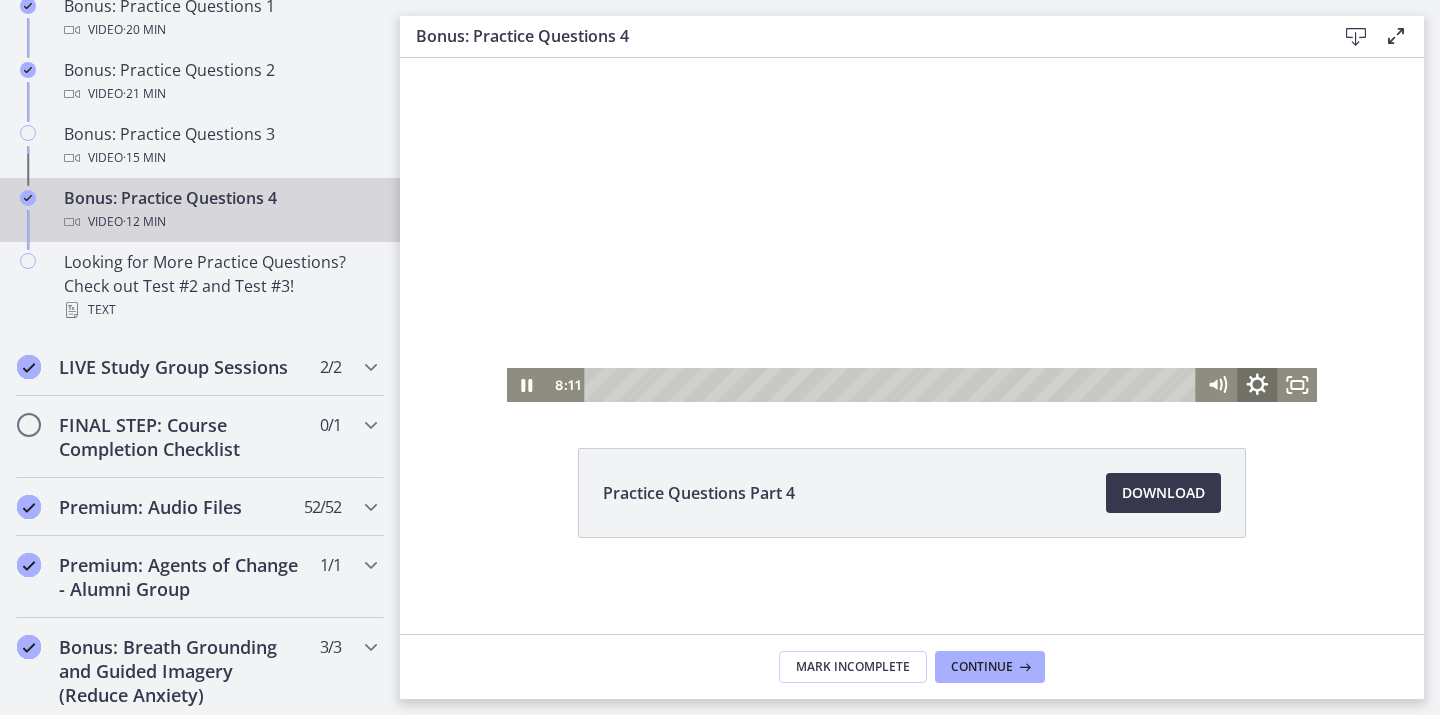 click 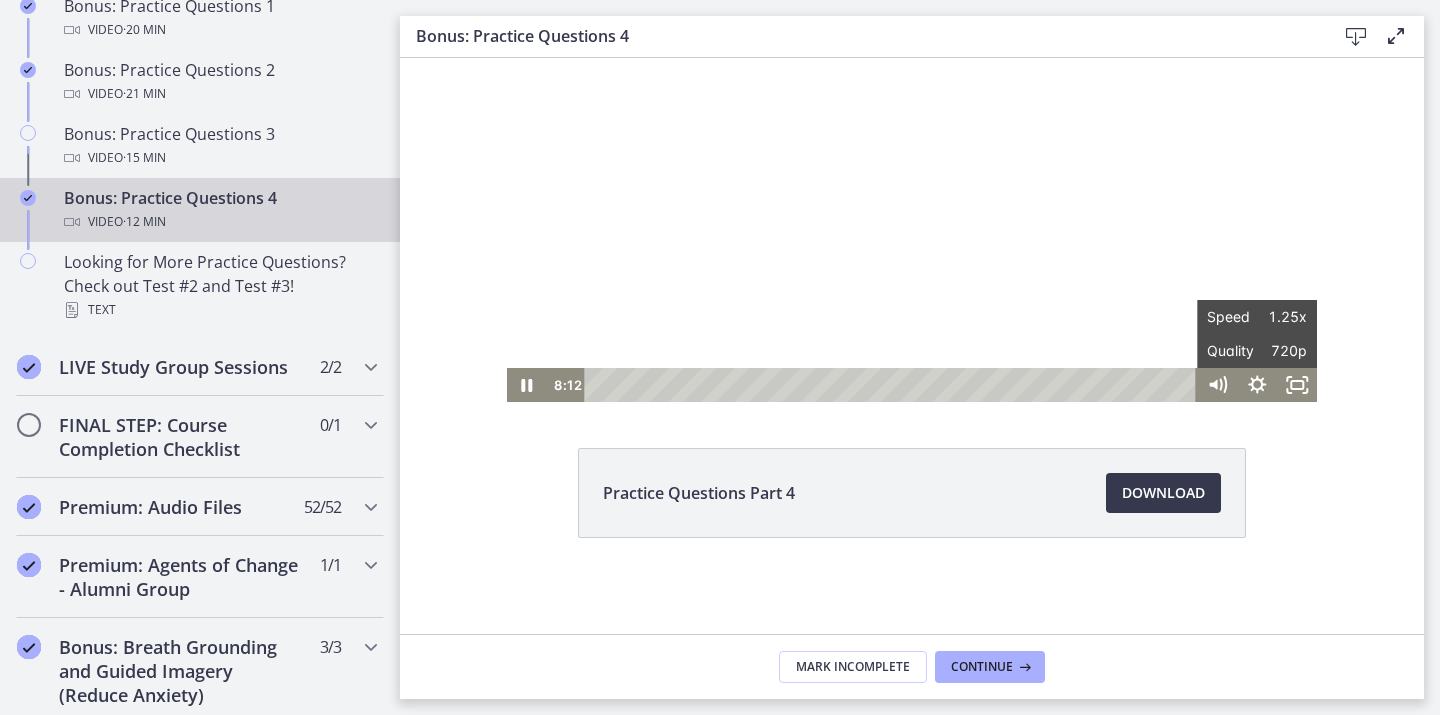 click on "Click for sound
@keyframes VOLUME_SMALL_WAVE_FLASH {
0% { opacity: 0; }
33% { opacity: 1; }
66% { opacity: 1; }
100% { opacity: 0; }
}
@keyframes VOLUME_LARGE_WAVE_FLASH {
0% { opacity: 0; }
33% { opacity: 1; }
66% { opacity: 1; }
100% { opacity: 0; }
}
.volume__small-wave {
animation: VOLUME_SMALL_WAVE_FLASH 2s infinite;
opacity: 0;
}
.volume__large-wave {
animation: VOLUME_LARGE_WAVE_FLASH 2s infinite .3s;
opacity: 0;
}
8:12 9:12 Speed 1.25x Speed 0.5x 0.75x 1x 1.25x 1.5x 1.75x 2x Quality 720p Quality Auto 224p 360p 540p 720p" at bounding box center [912, 174] 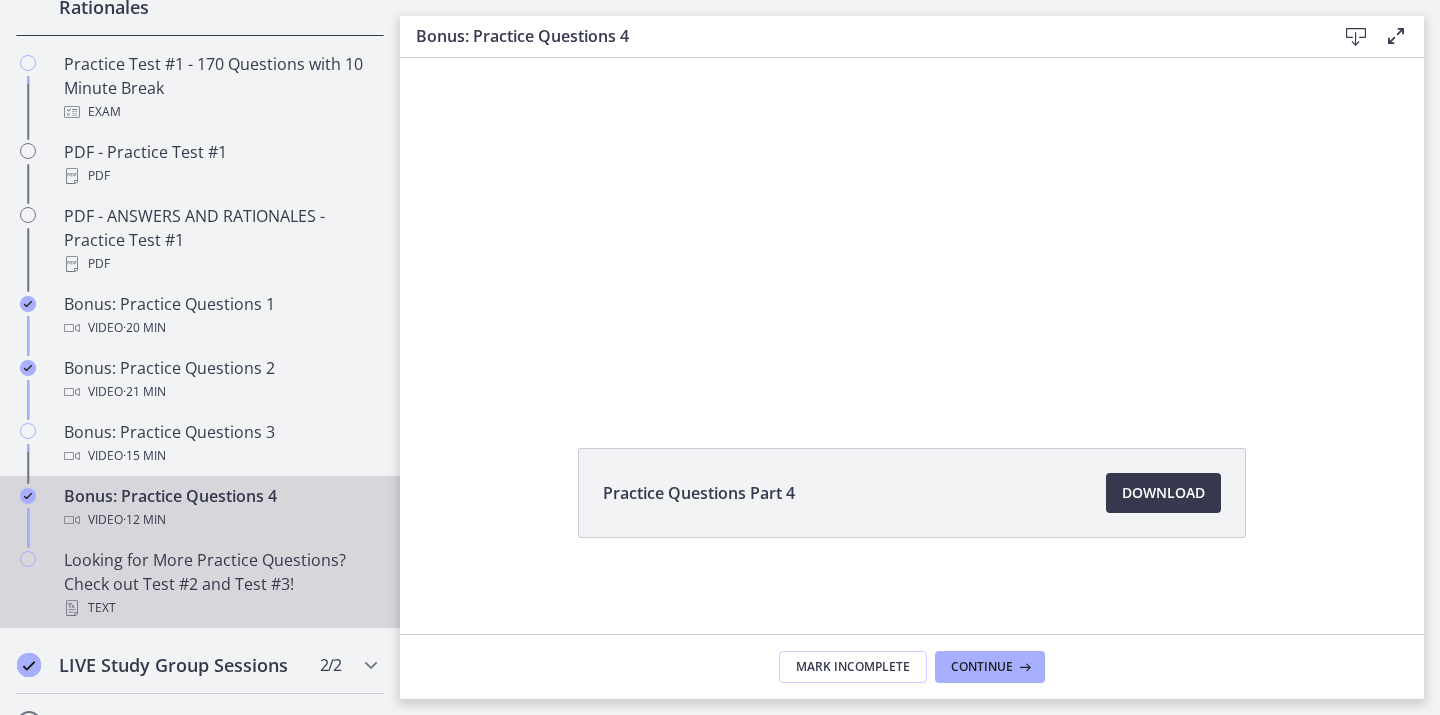 scroll, scrollTop: 1098, scrollLeft: 0, axis: vertical 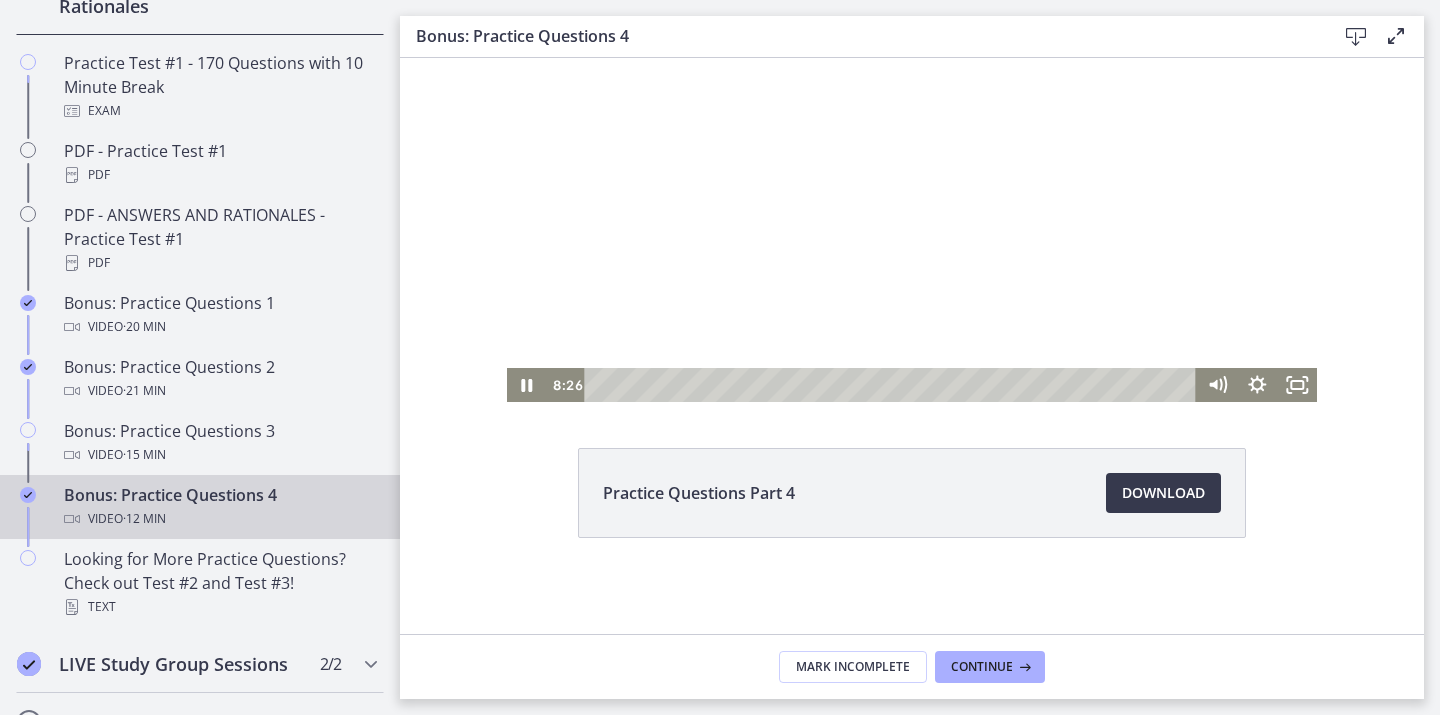 click at bounding box center (912, 174) 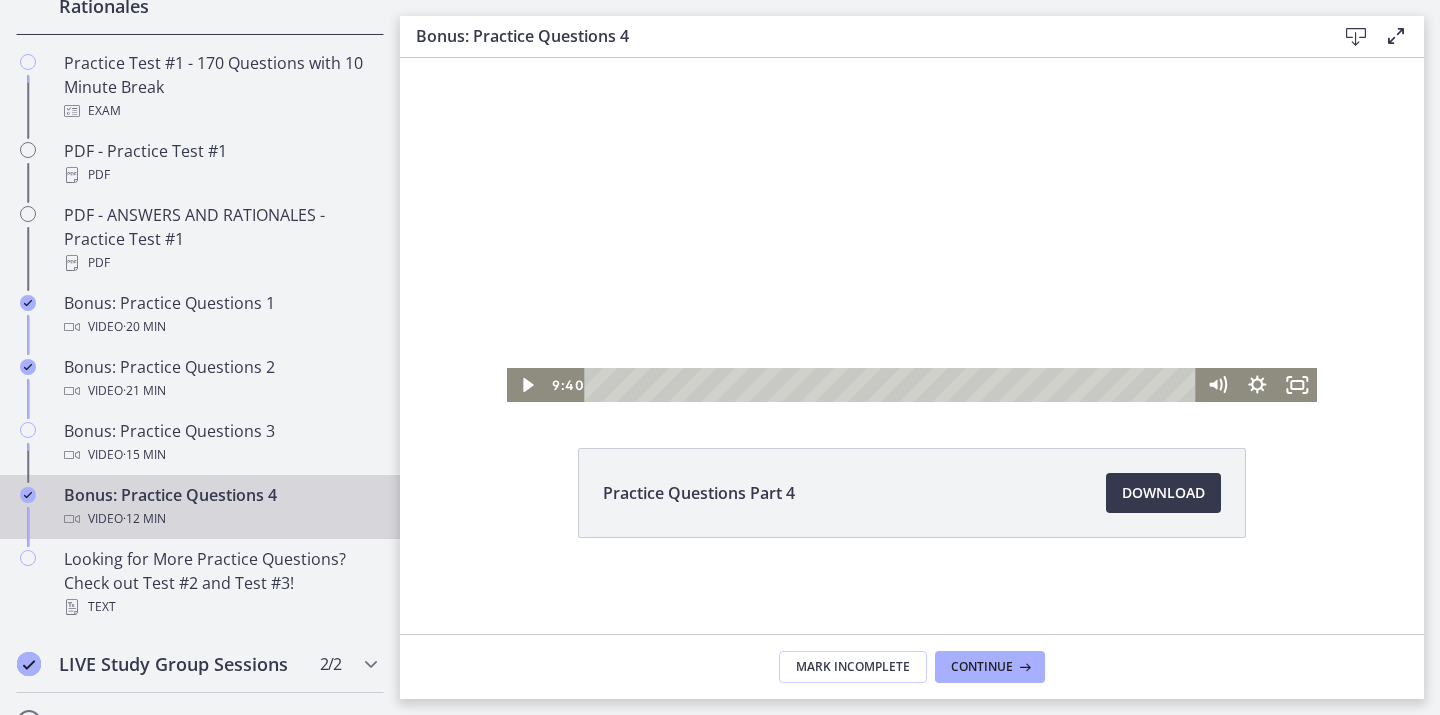 click at bounding box center [912, 174] 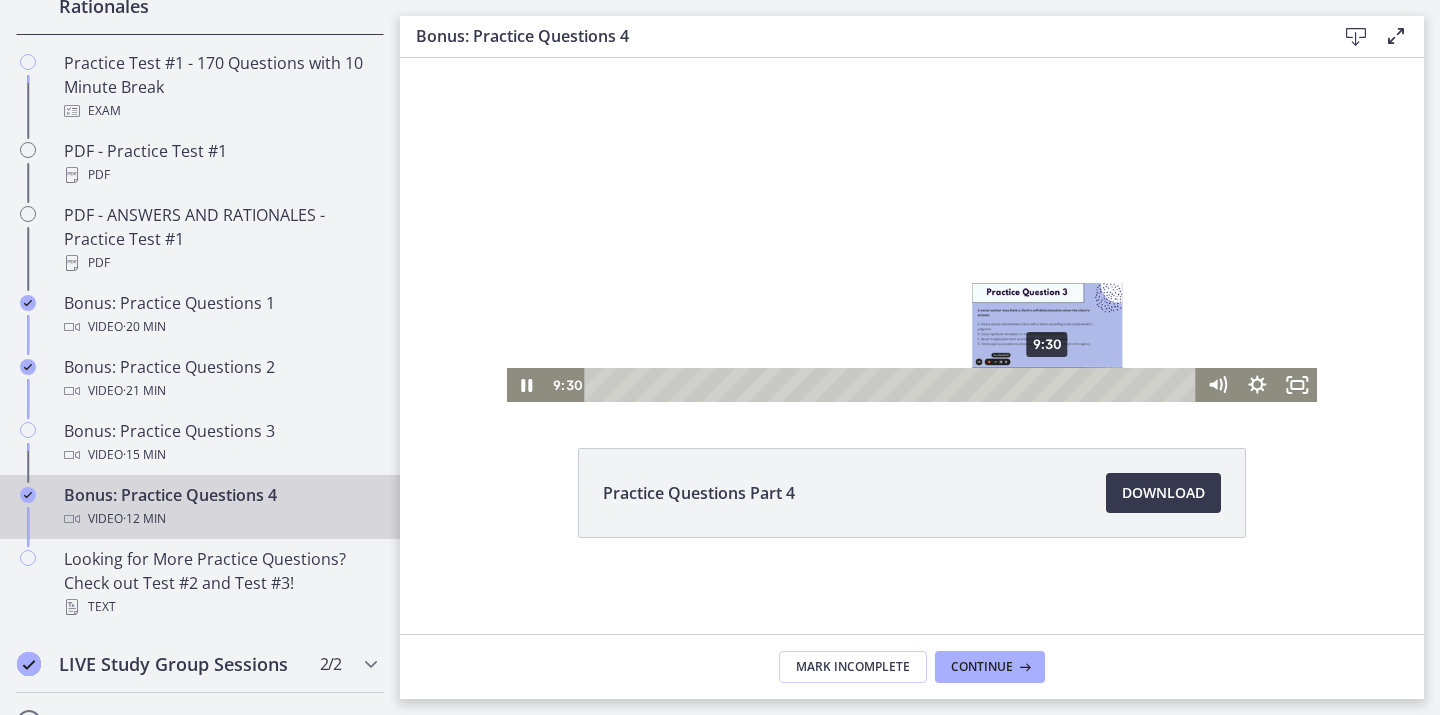 click on "9:30" at bounding box center (894, 385) 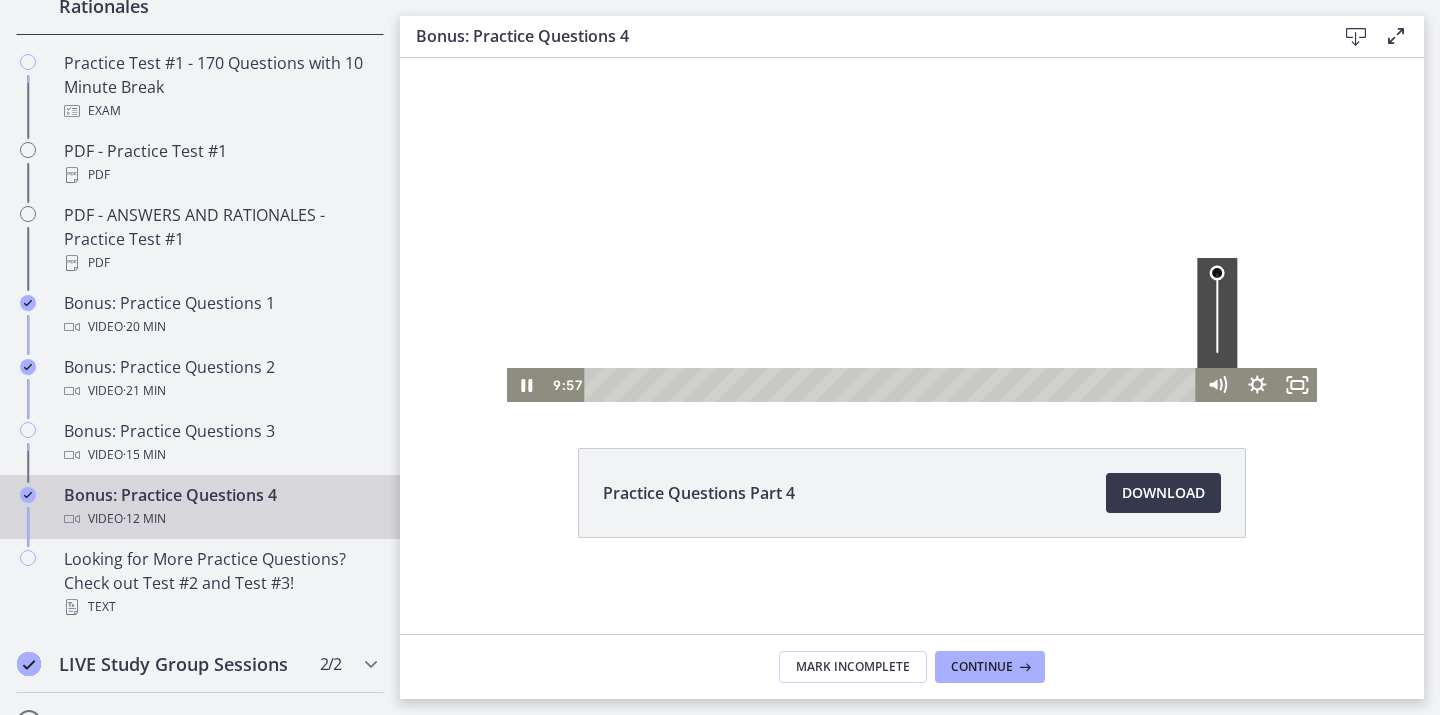 drag, startPoint x: 1220, startPoint y: 283, endPoint x: 1219, endPoint y: 260, distance: 23.021729 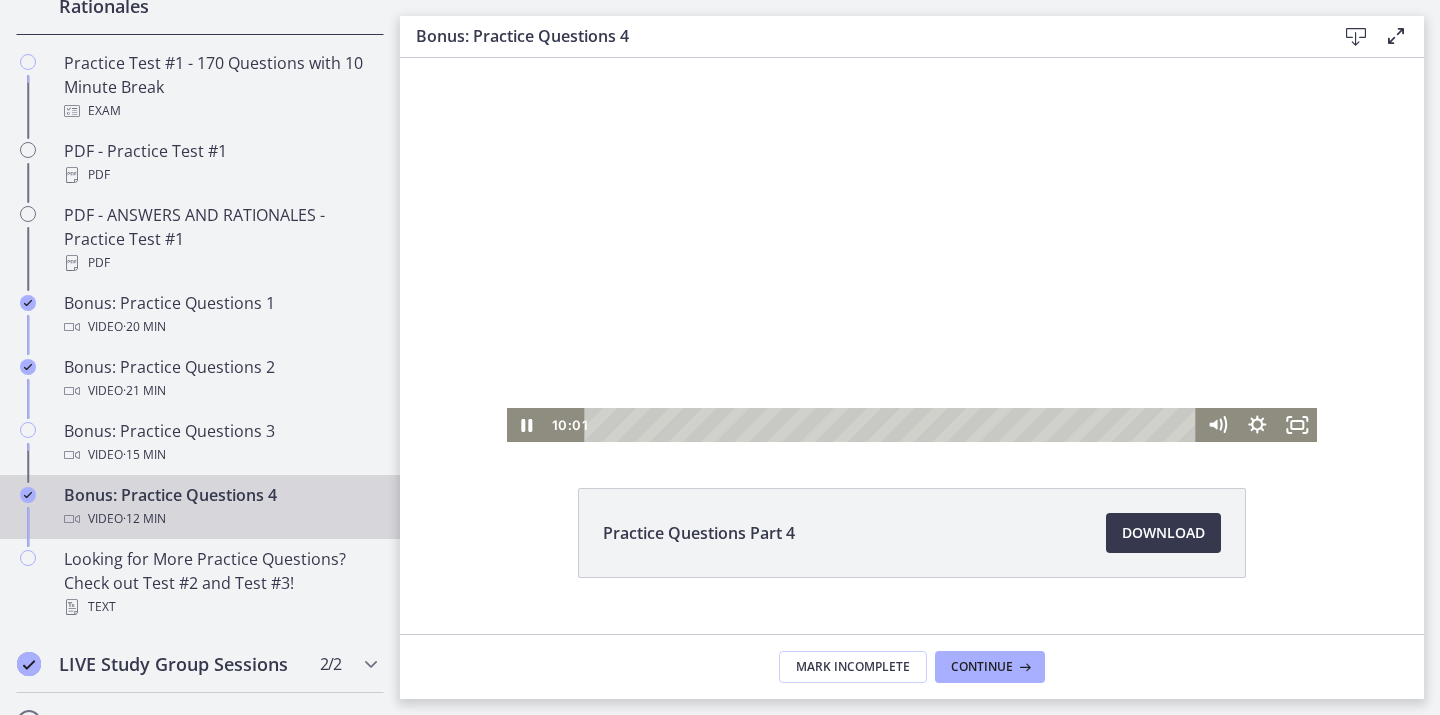 scroll, scrollTop: 74, scrollLeft: 0, axis: vertical 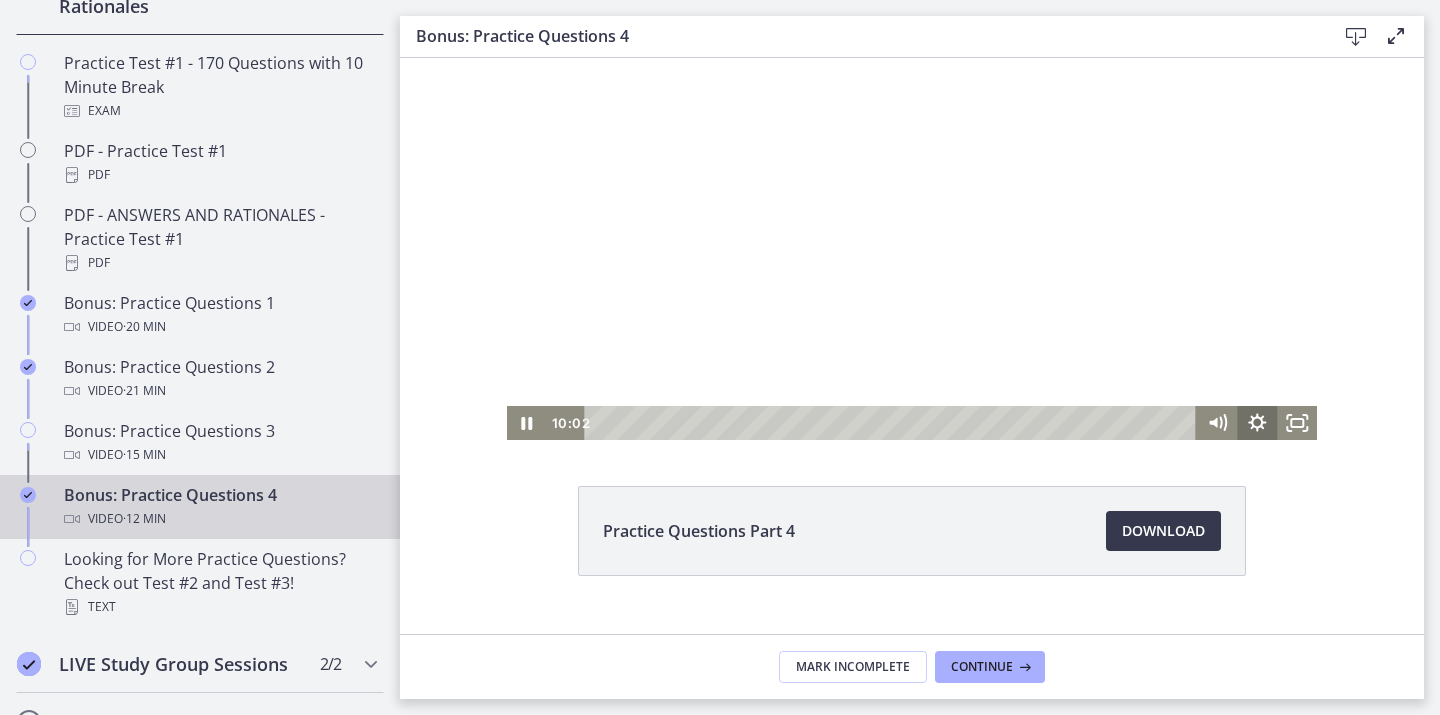 click 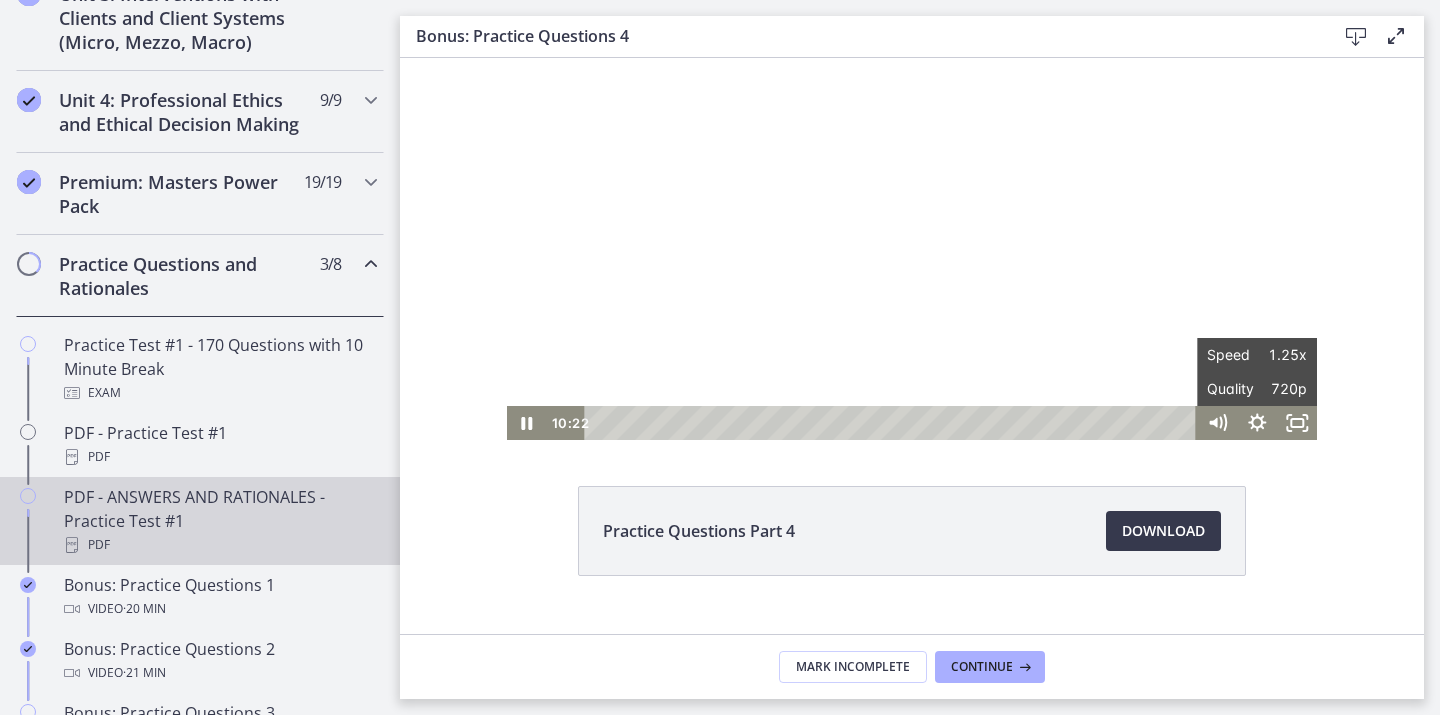 scroll, scrollTop: 814, scrollLeft: 0, axis: vertical 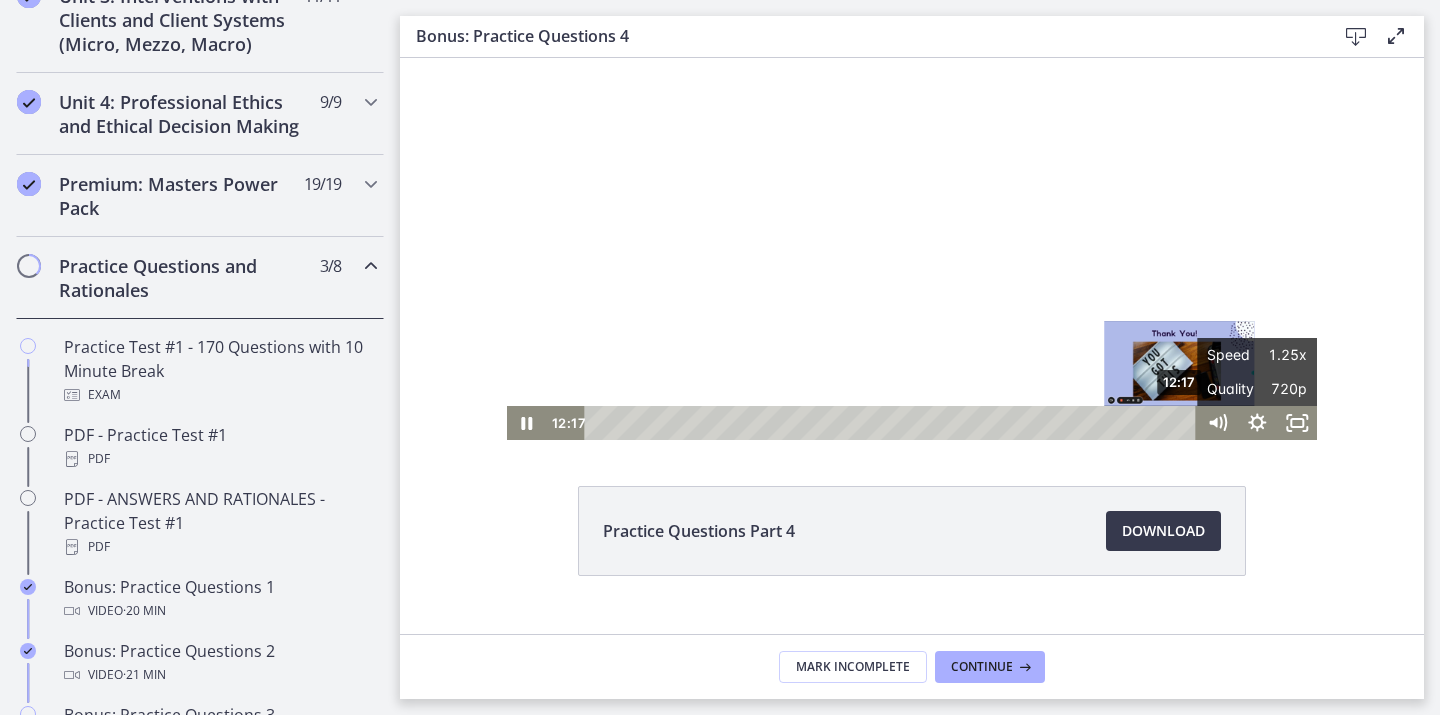 click on "12:17" at bounding box center [894, 423] 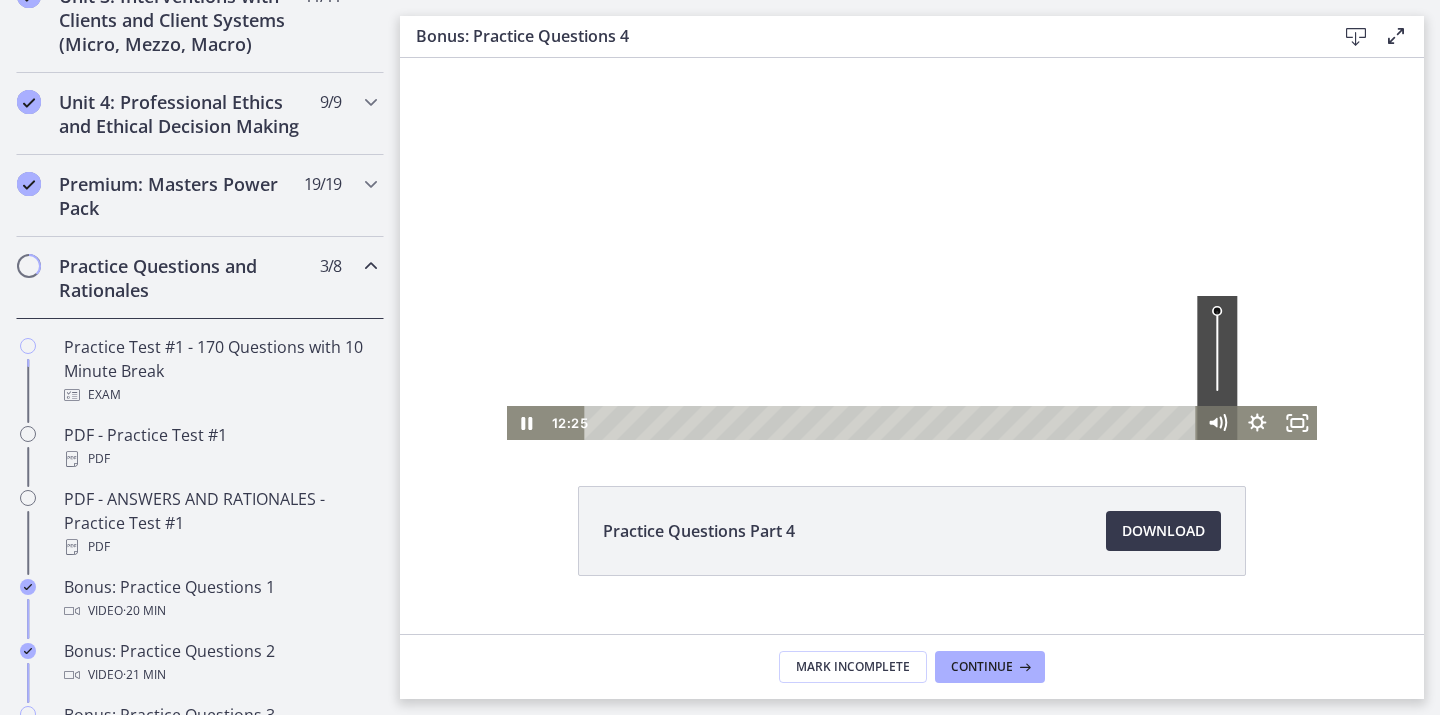 click on "12:25 12:25 Speed 1.25x Speed 0.5x 0.75x 1x 1.25x 1.5x 1.75x 2x Quality 720p Quality Auto 224p 360p 540p 720p" at bounding box center (912, 423) 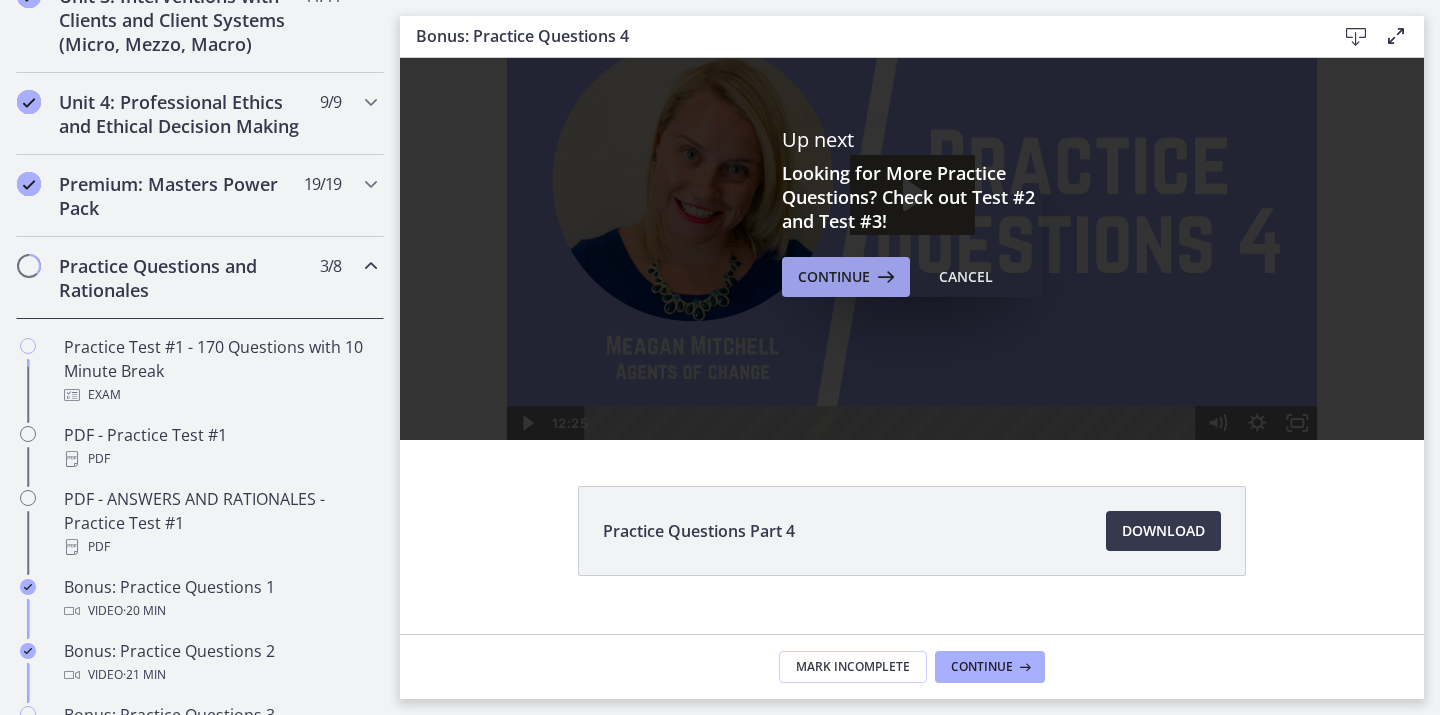 scroll, scrollTop: 0, scrollLeft: 0, axis: both 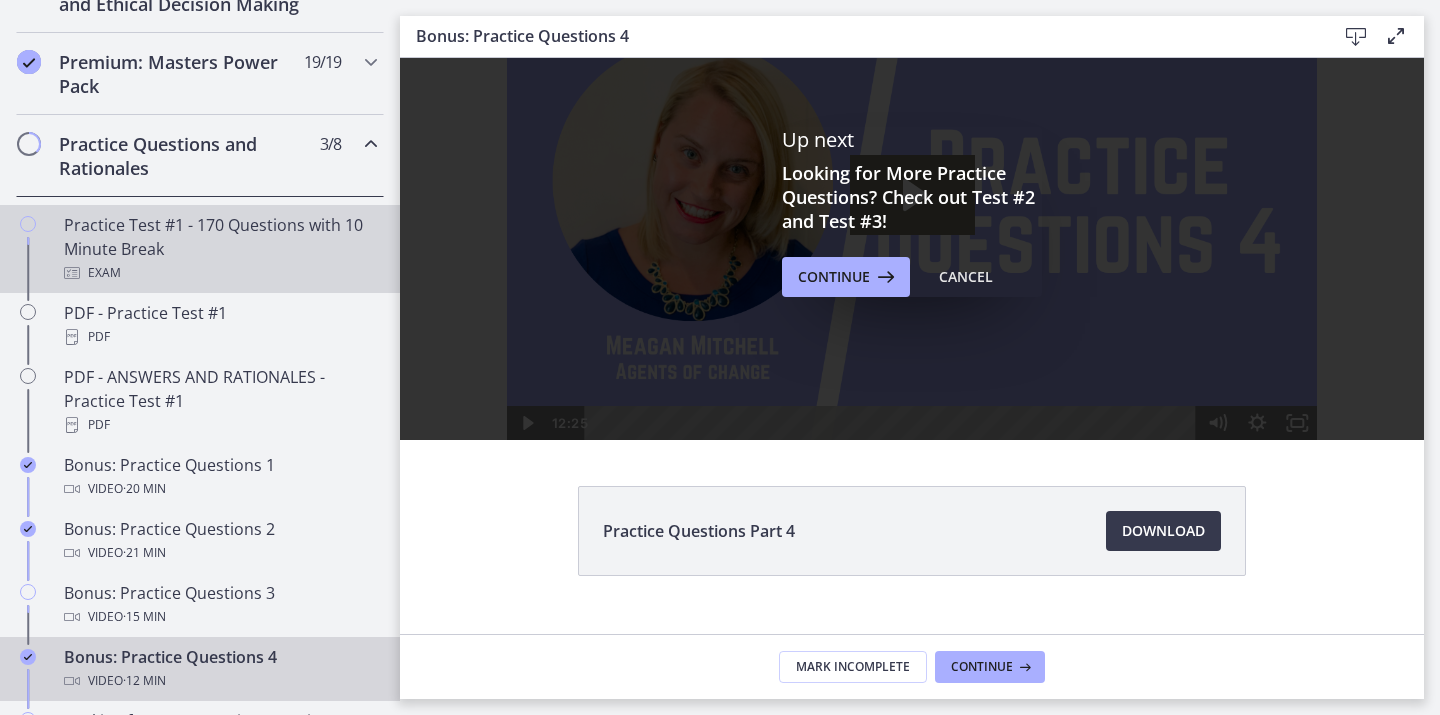 click on "Exam" at bounding box center [220, 273] 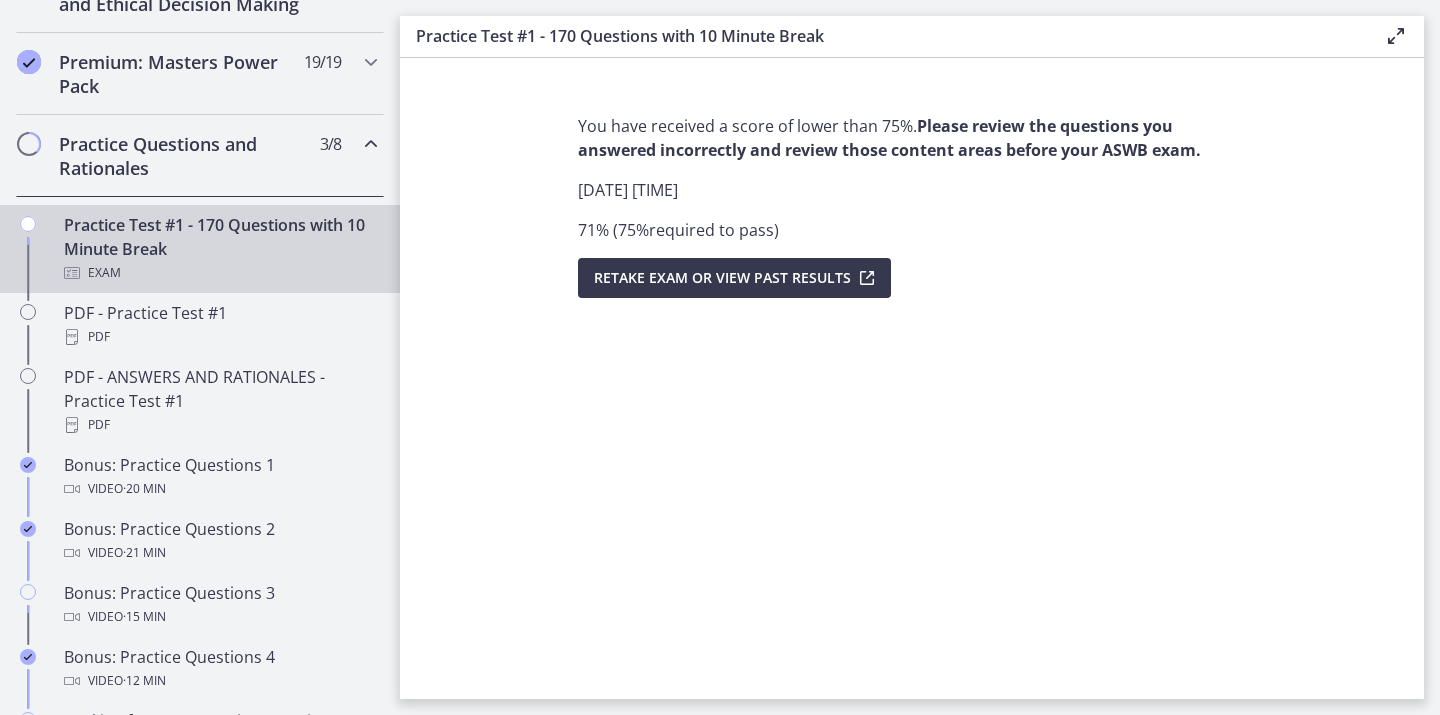 scroll, scrollTop: 0, scrollLeft: 0, axis: both 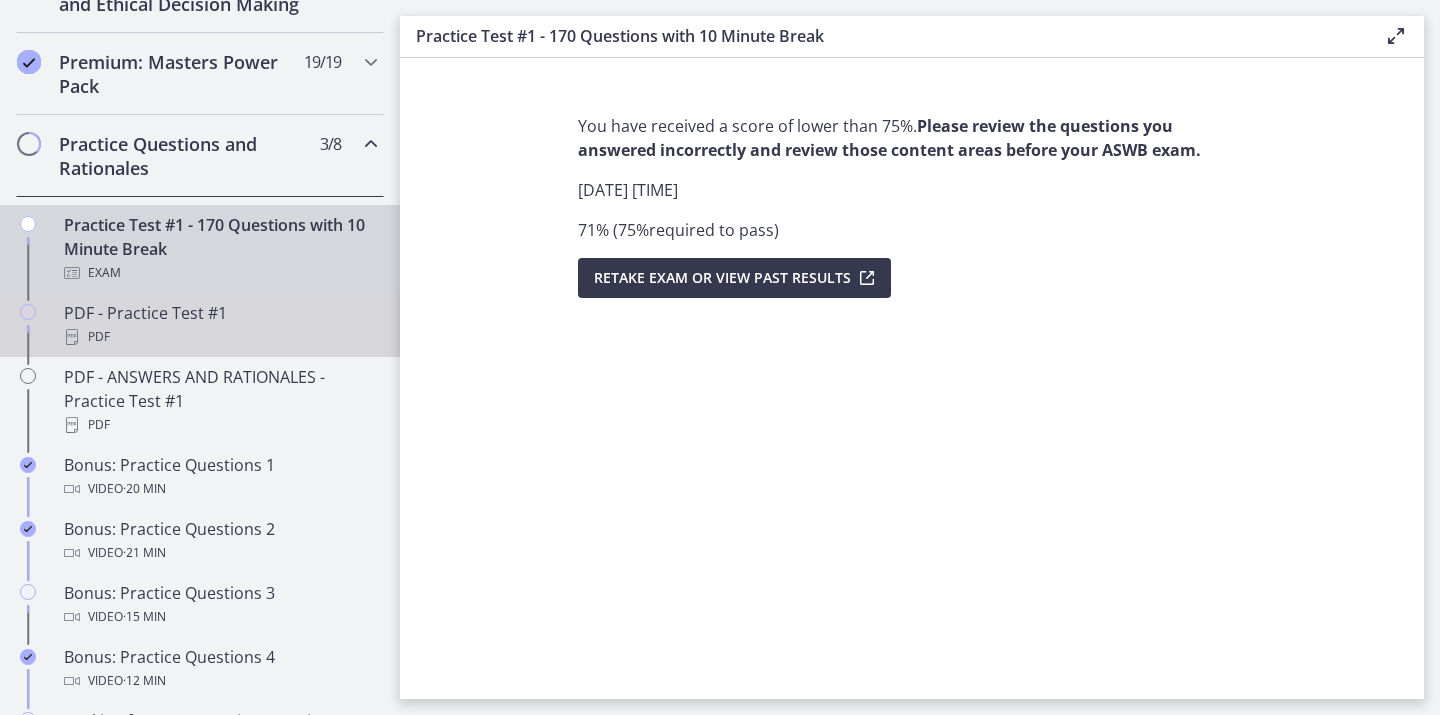 click on "PDF" at bounding box center (220, 337) 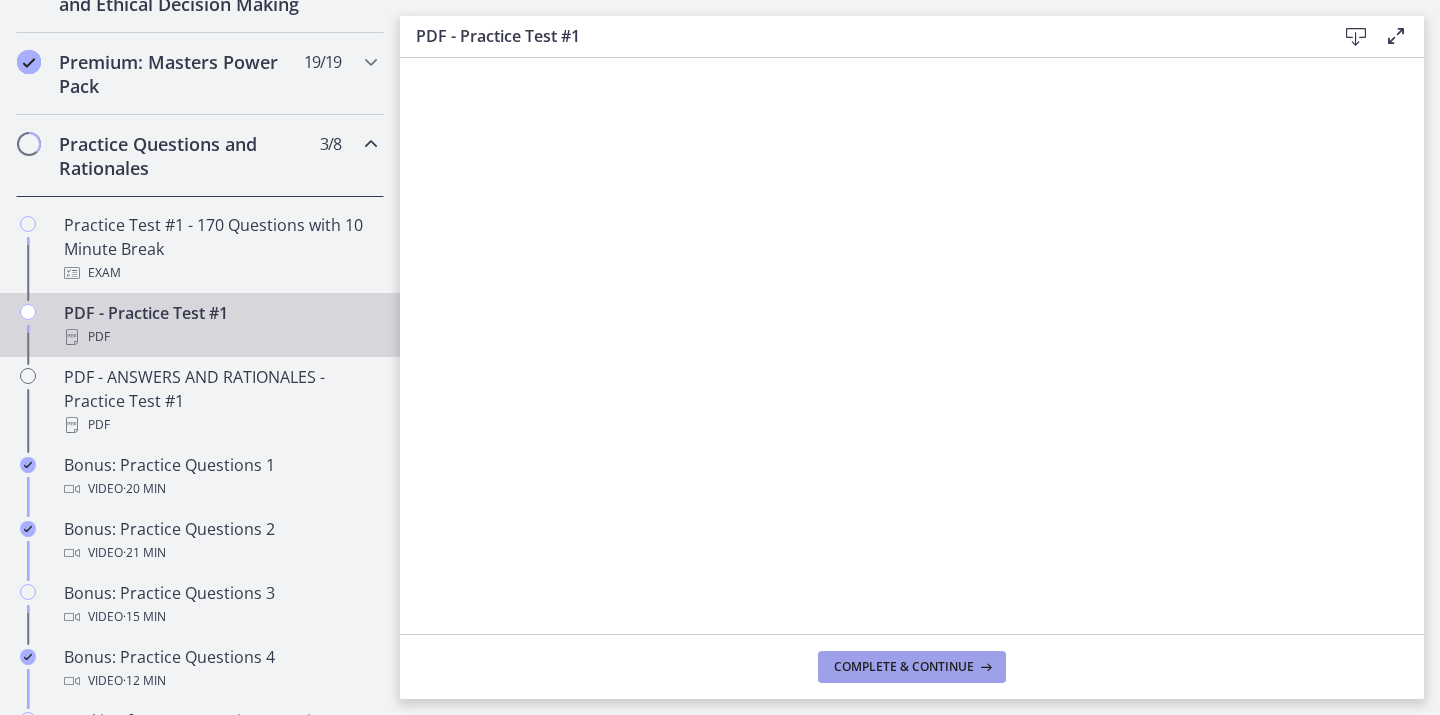 click on "Complete & continue" at bounding box center [904, 667] 